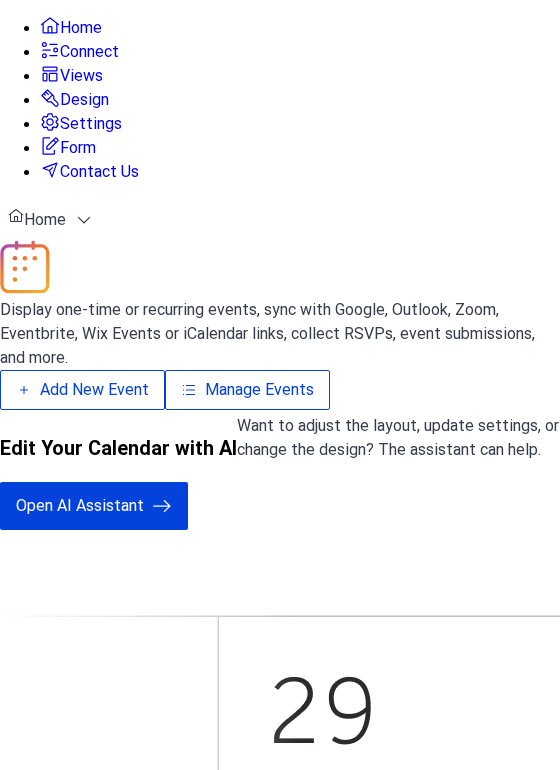 scroll, scrollTop: 0, scrollLeft: 0, axis: both 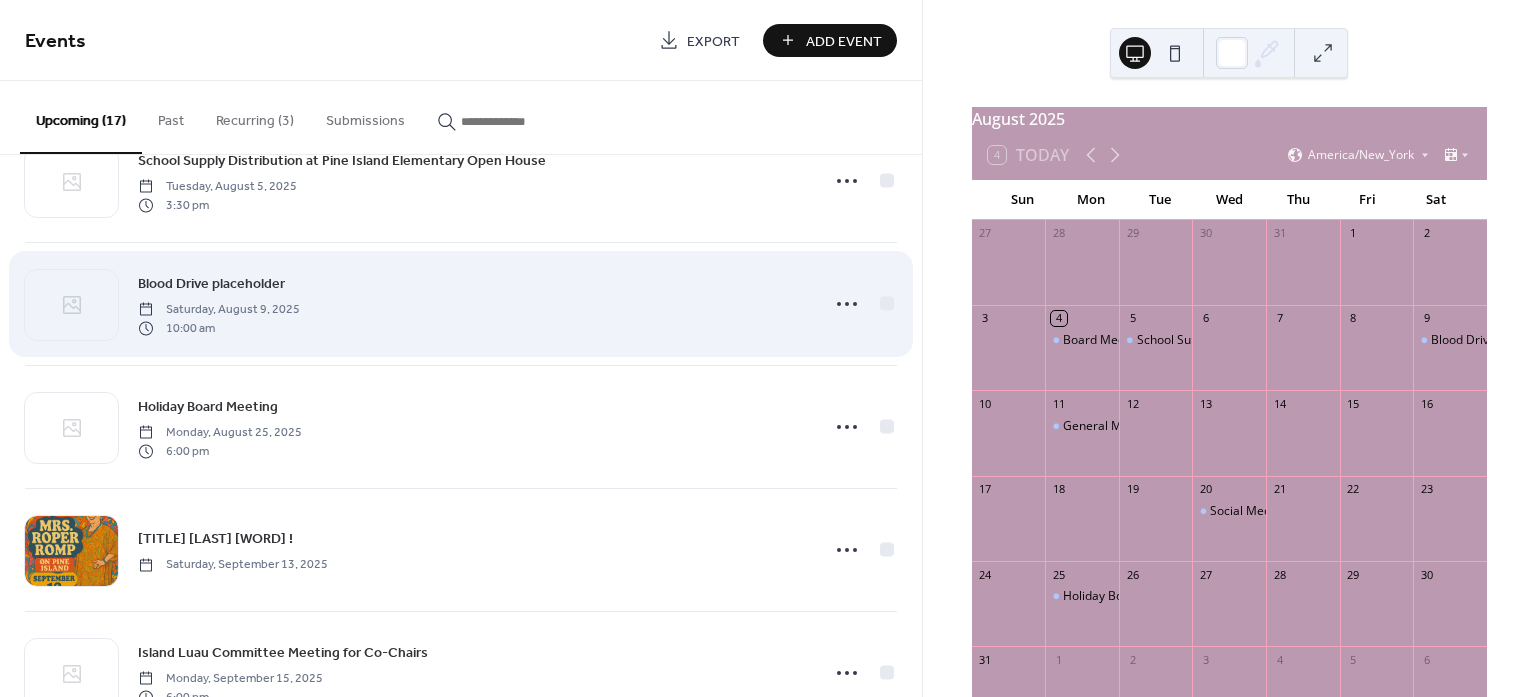 click on "Saturday, August 9, 2025" at bounding box center [219, 310] 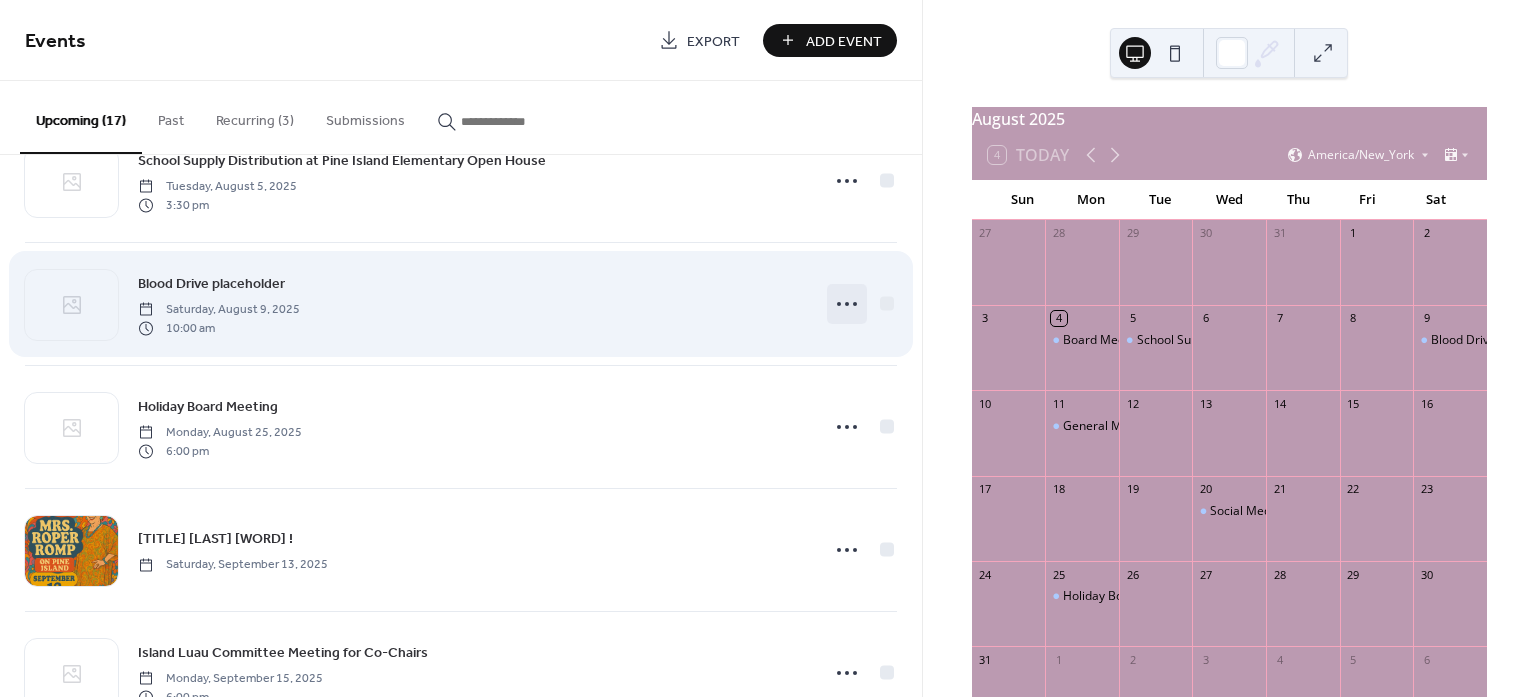 click 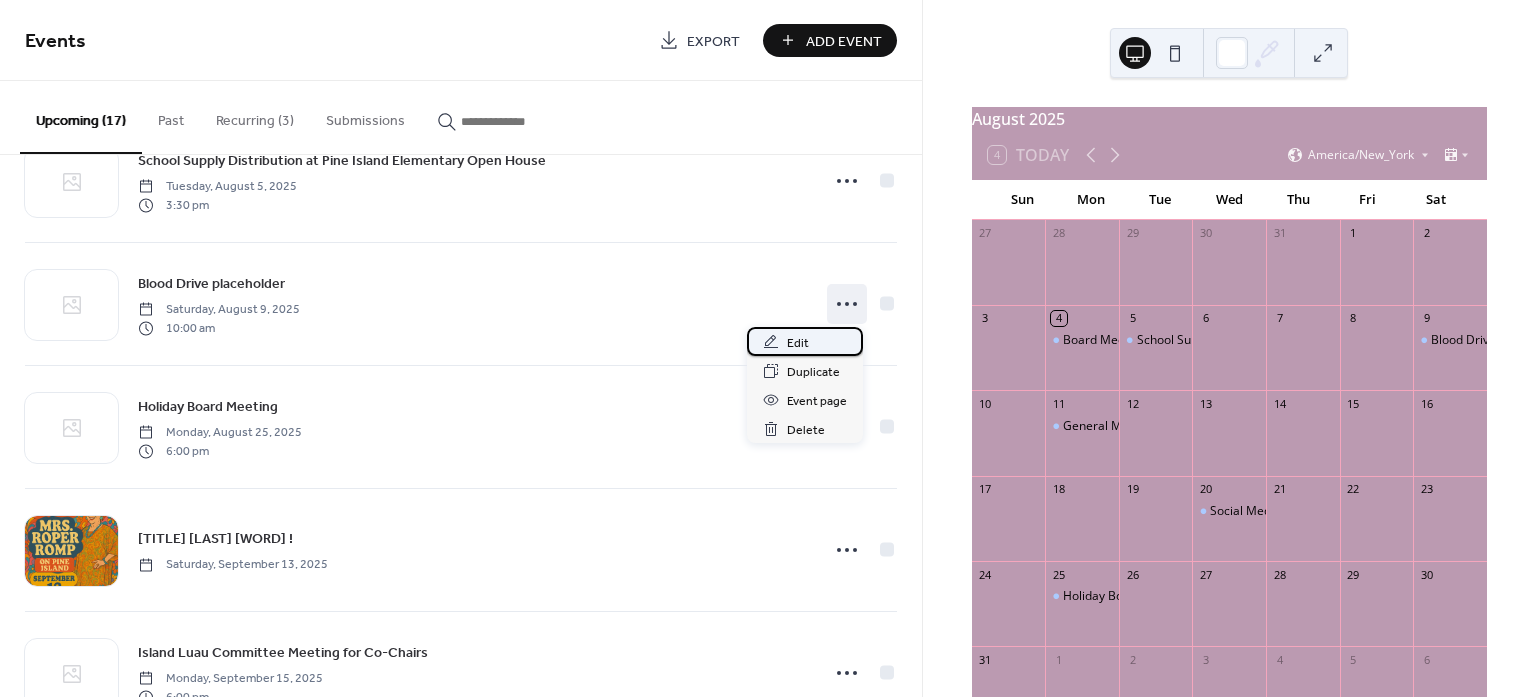 click on "Edit" at bounding box center (798, 343) 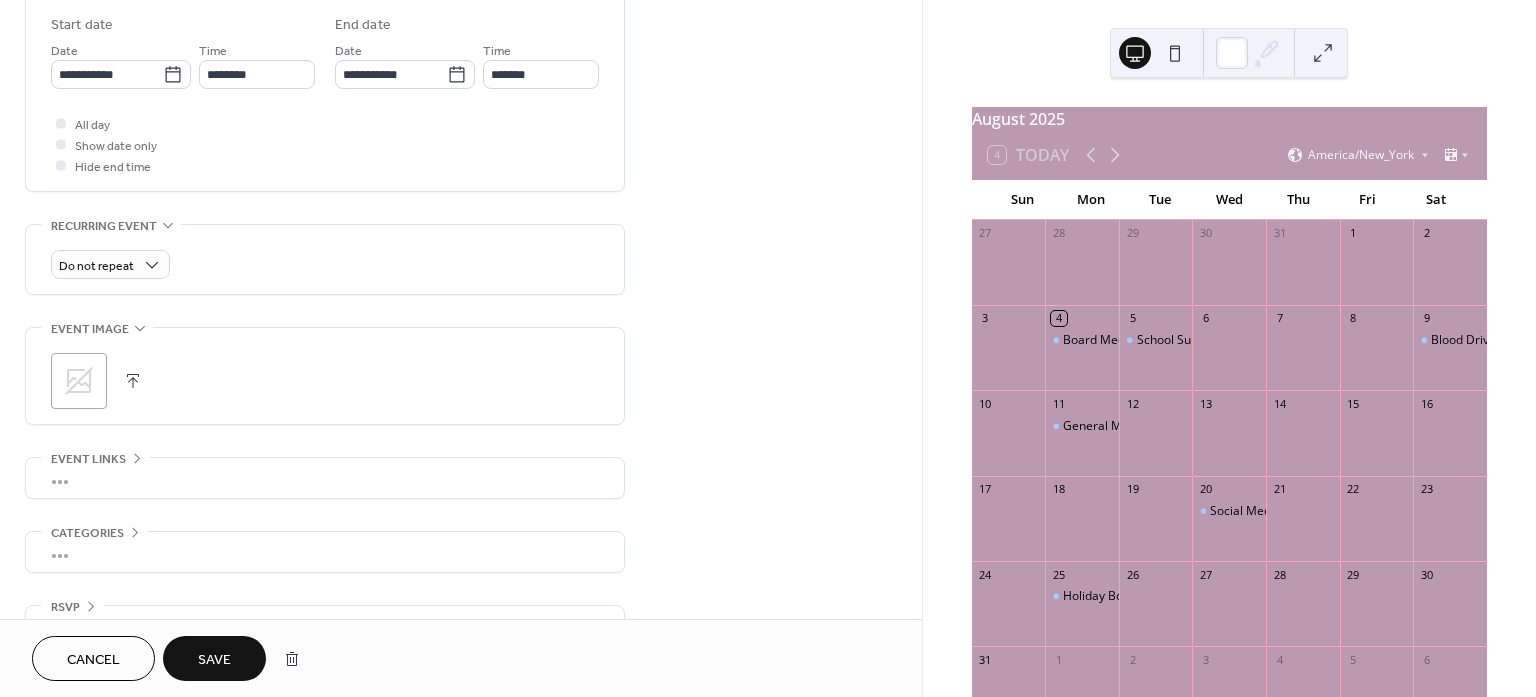 scroll, scrollTop: 716, scrollLeft: 0, axis: vertical 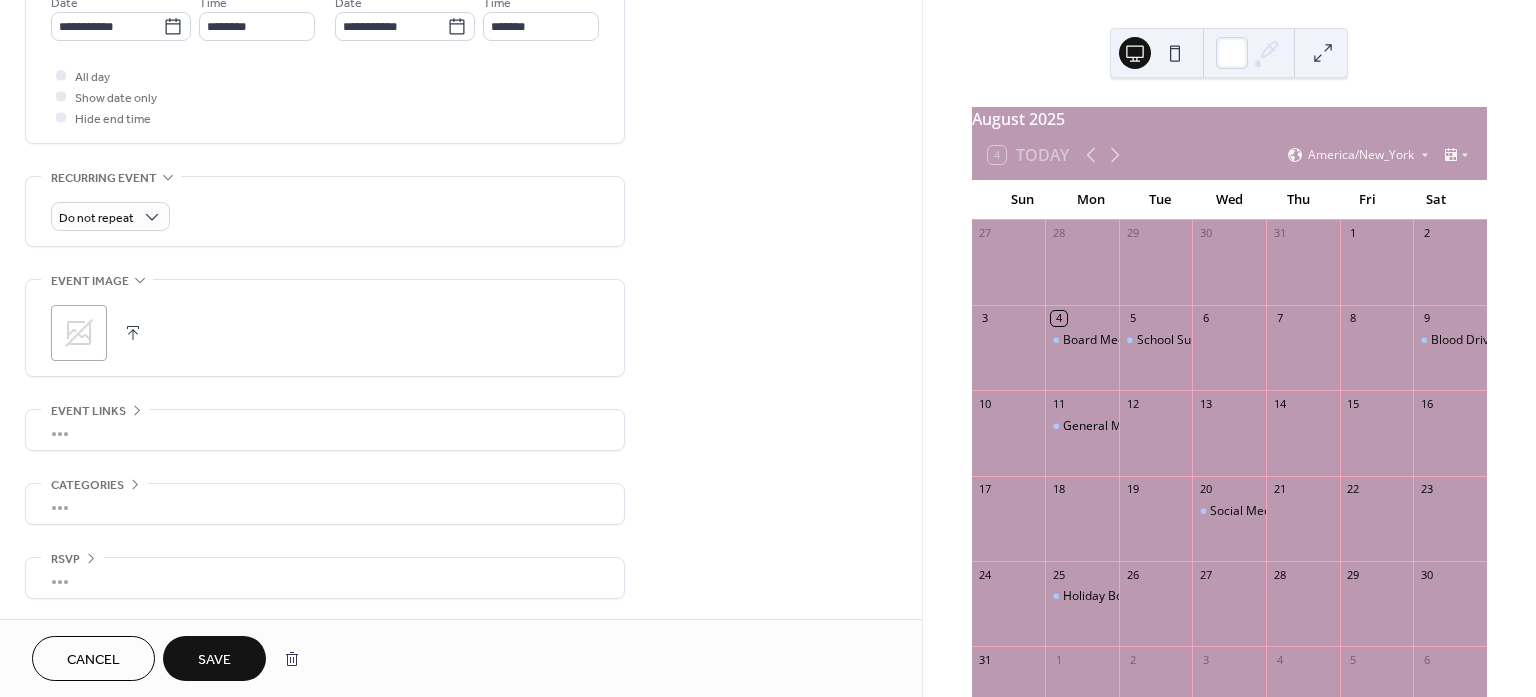 type on "**********" 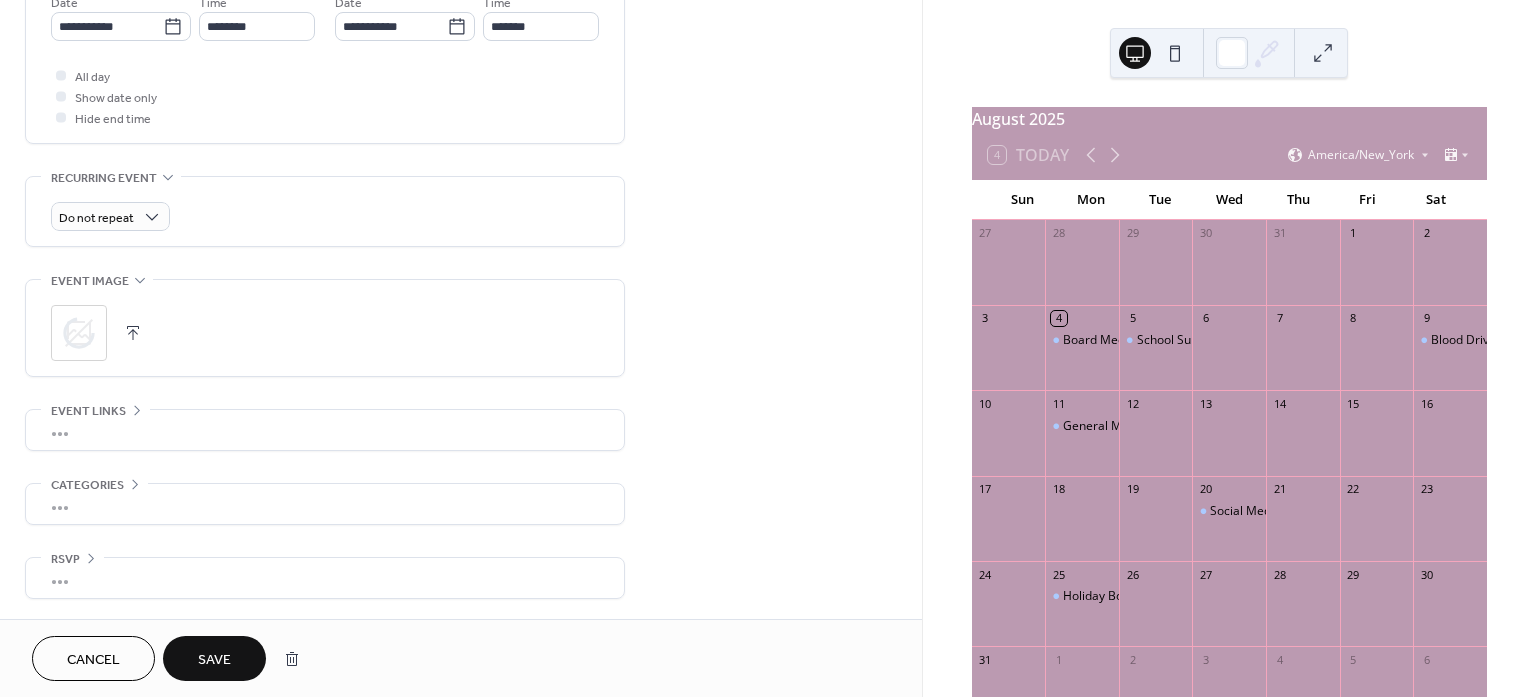 click 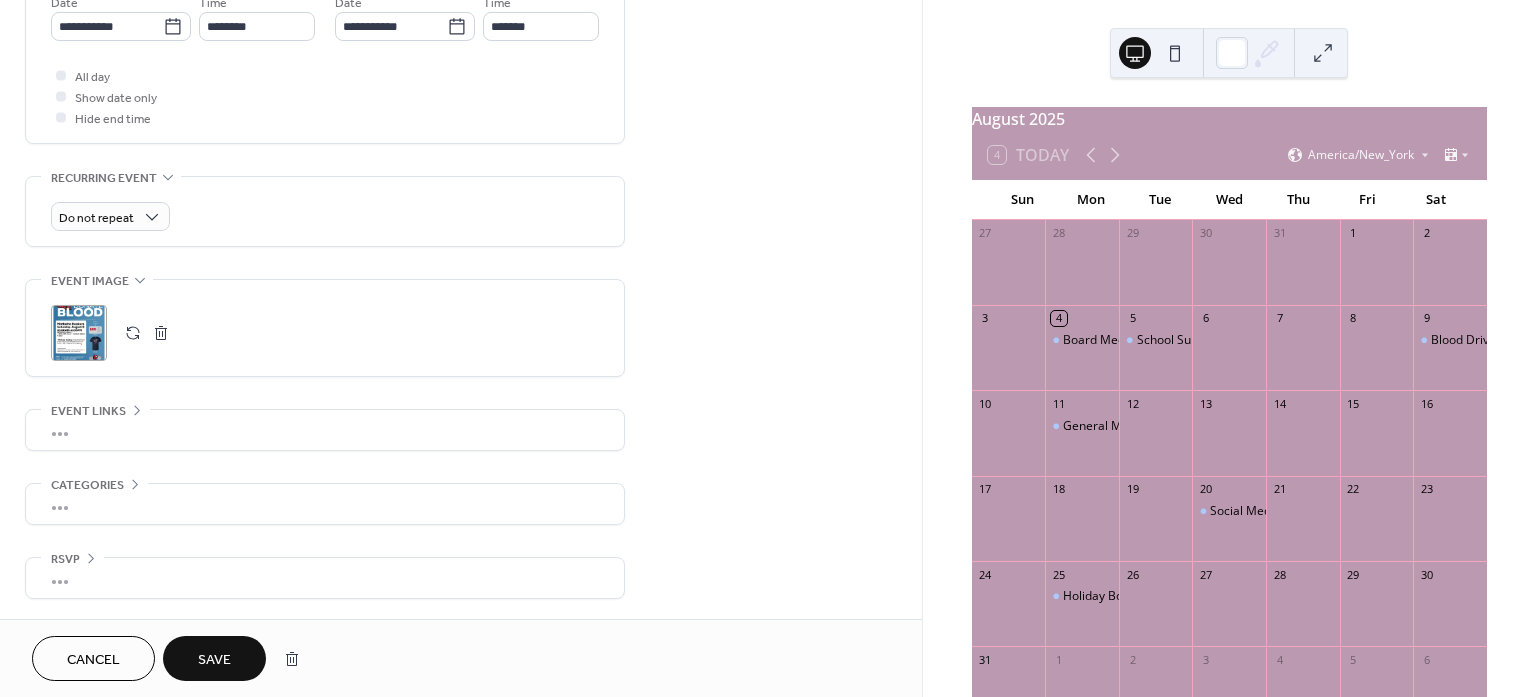 click on "Save" at bounding box center (214, 660) 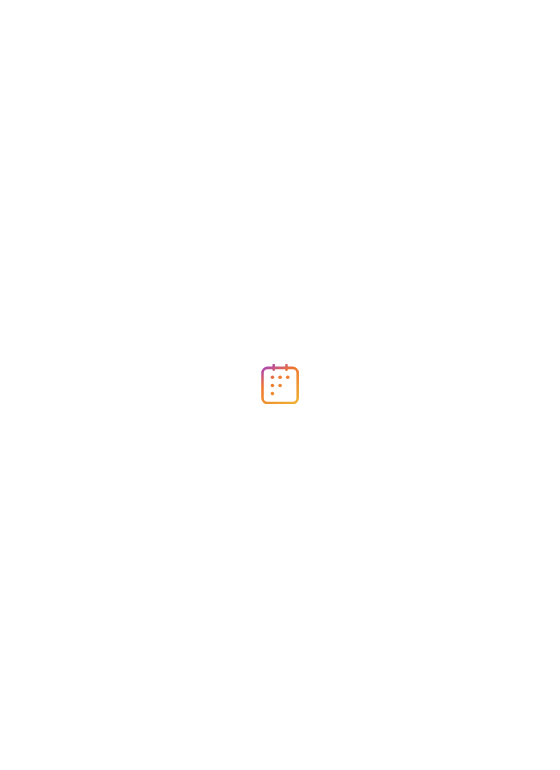 scroll, scrollTop: 0, scrollLeft: 0, axis: both 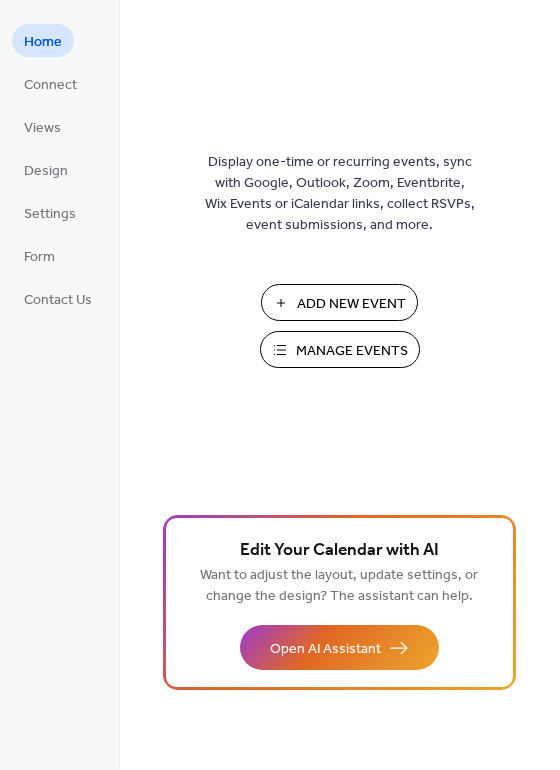 click on "Manage Events" at bounding box center (352, 351) 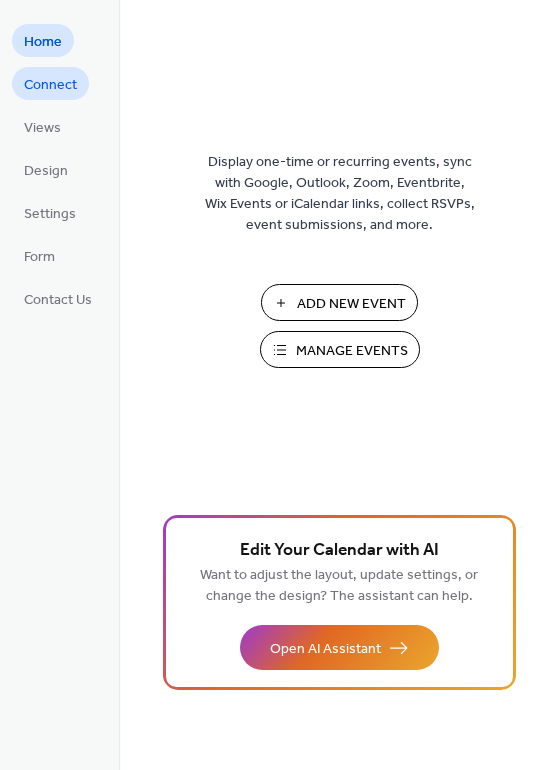 click on "Connect" at bounding box center [50, 85] 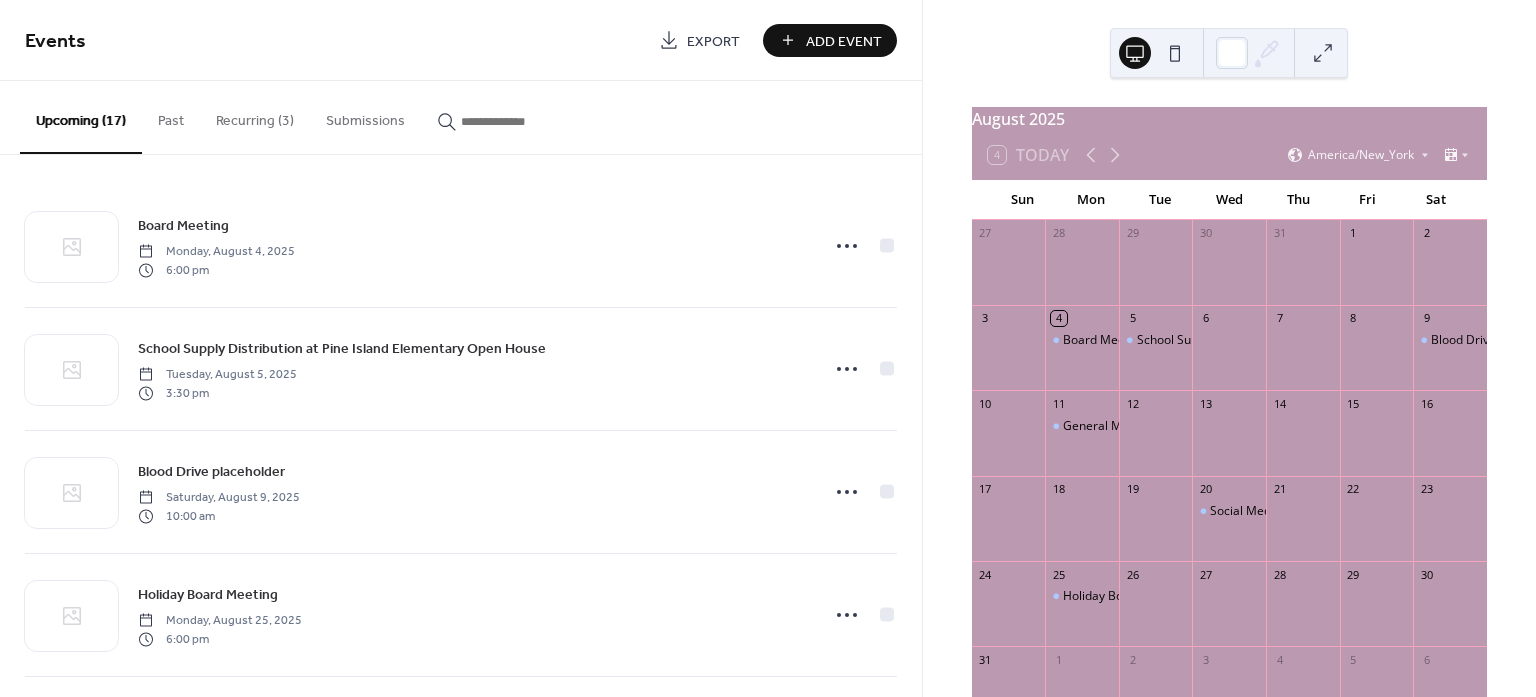 scroll, scrollTop: 0, scrollLeft: 0, axis: both 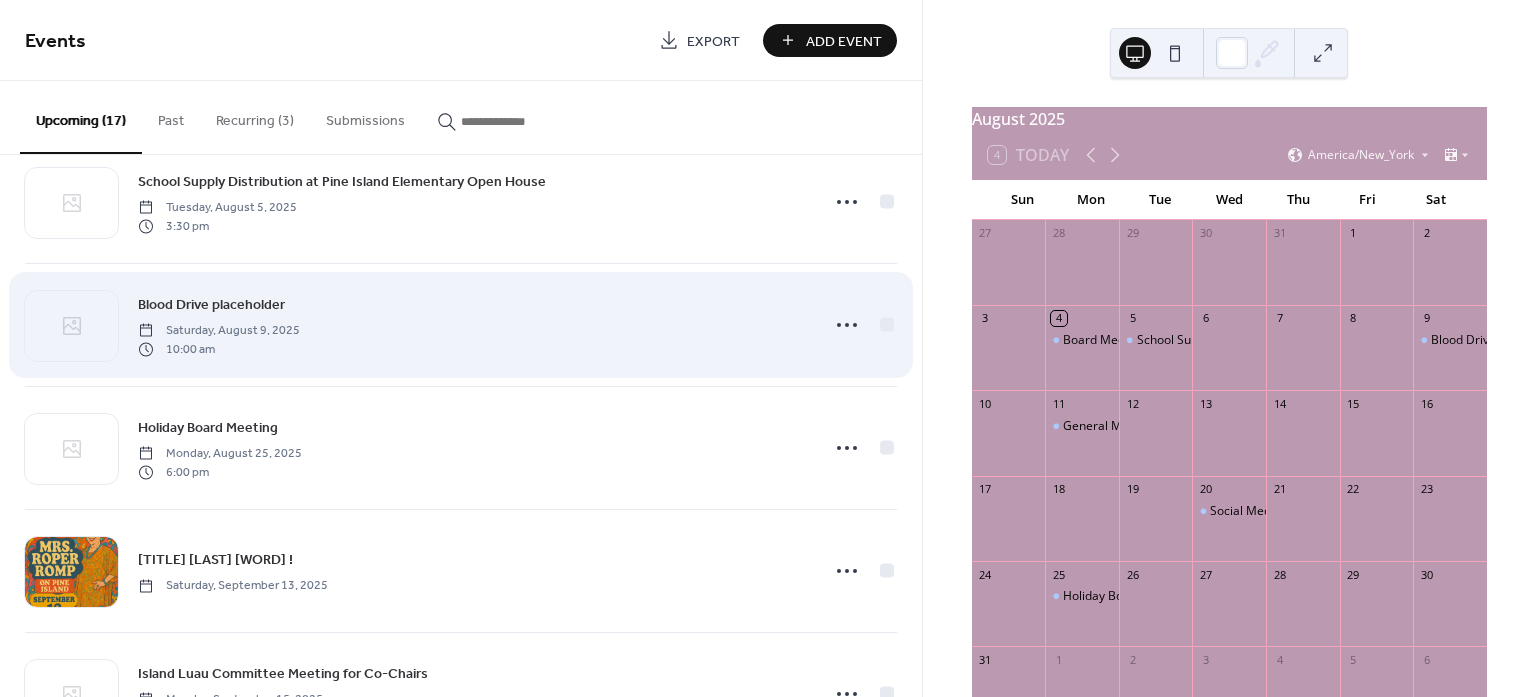click on "Saturday, August 9, 2025" at bounding box center (219, 331) 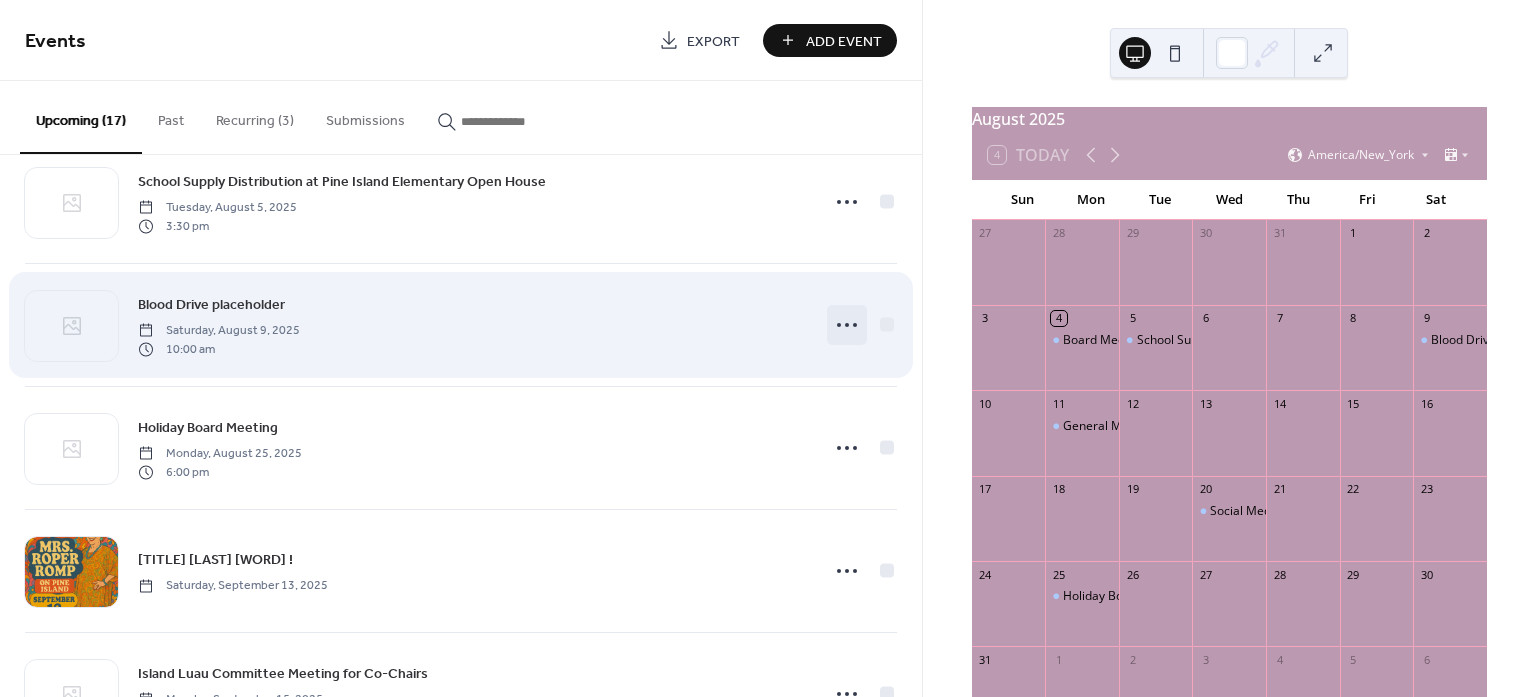 click 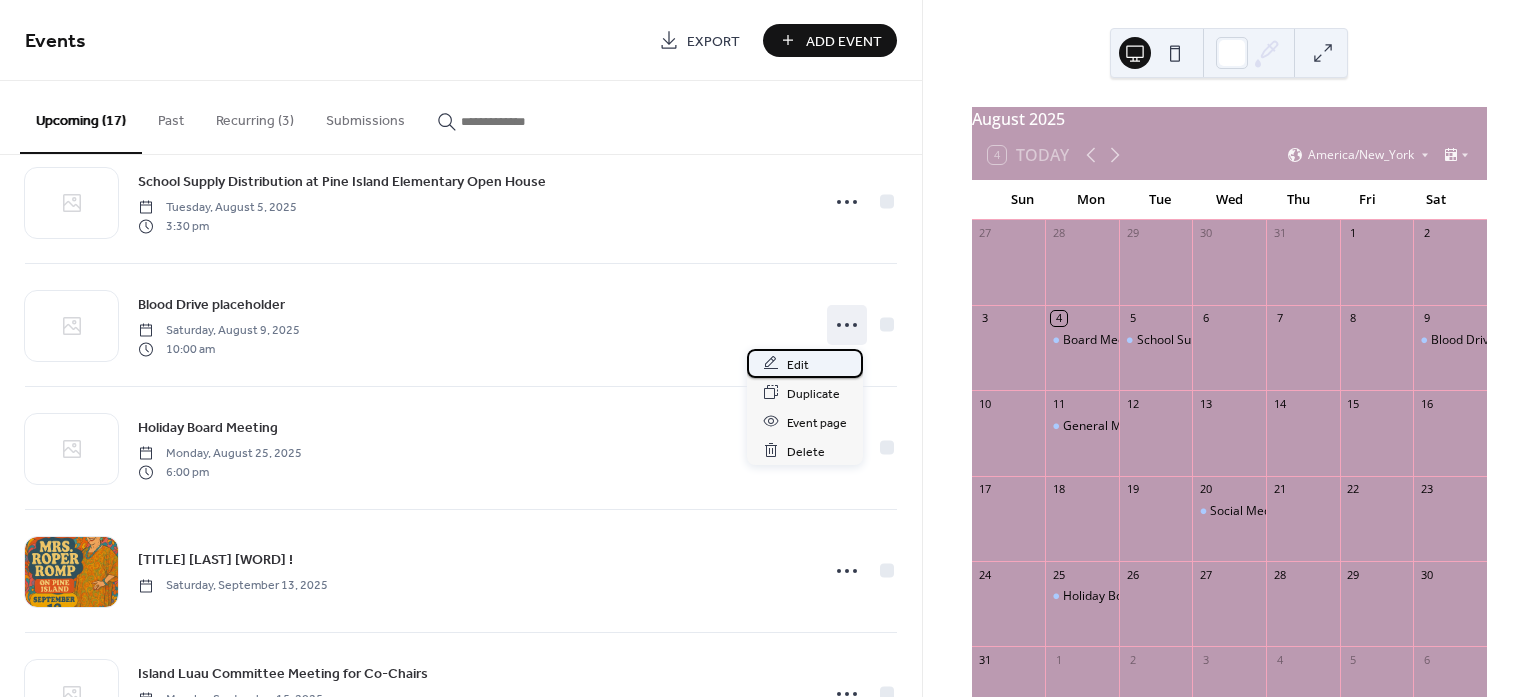 click on "Edit" at bounding box center [798, 364] 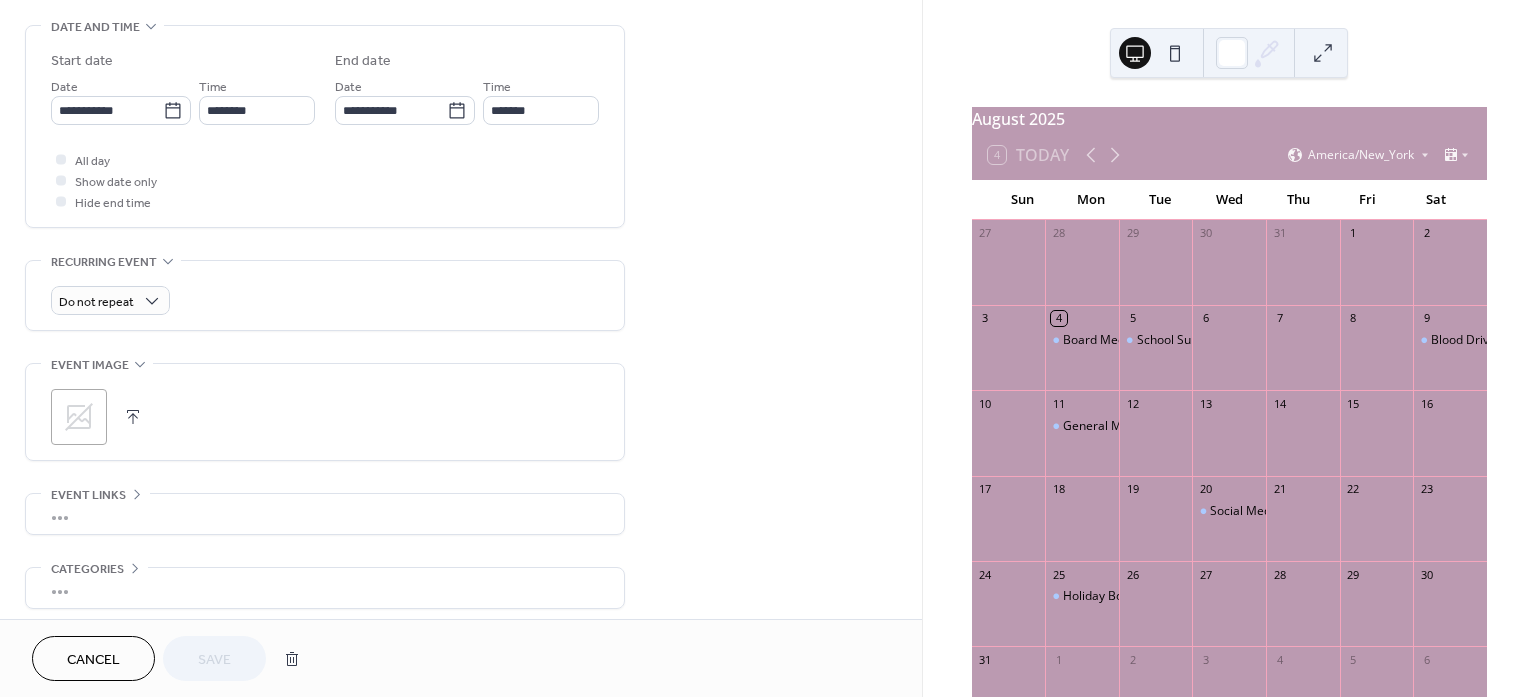 scroll, scrollTop: 716, scrollLeft: 0, axis: vertical 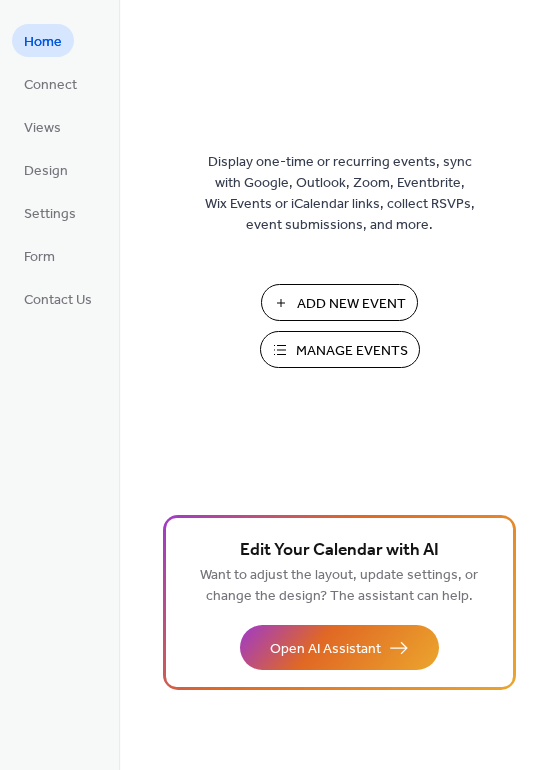 click on "Manage Events" at bounding box center [352, 351] 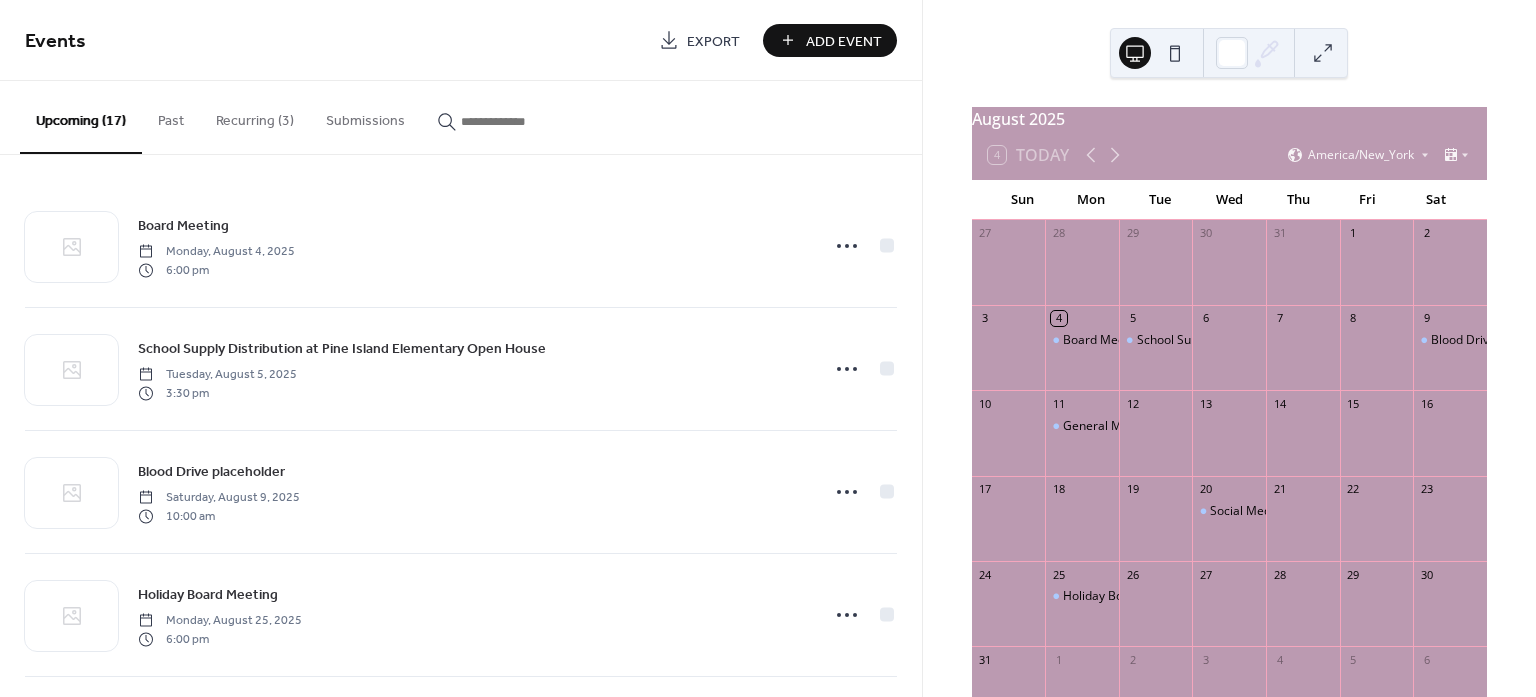 scroll, scrollTop: 0, scrollLeft: 0, axis: both 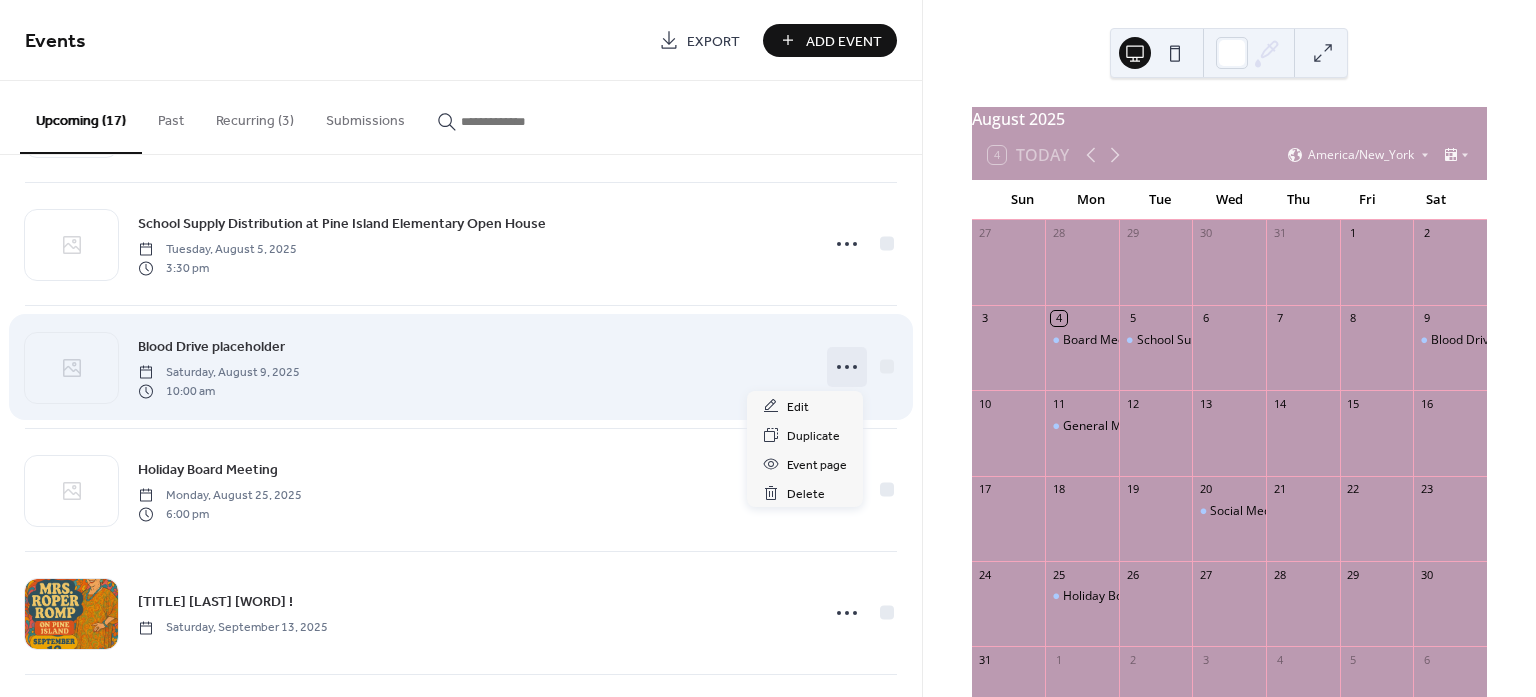click 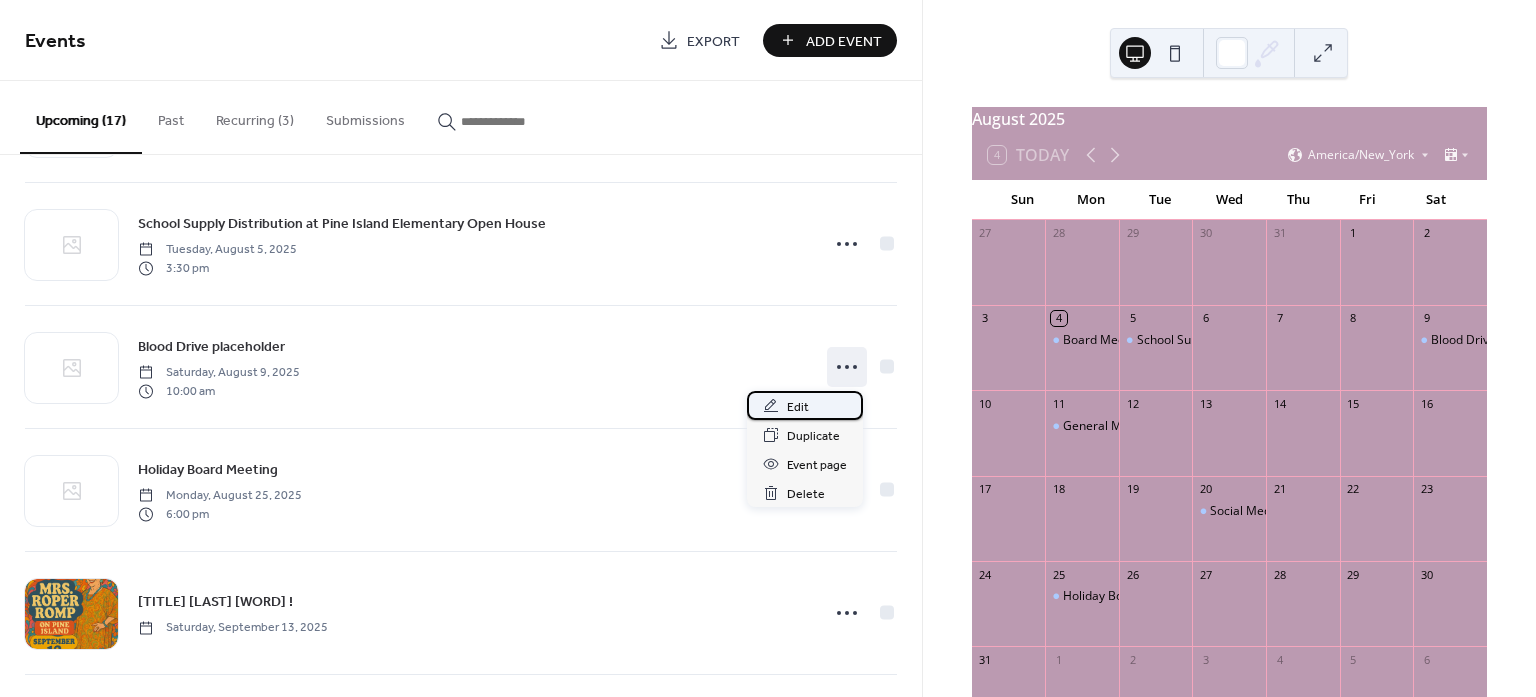 click on "Edit" at bounding box center (798, 407) 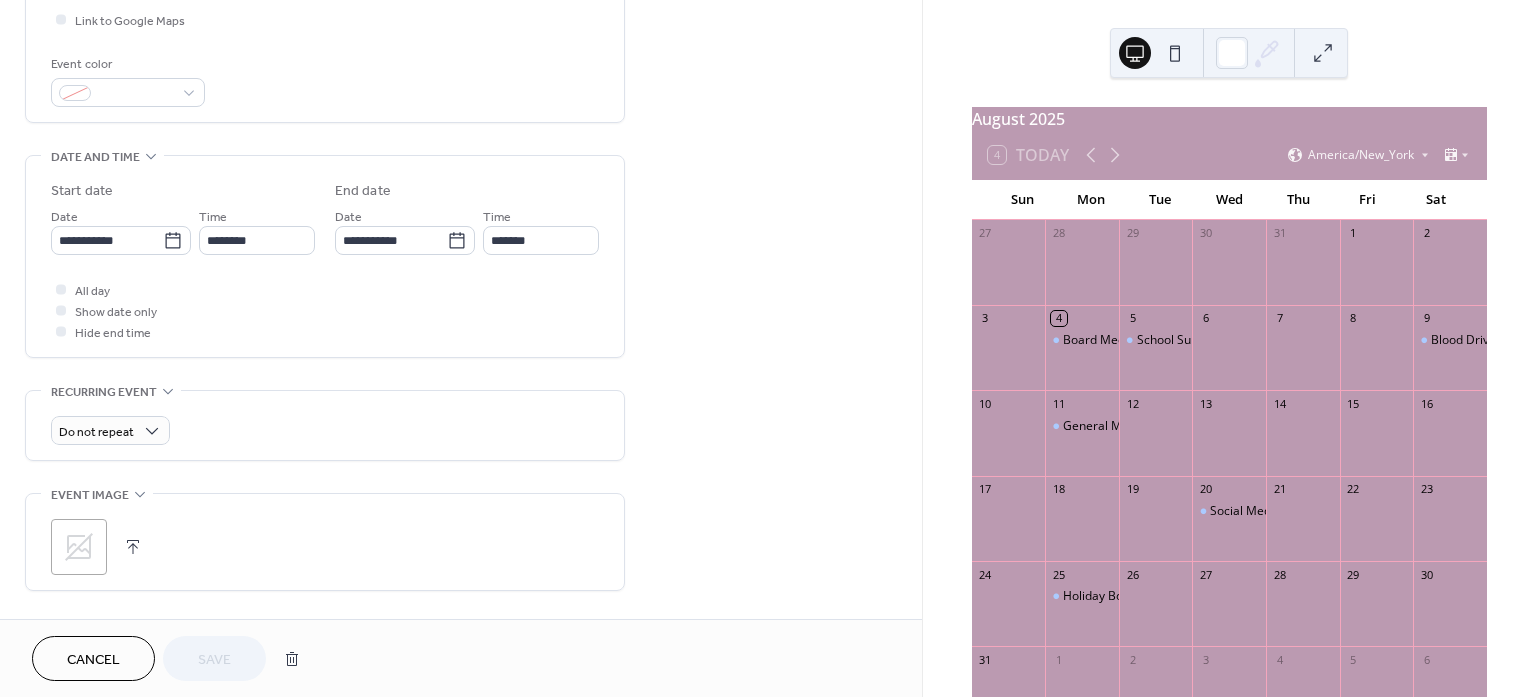 scroll, scrollTop: 500, scrollLeft: 0, axis: vertical 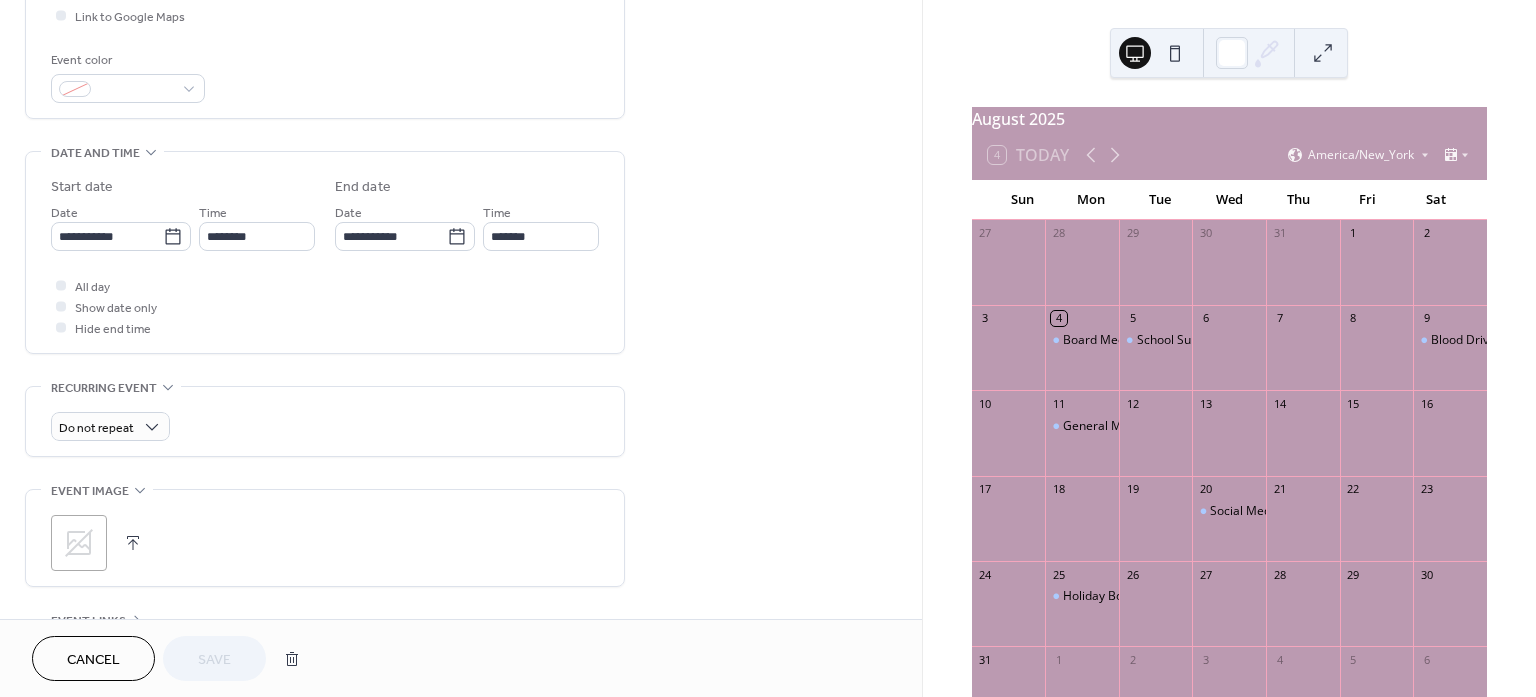 click 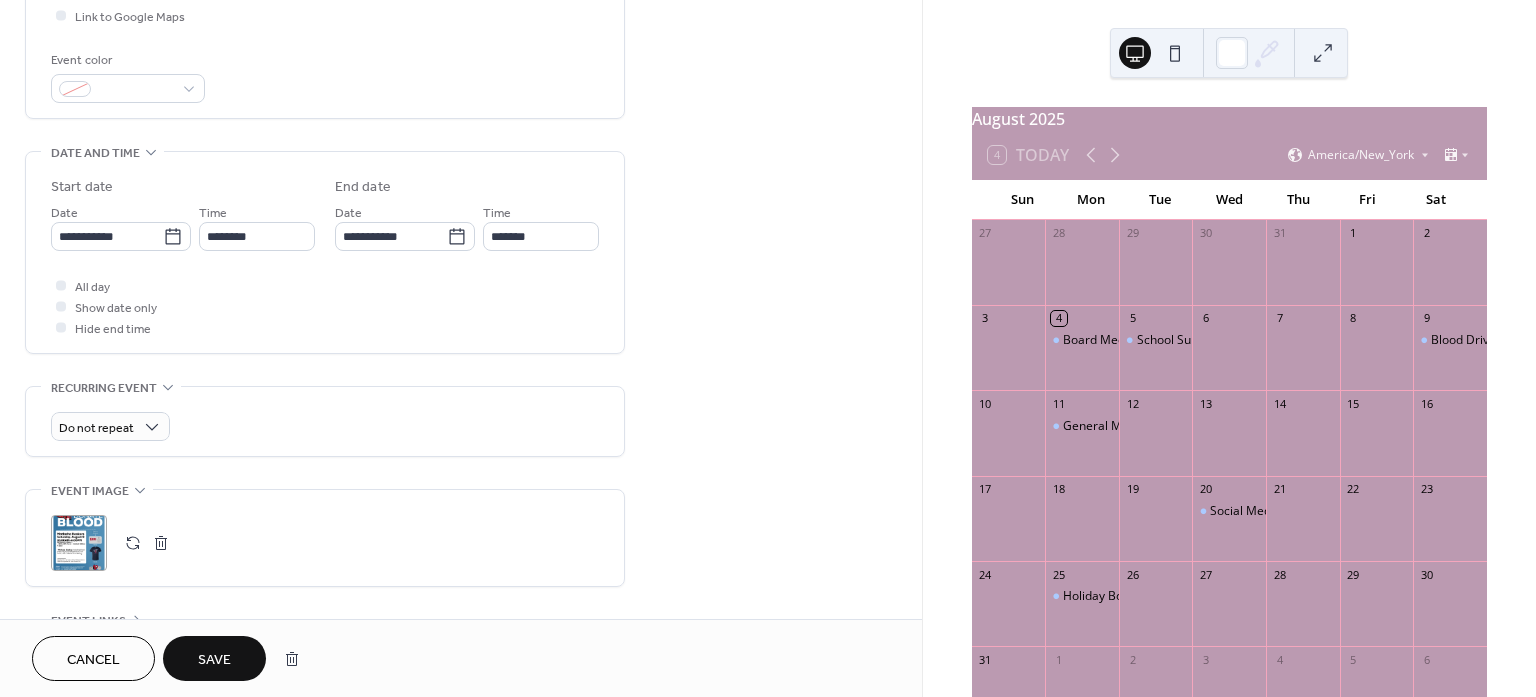 click on "Save" at bounding box center (214, 660) 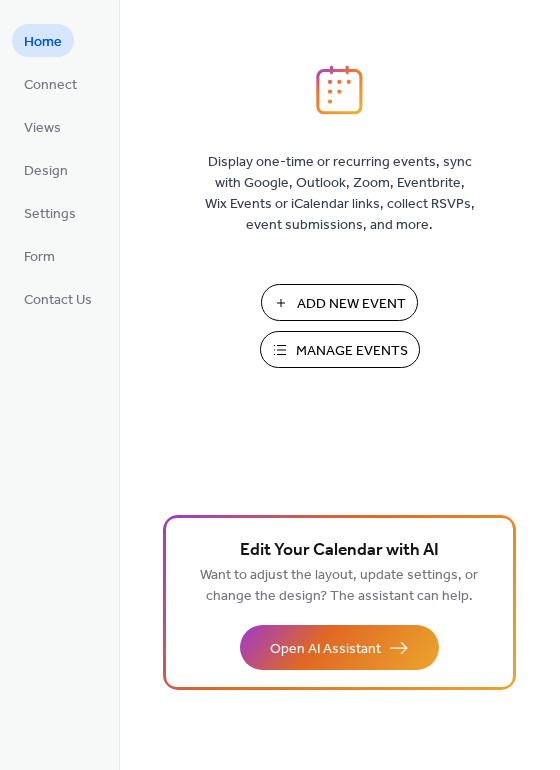 scroll, scrollTop: 0, scrollLeft: 0, axis: both 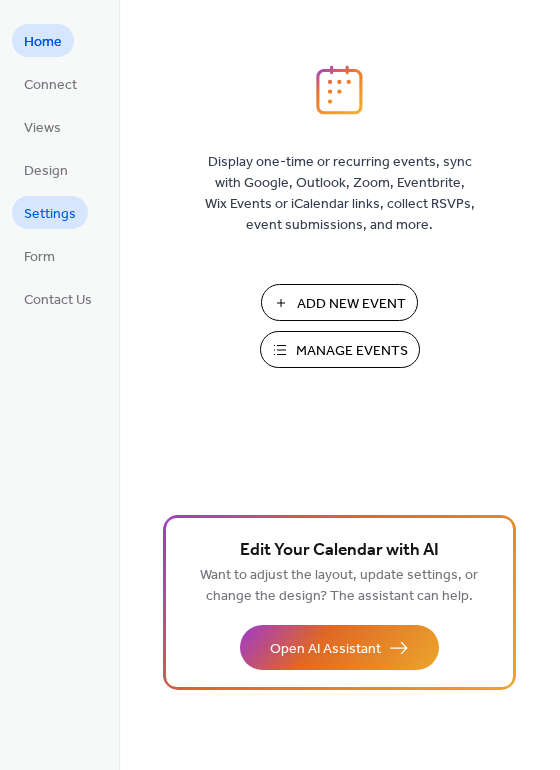 click on "Settings" at bounding box center [50, 214] 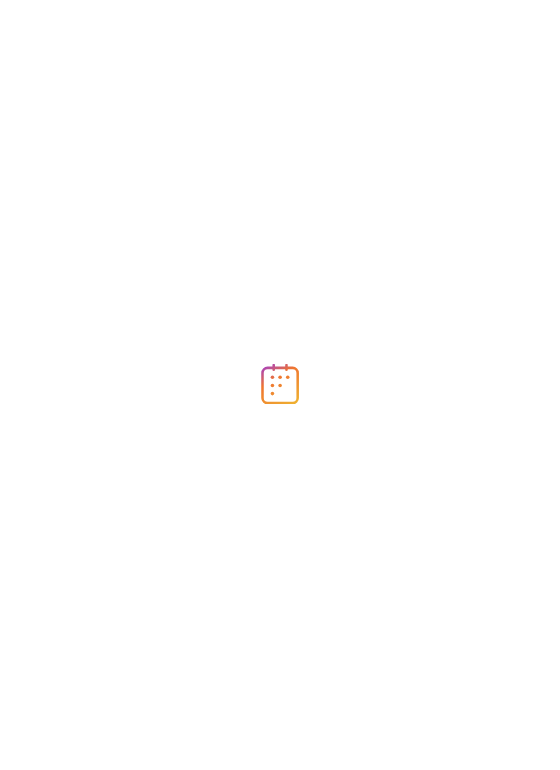 scroll, scrollTop: 0, scrollLeft: 0, axis: both 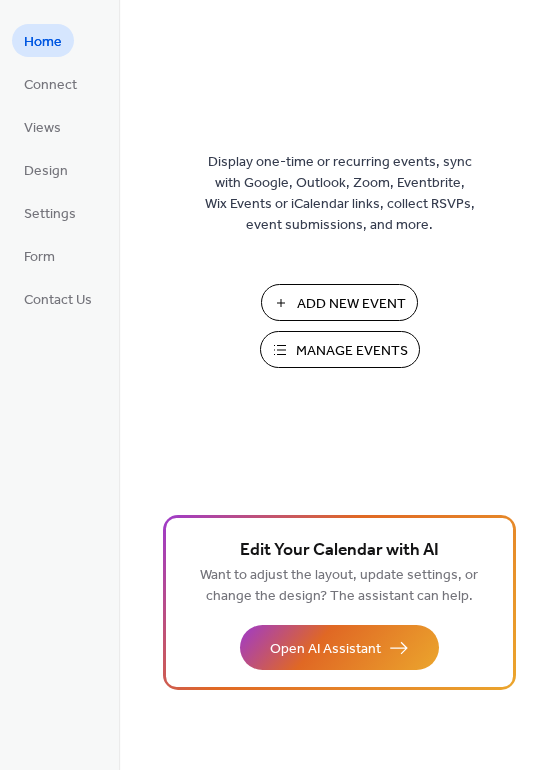 click on "Manage Events" at bounding box center [352, 351] 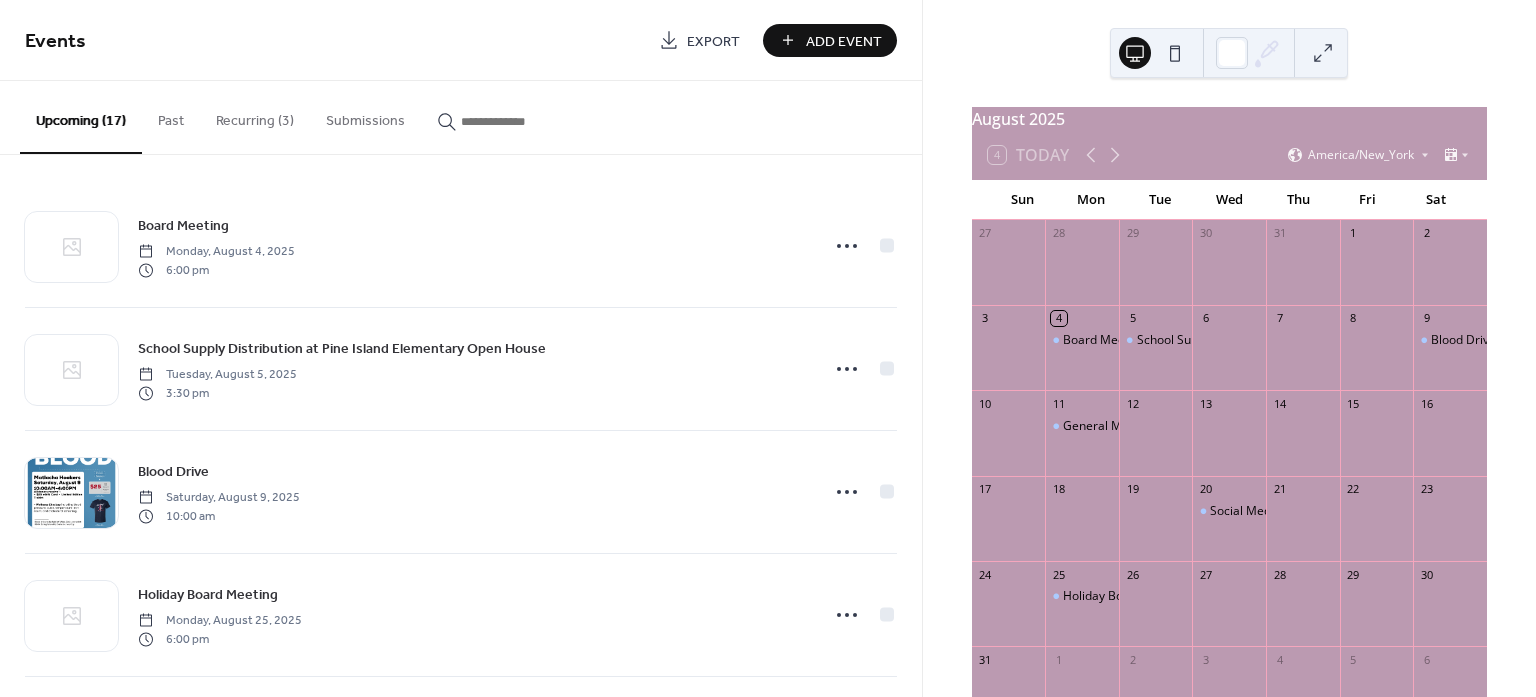 scroll, scrollTop: 0, scrollLeft: 0, axis: both 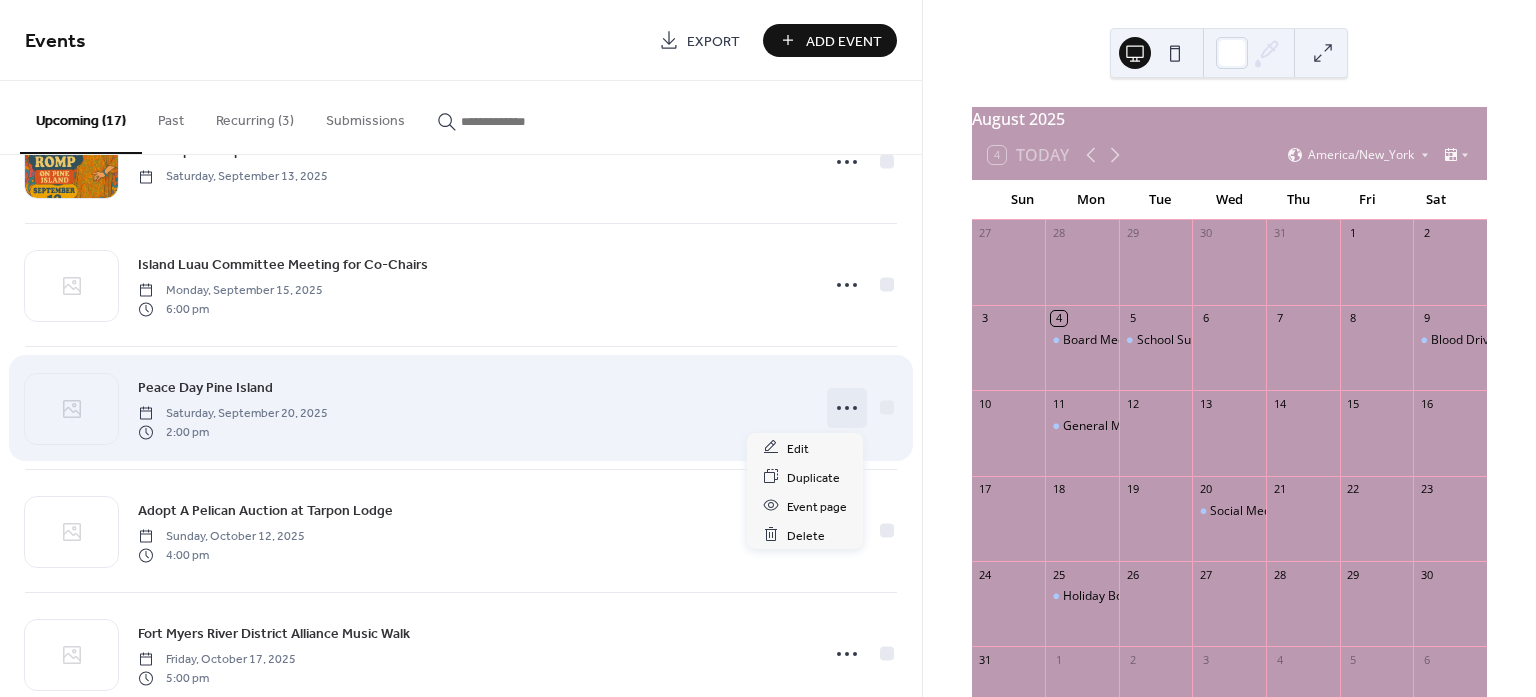 click 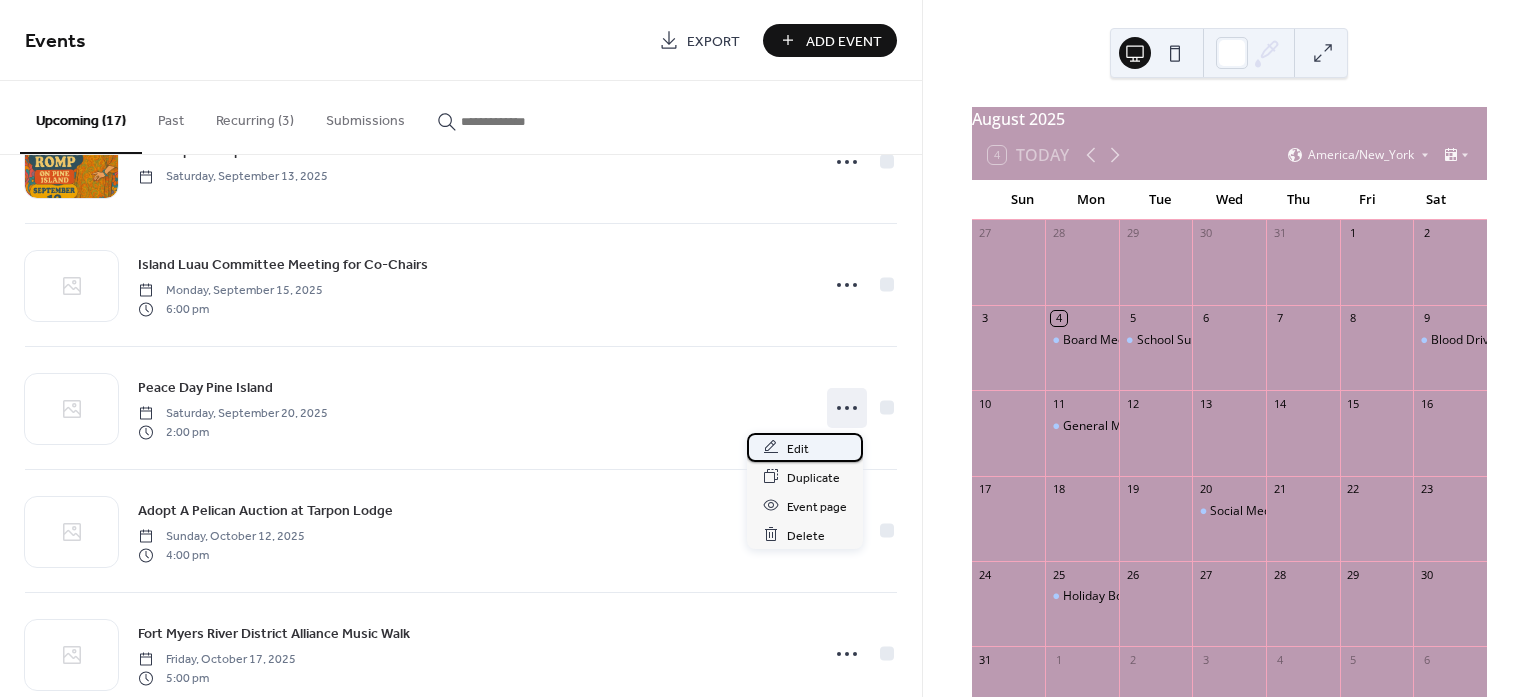 click on "Edit" at bounding box center (798, 448) 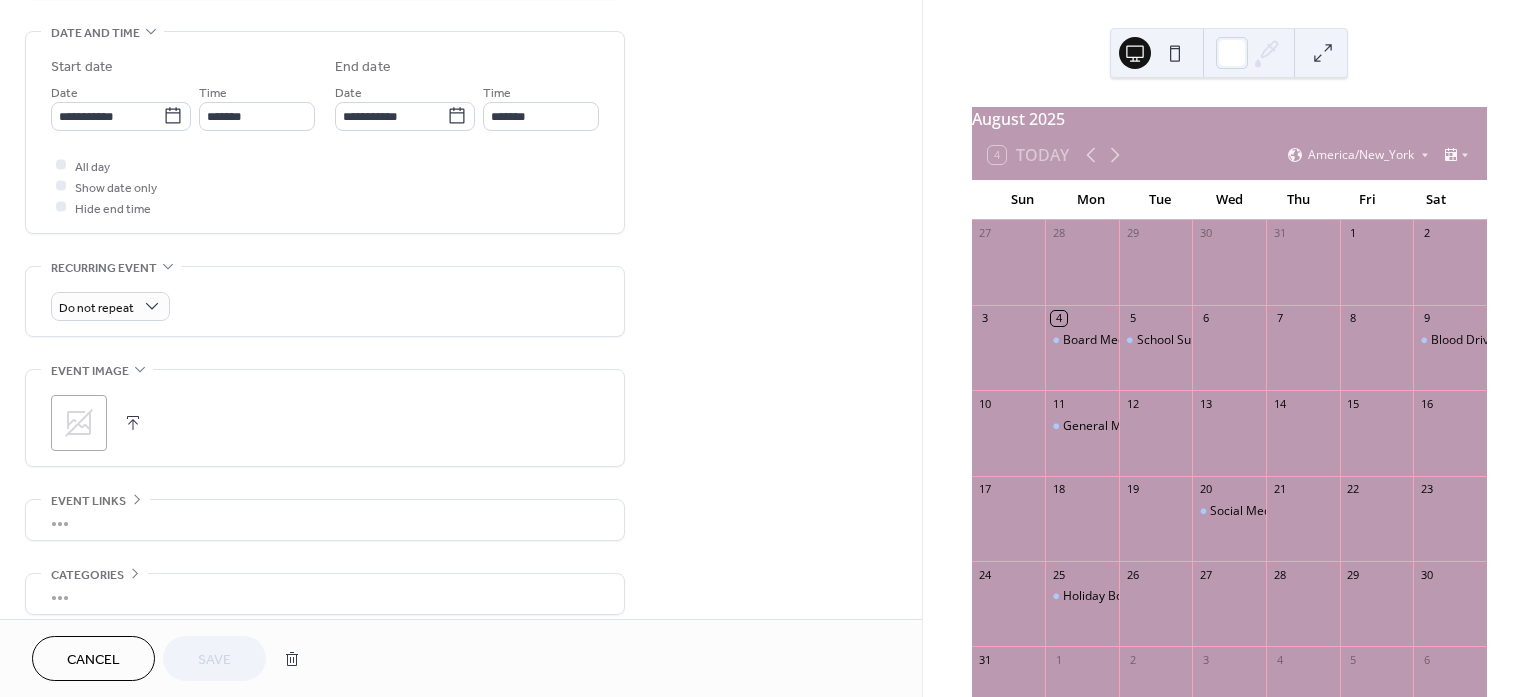 scroll, scrollTop: 625, scrollLeft: 0, axis: vertical 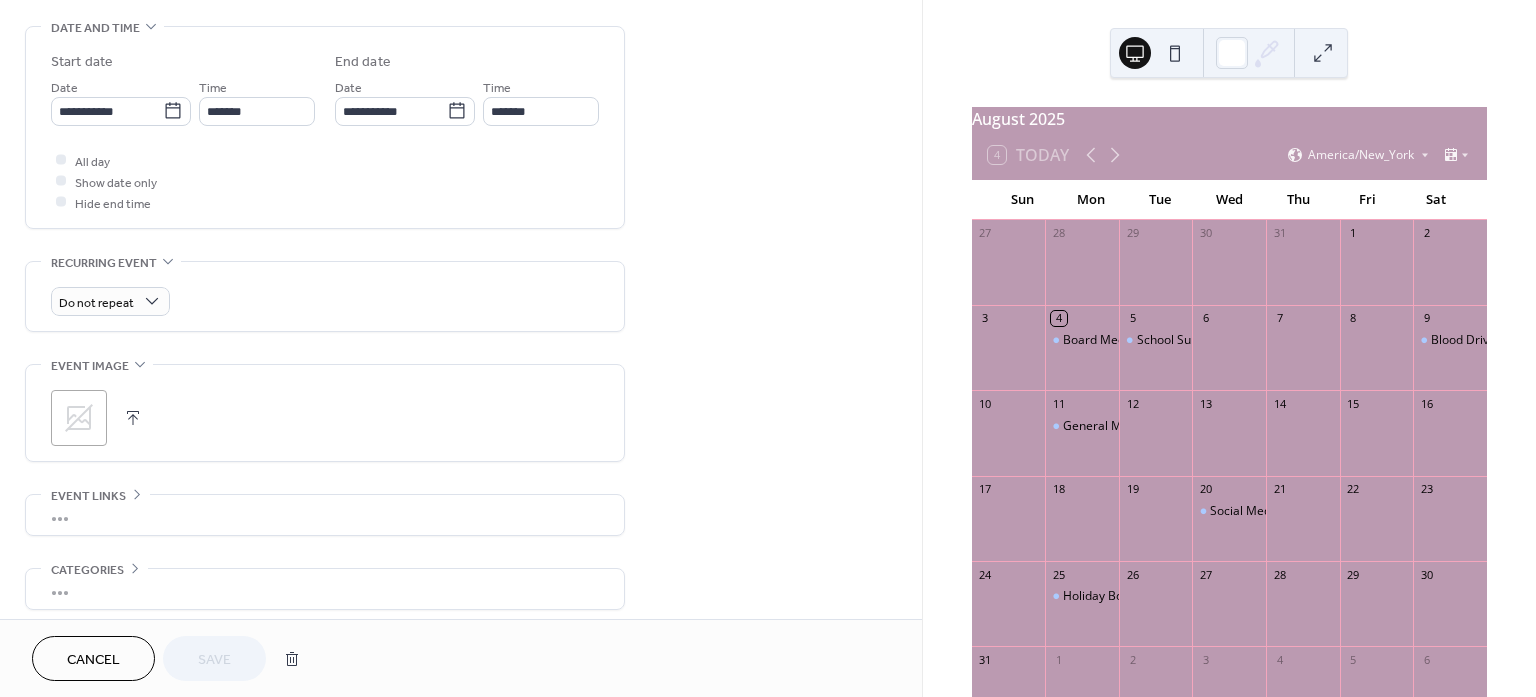 click 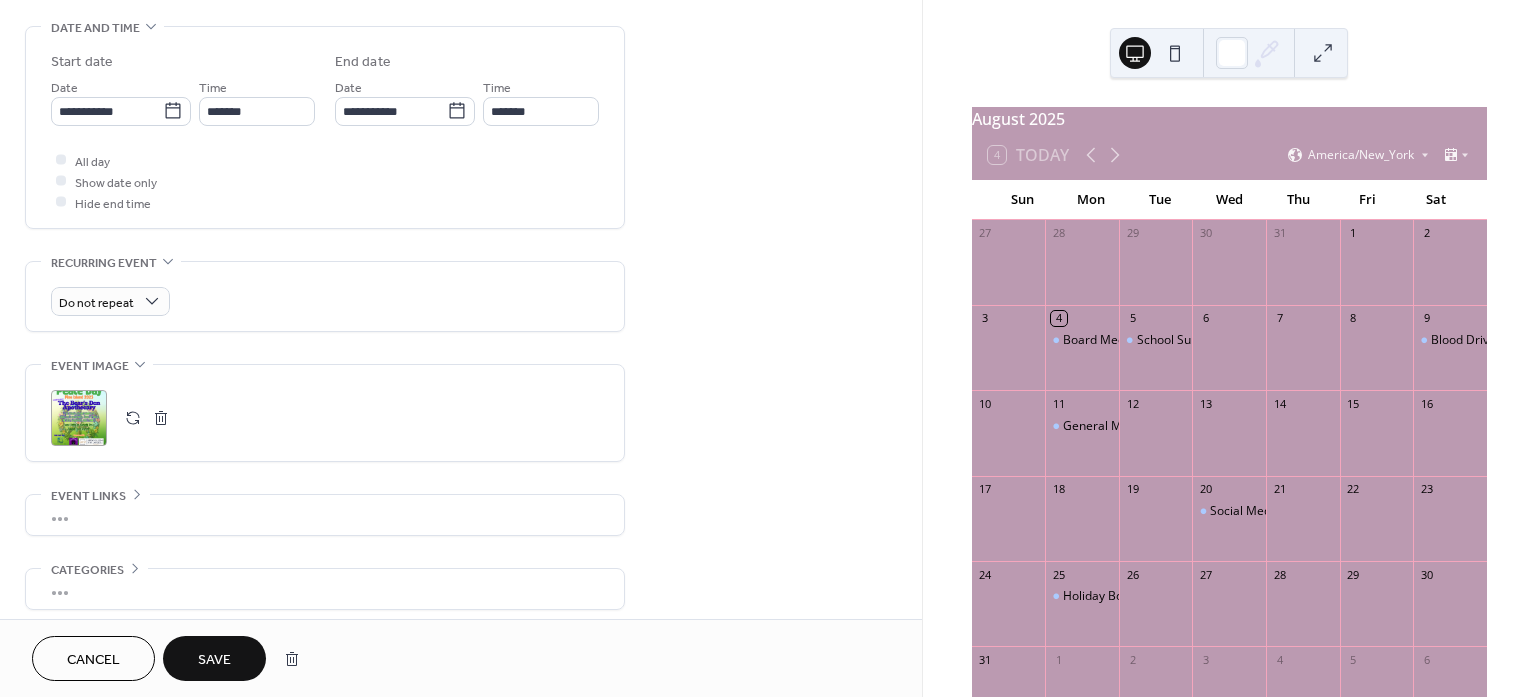 click on "Save" at bounding box center (214, 660) 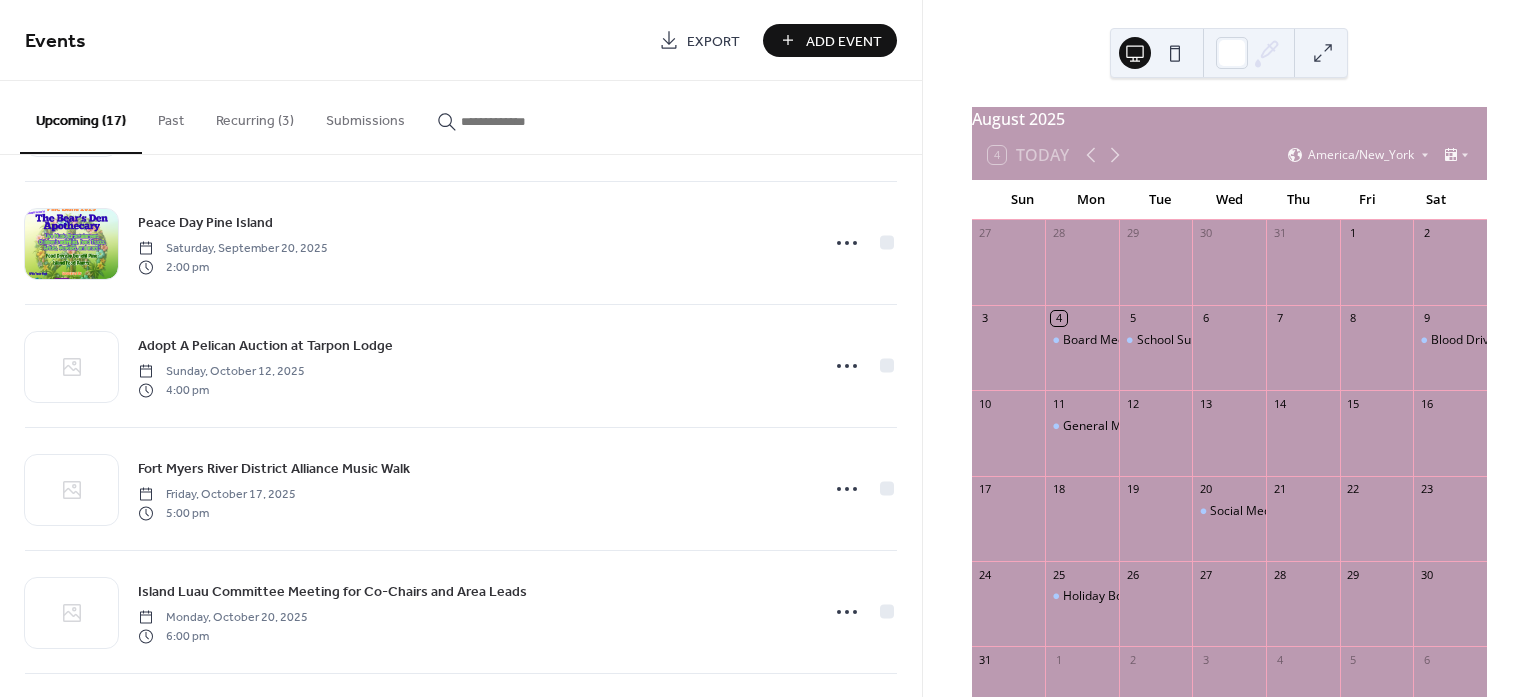 scroll, scrollTop: 750, scrollLeft: 0, axis: vertical 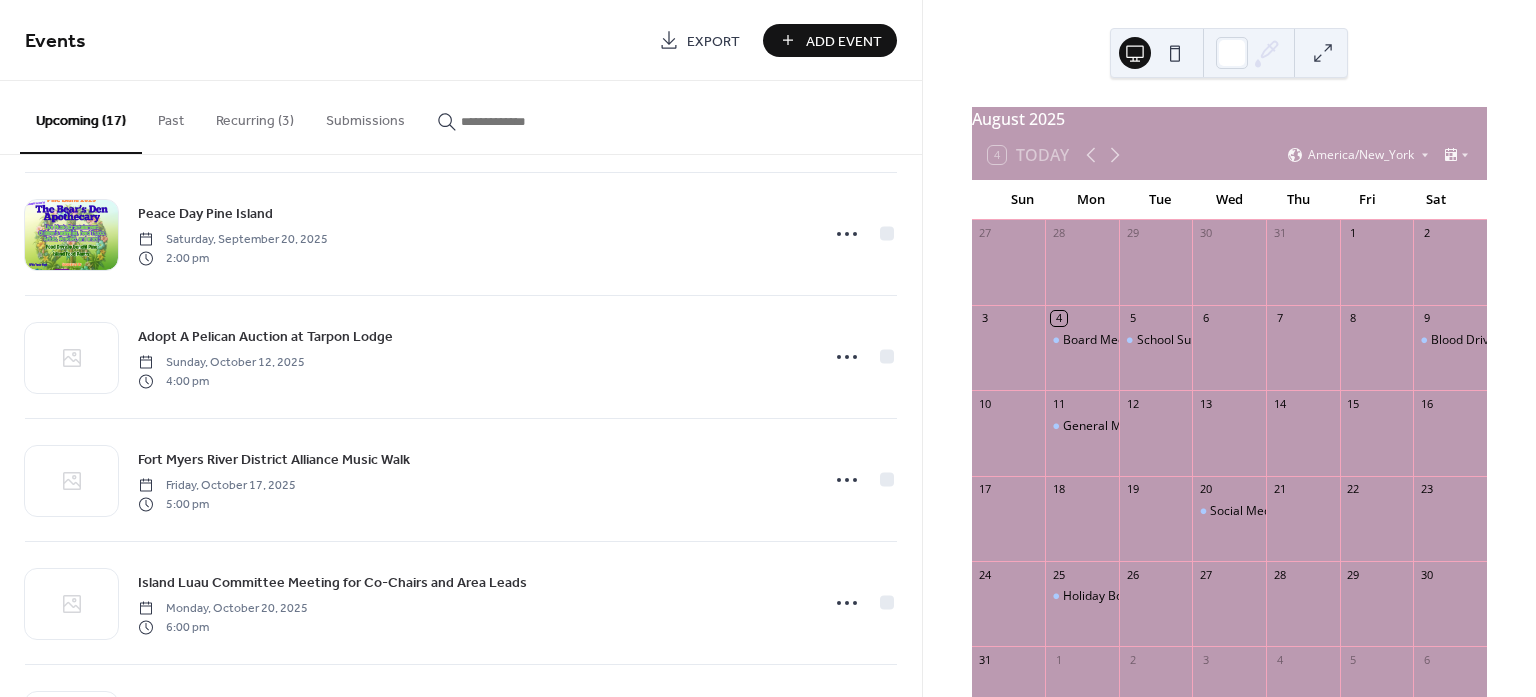 click on "Add Event" at bounding box center (844, 41) 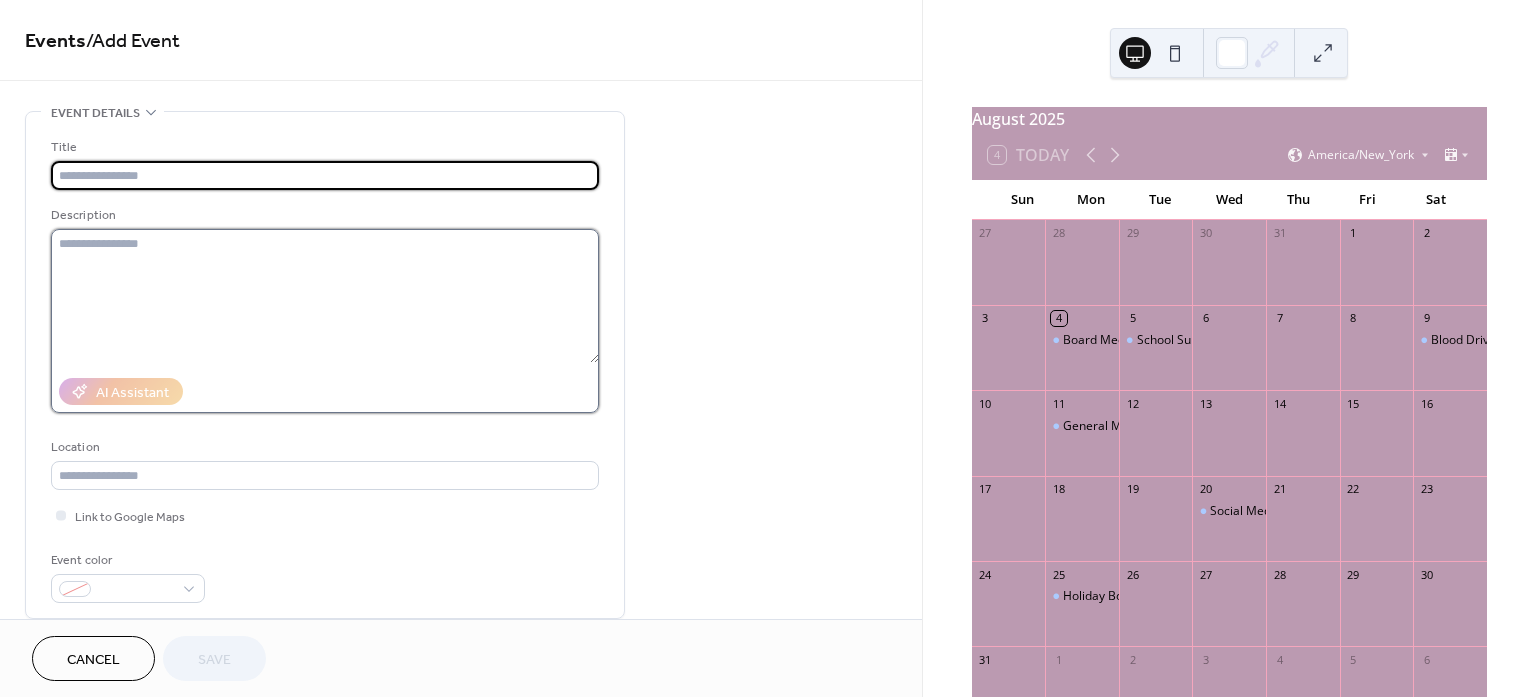 click at bounding box center [325, 296] 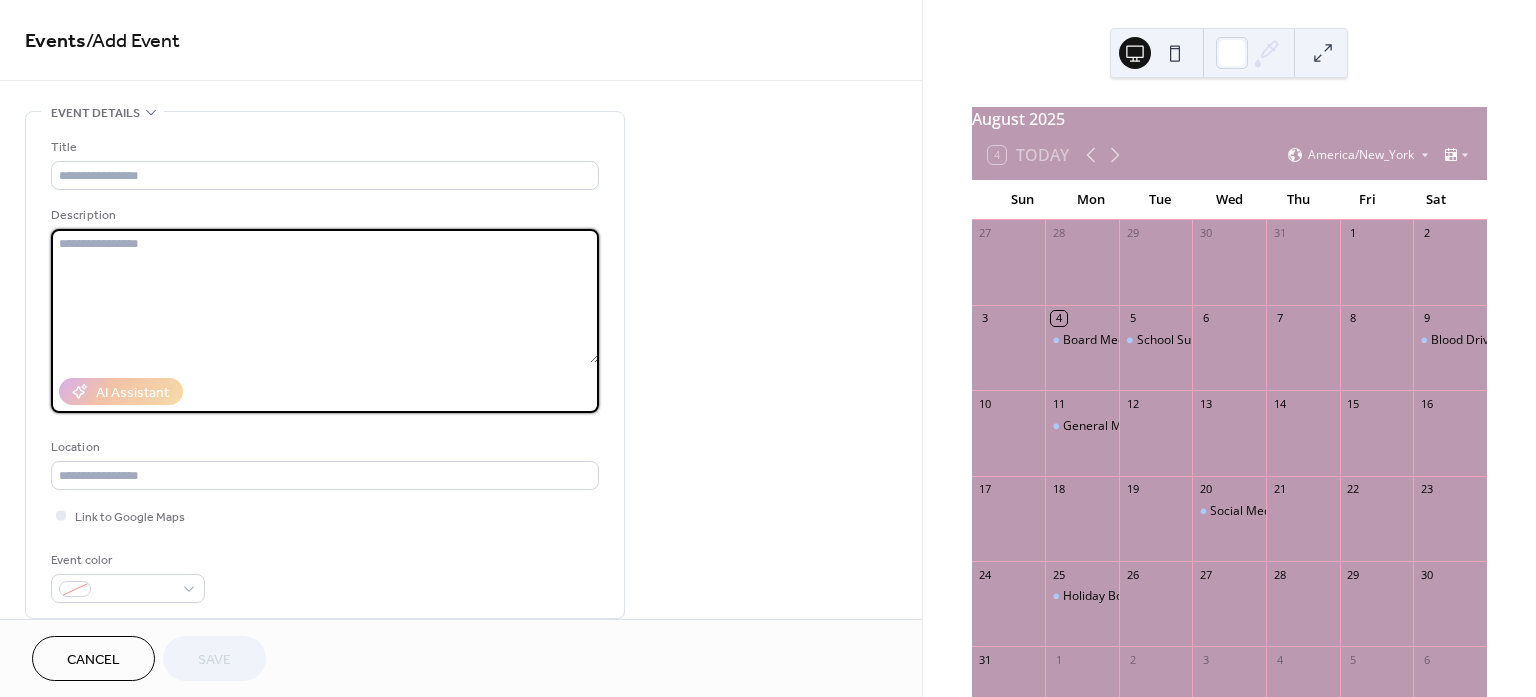 paste on "**********" 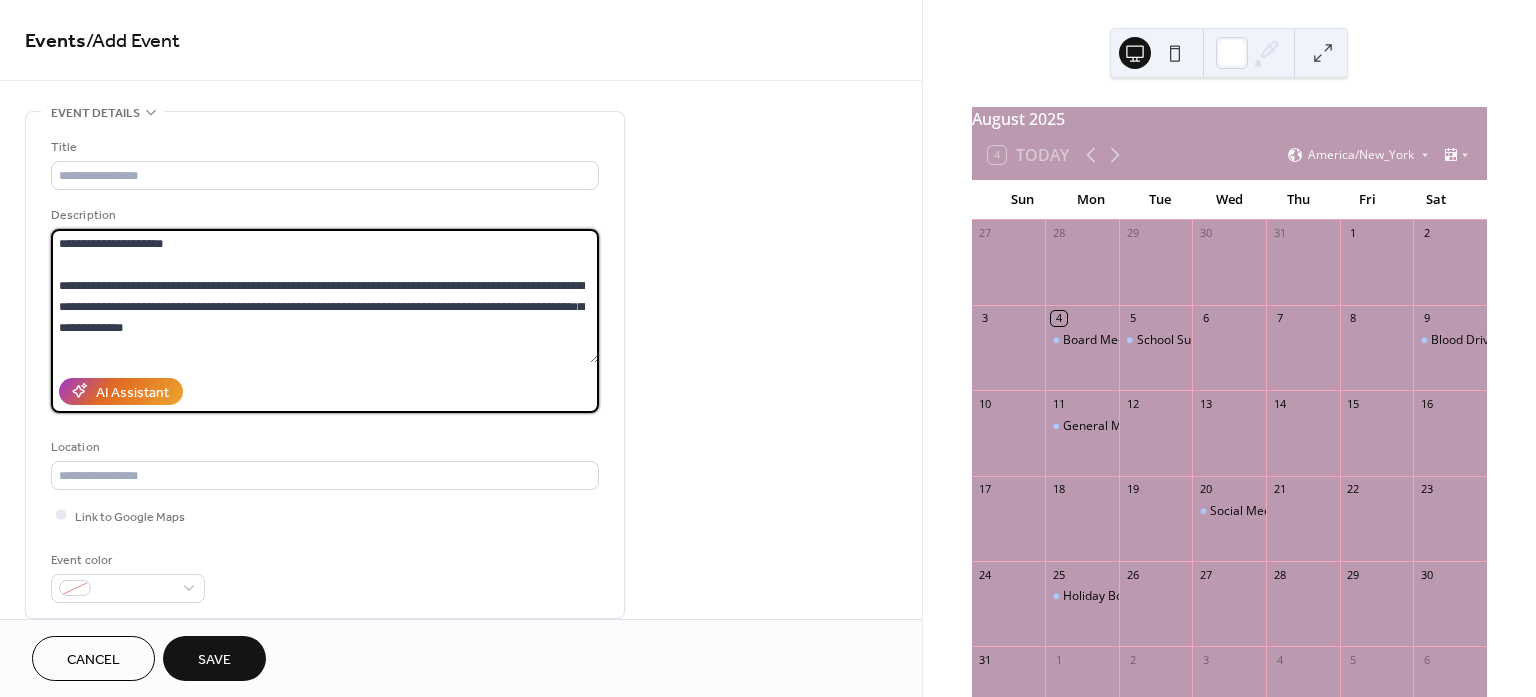drag, startPoint x: 191, startPoint y: 242, endPoint x: 48, endPoint y: 240, distance: 143.01399 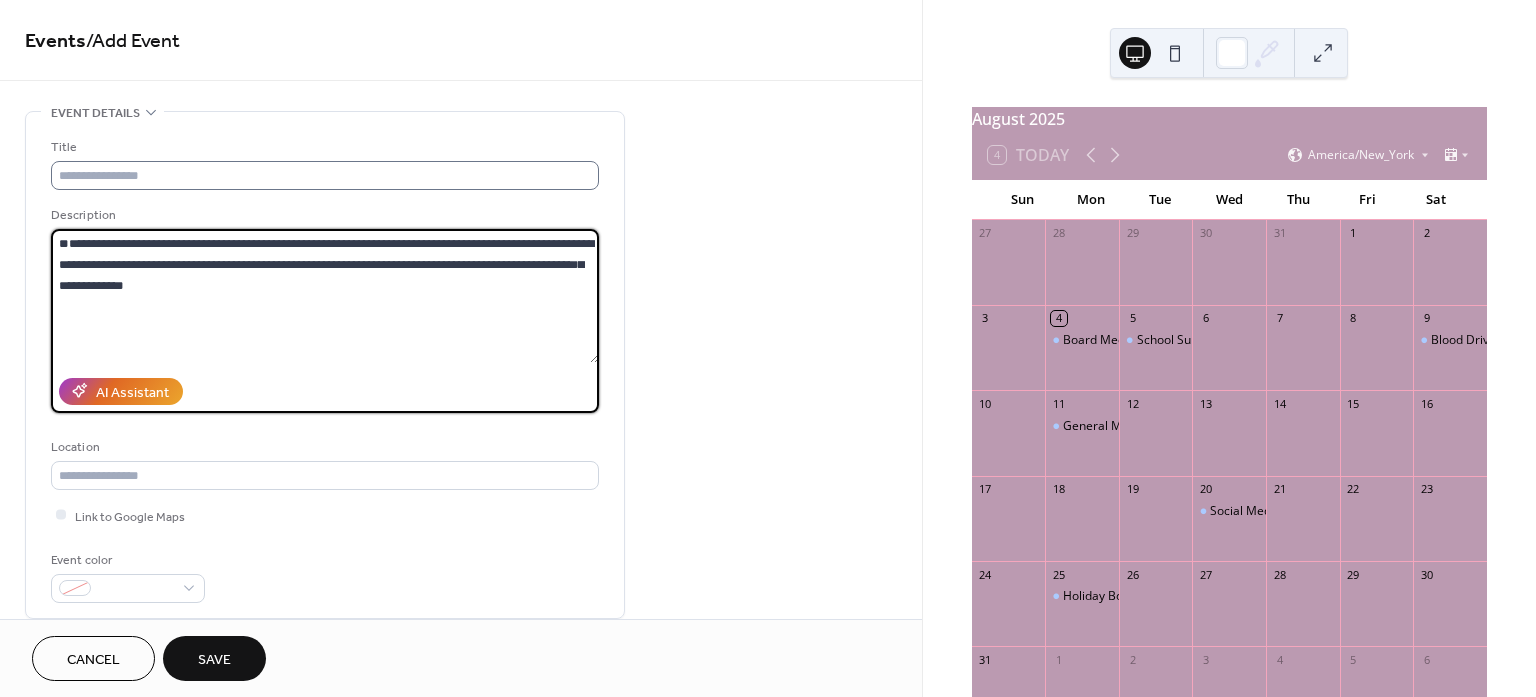 type on "**********" 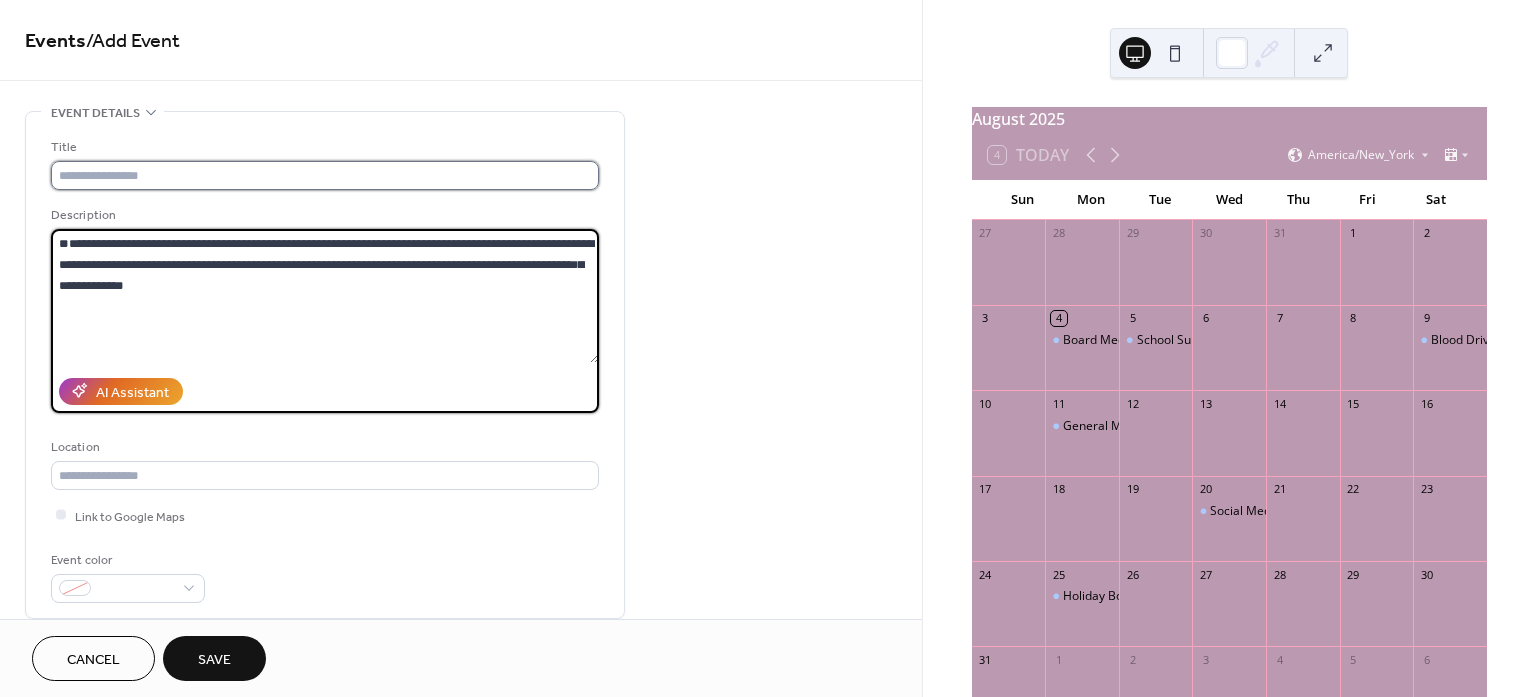 click at bounding box center [325, 175] 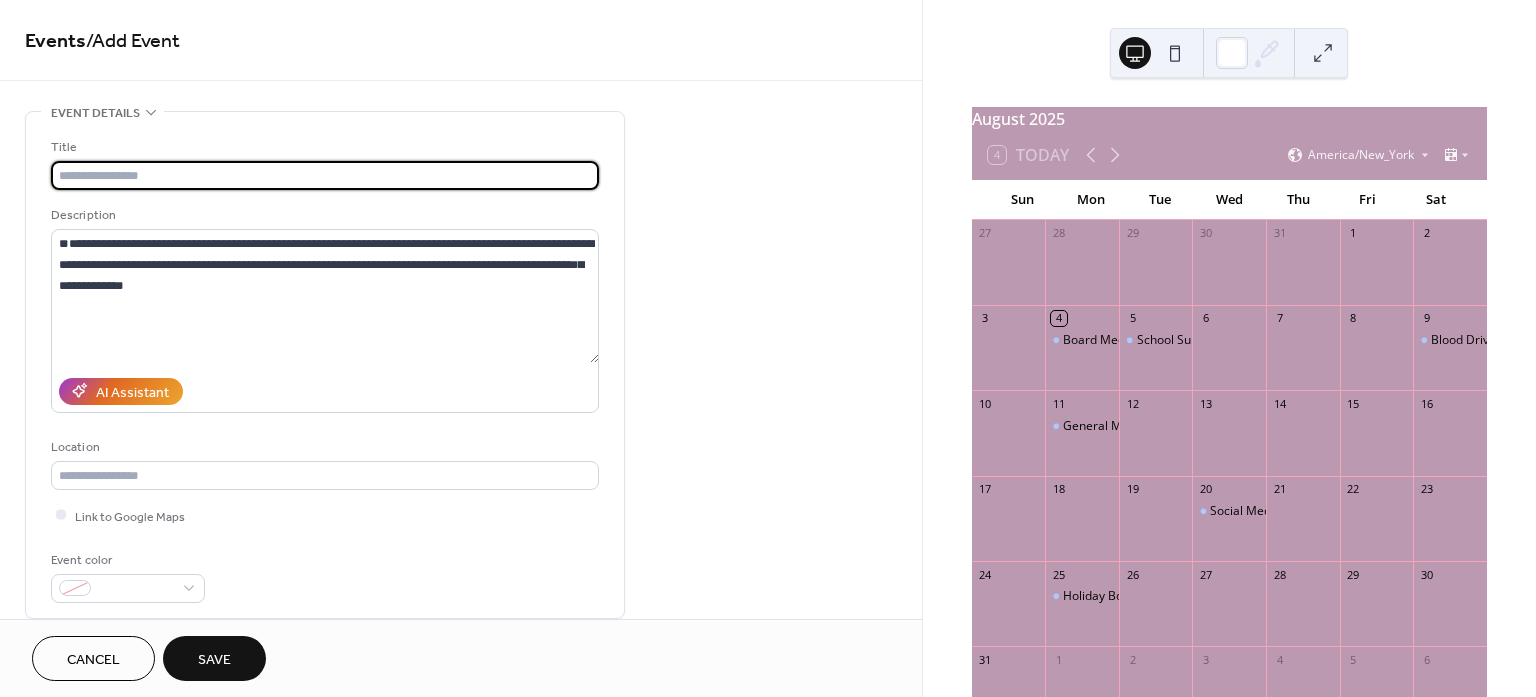 paste on "**********" 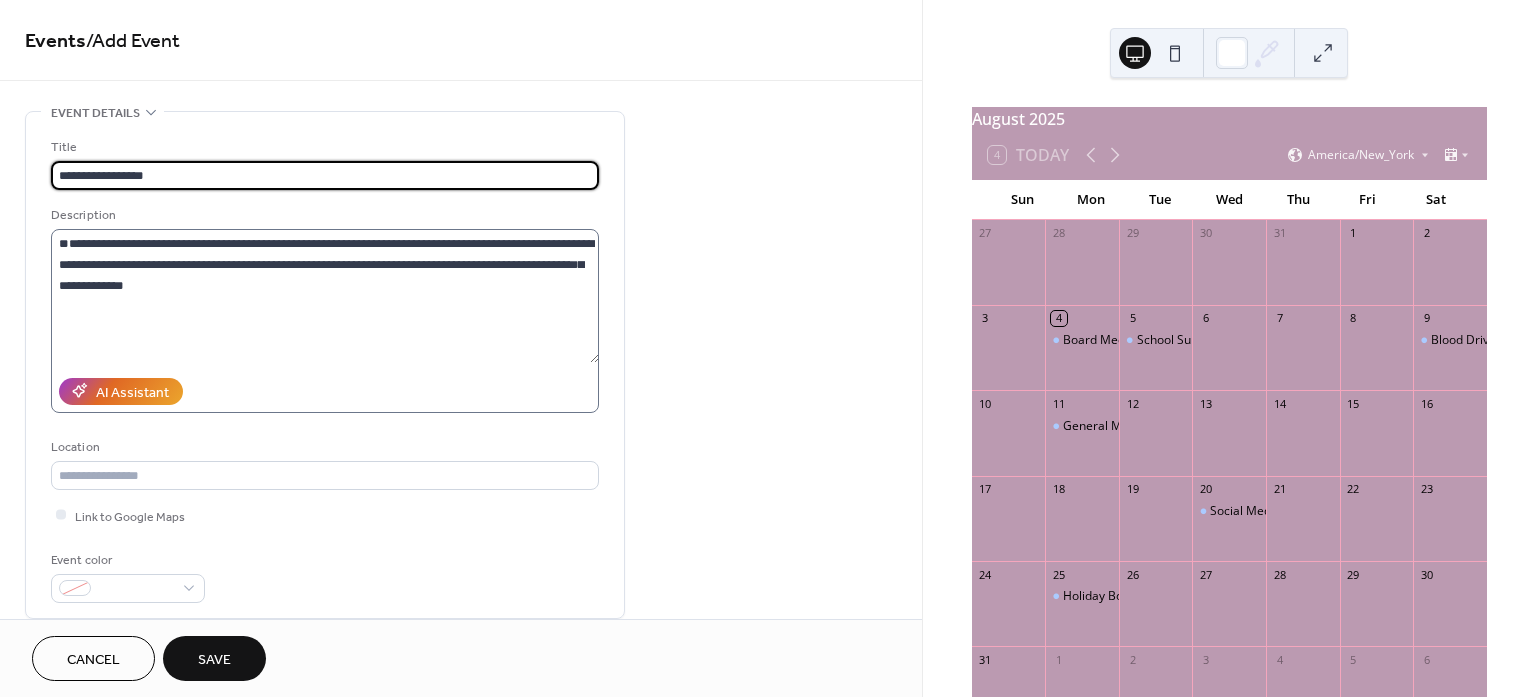 type on "**********" 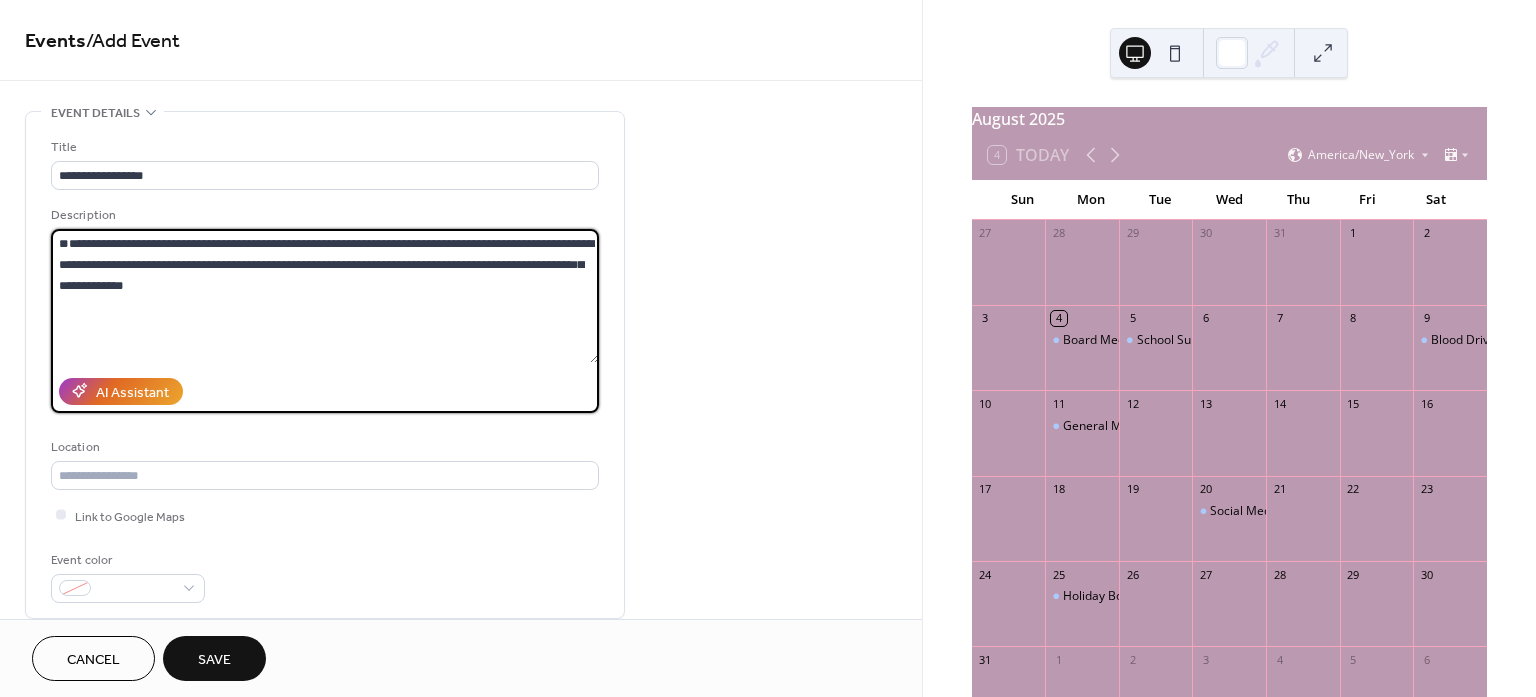 click on "**********" at bounding box center [325, 296] 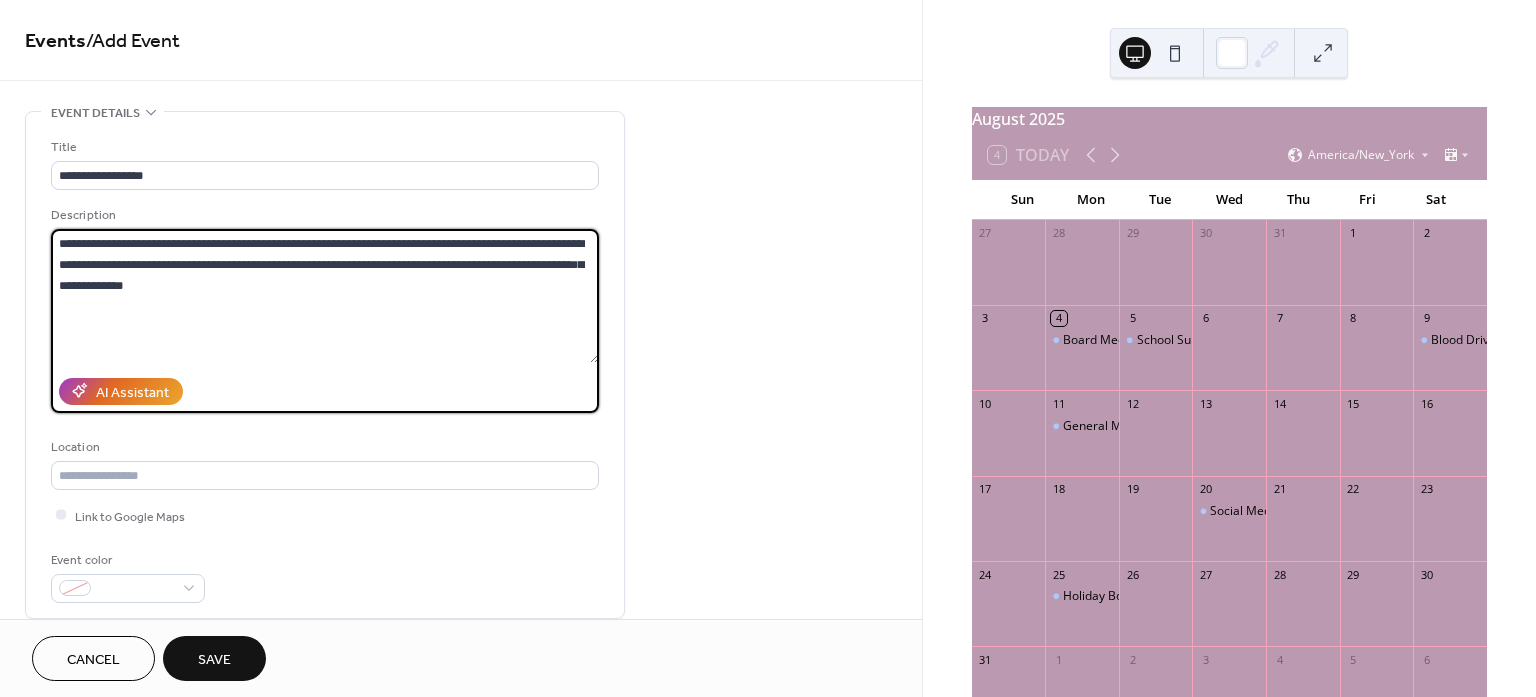 click on "**********" at bounding box center (325, 296) 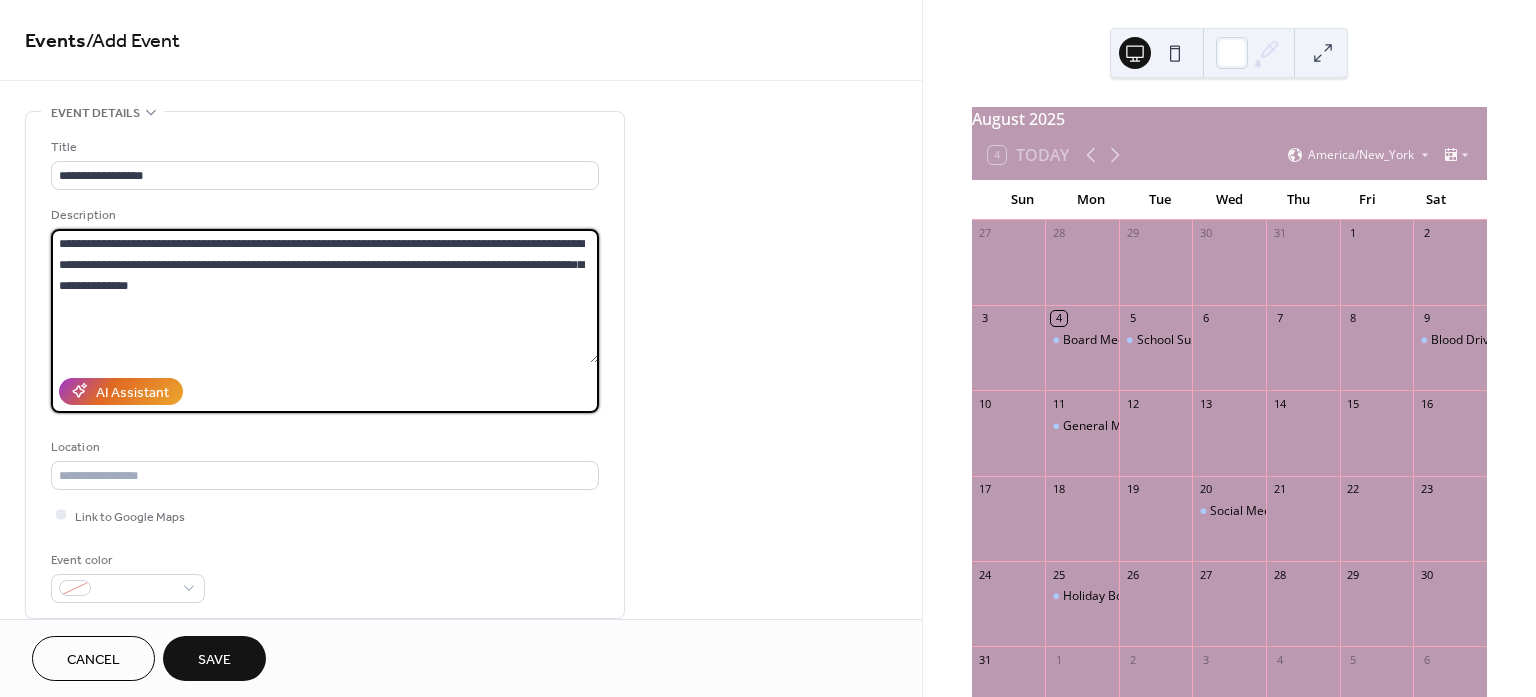 paste on "**********" 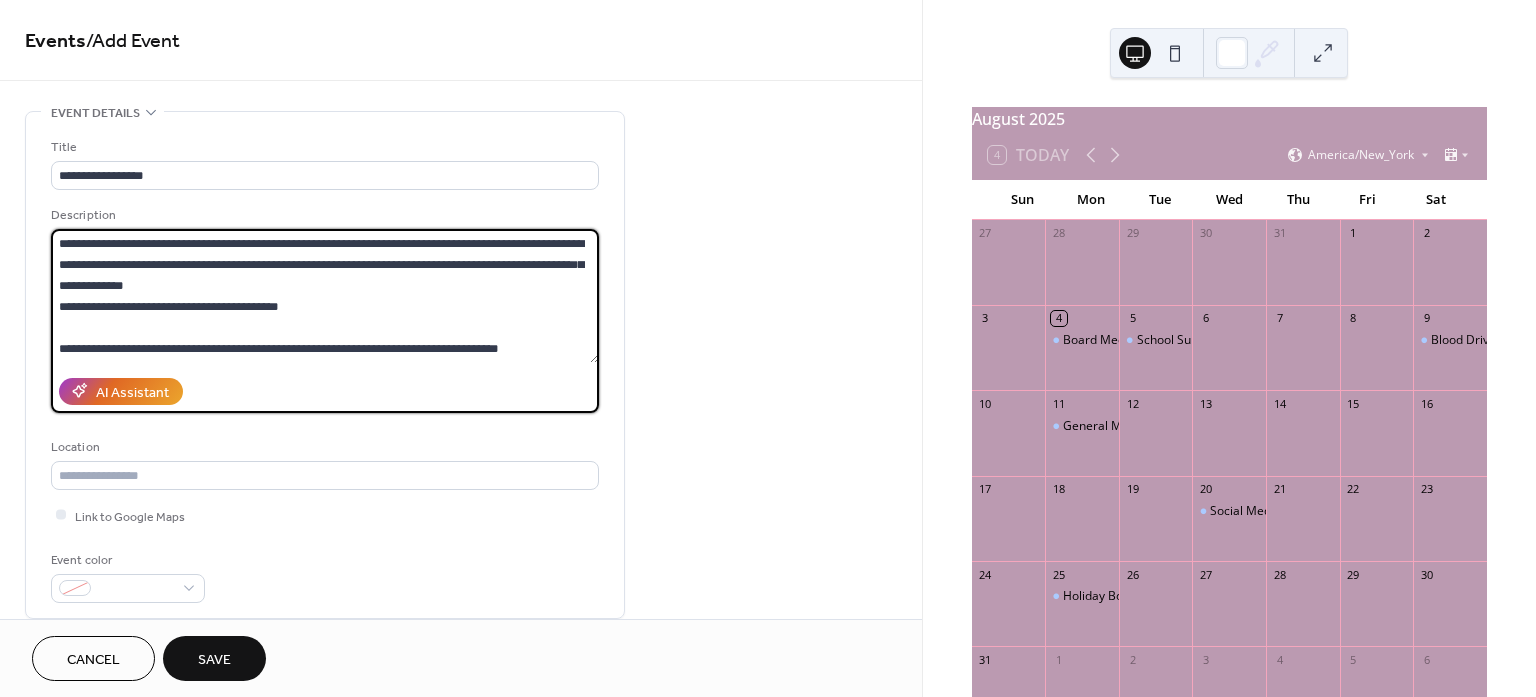 drag, startPoint x: 338, startPoint y: 303, endPoint x: 50, endPoint y: 300, distance: 288.01562 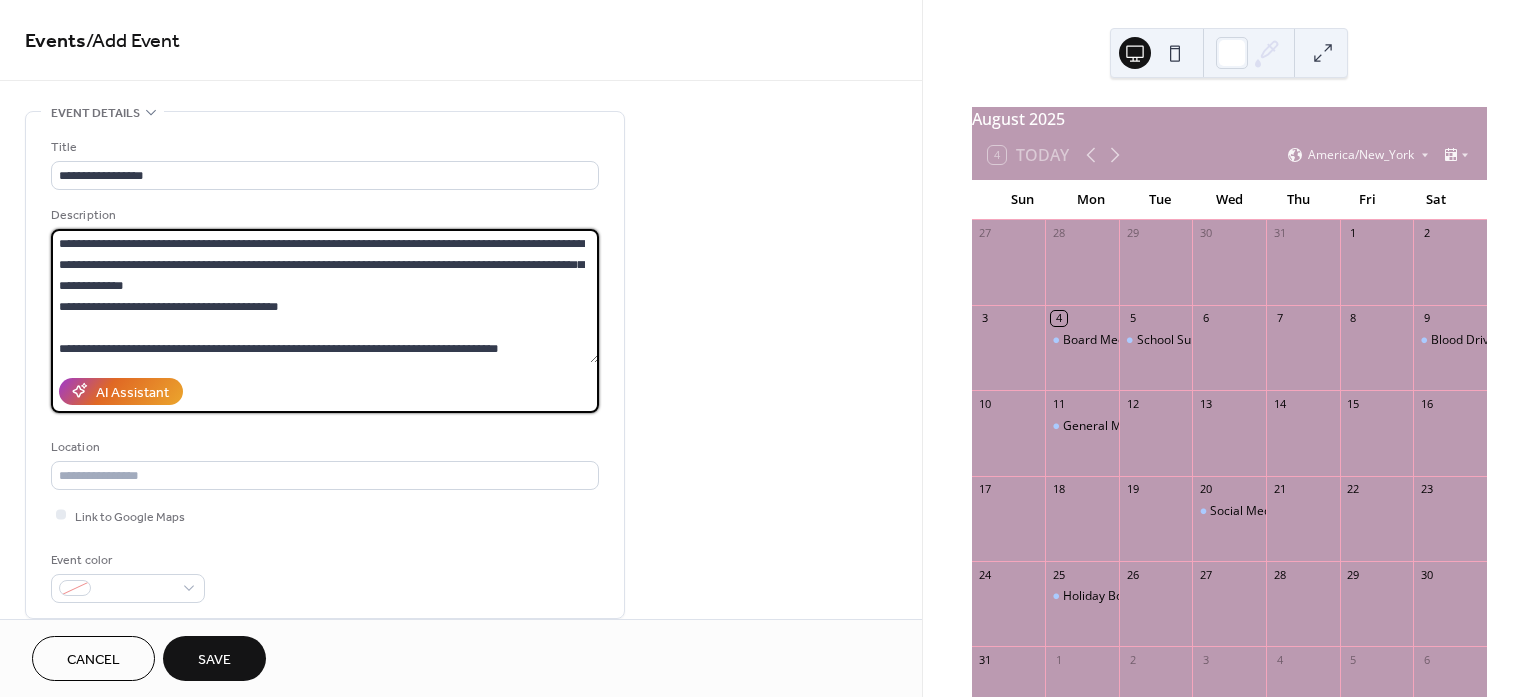 click on "**********" at bounding box center (325, 365) 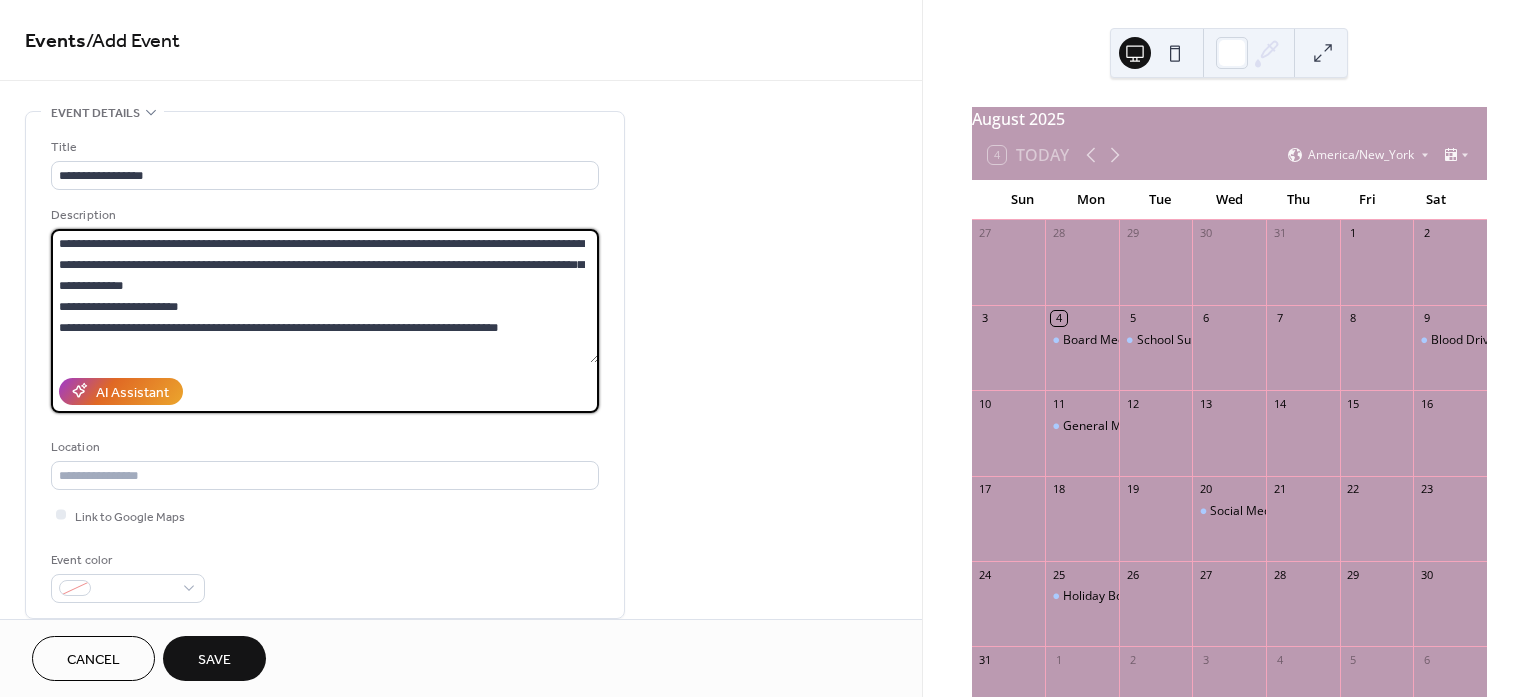 click on "**********" at bounding box center [325, 296] 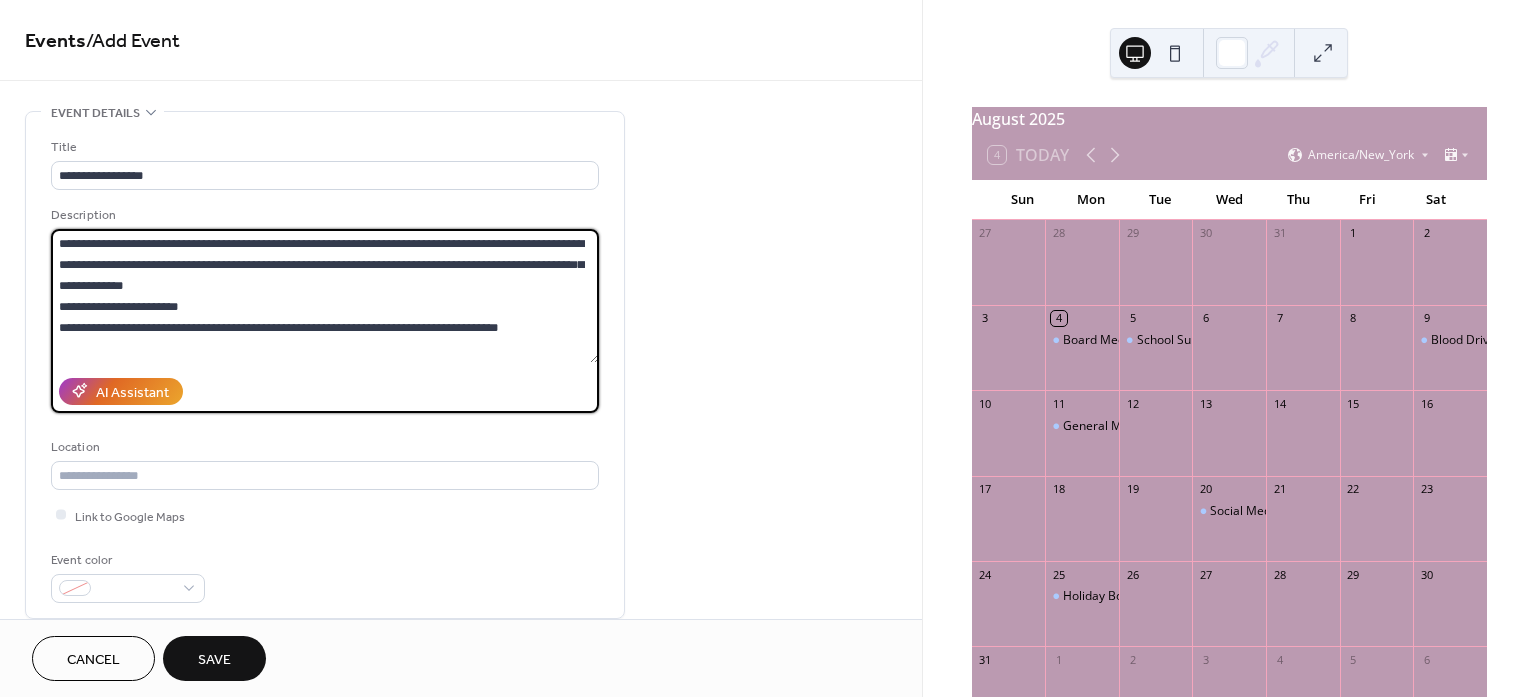 paste on "**********" 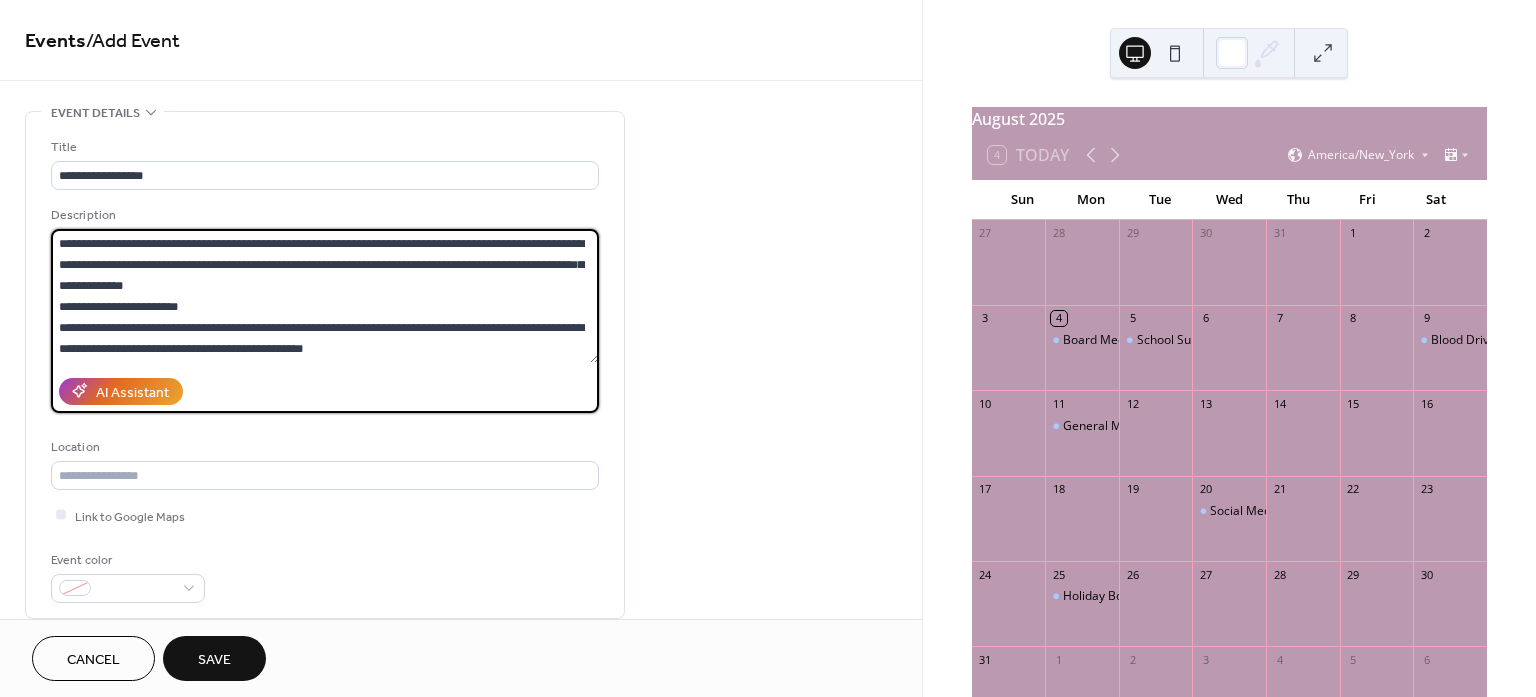 click on "**********" at bounding box center (325, 296) 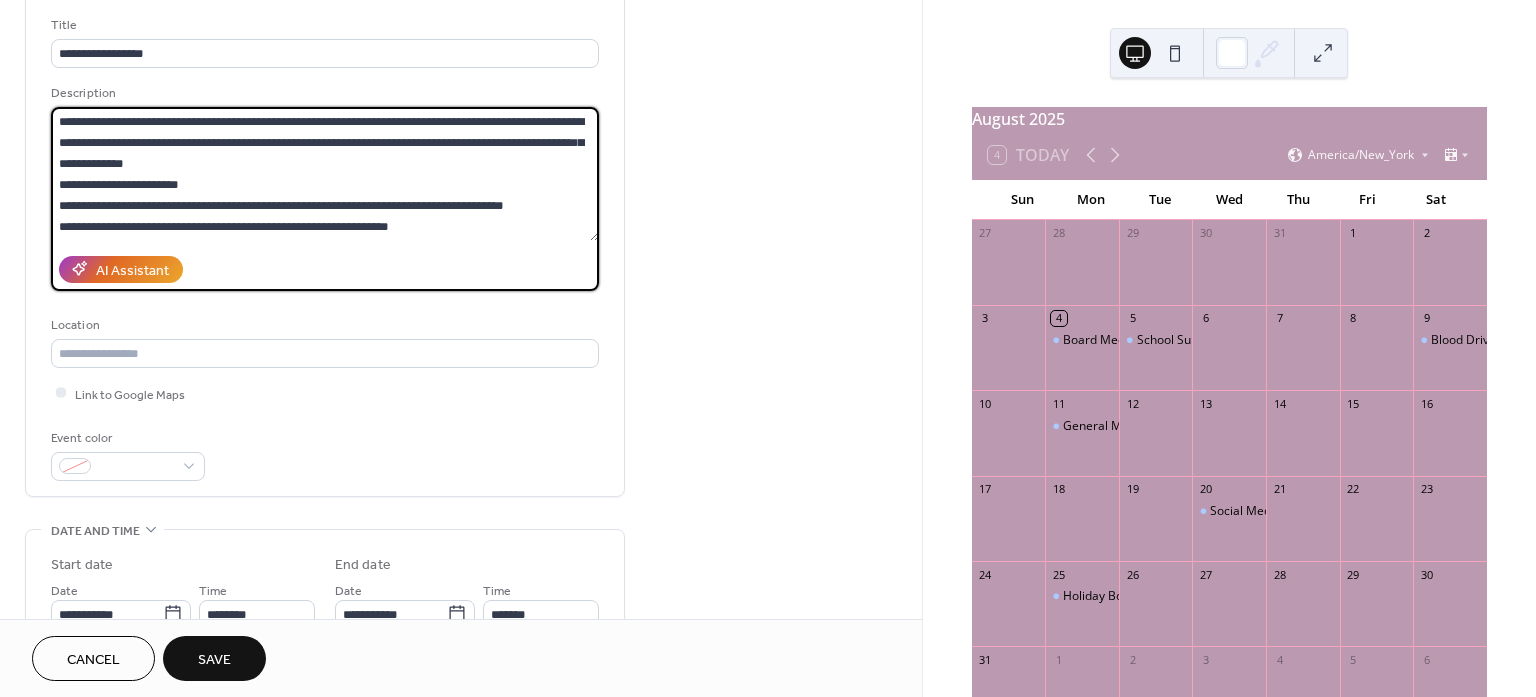 scroll, scrollTop: 125, scrollLeft: 0, axis: vertical 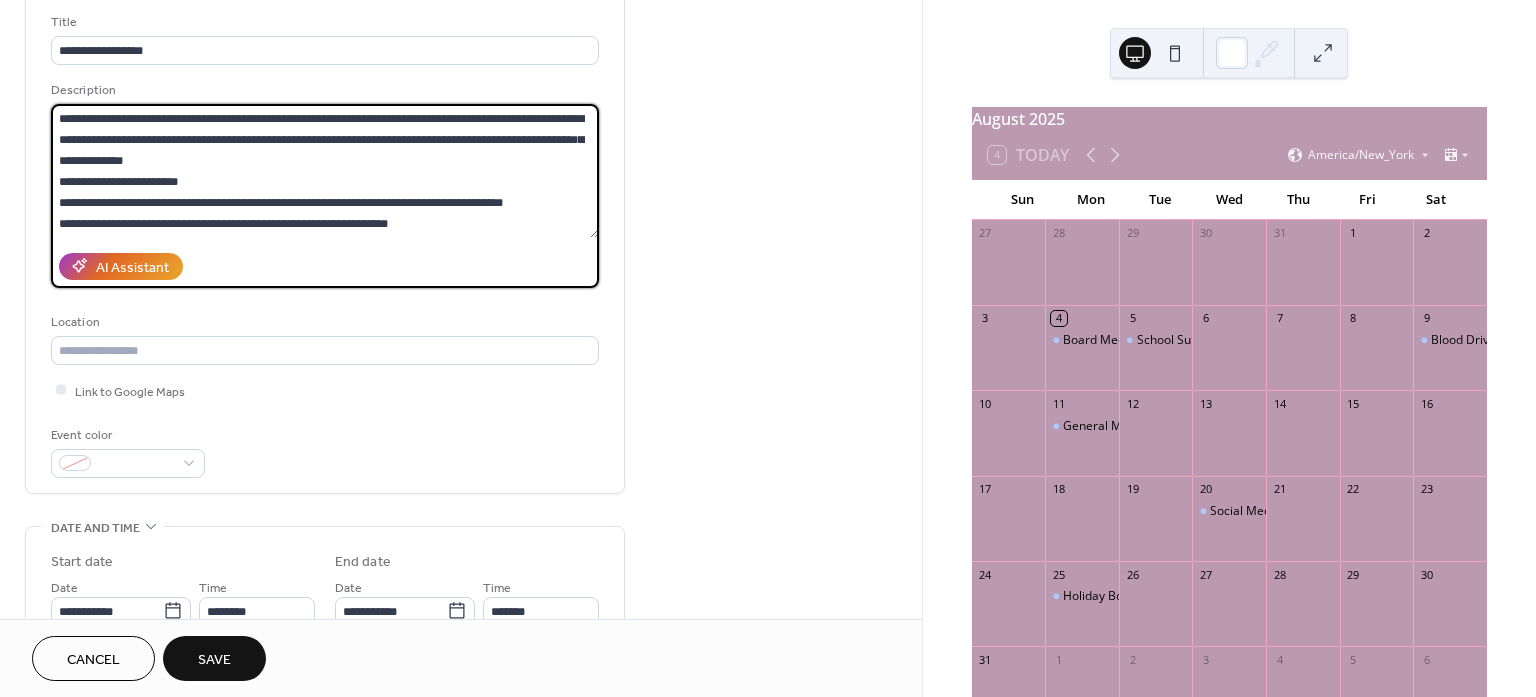 drag, startPoint x: 438, startPoint y: 222, endPoint x: 35, endPoint y: 106, distance: 419.3626 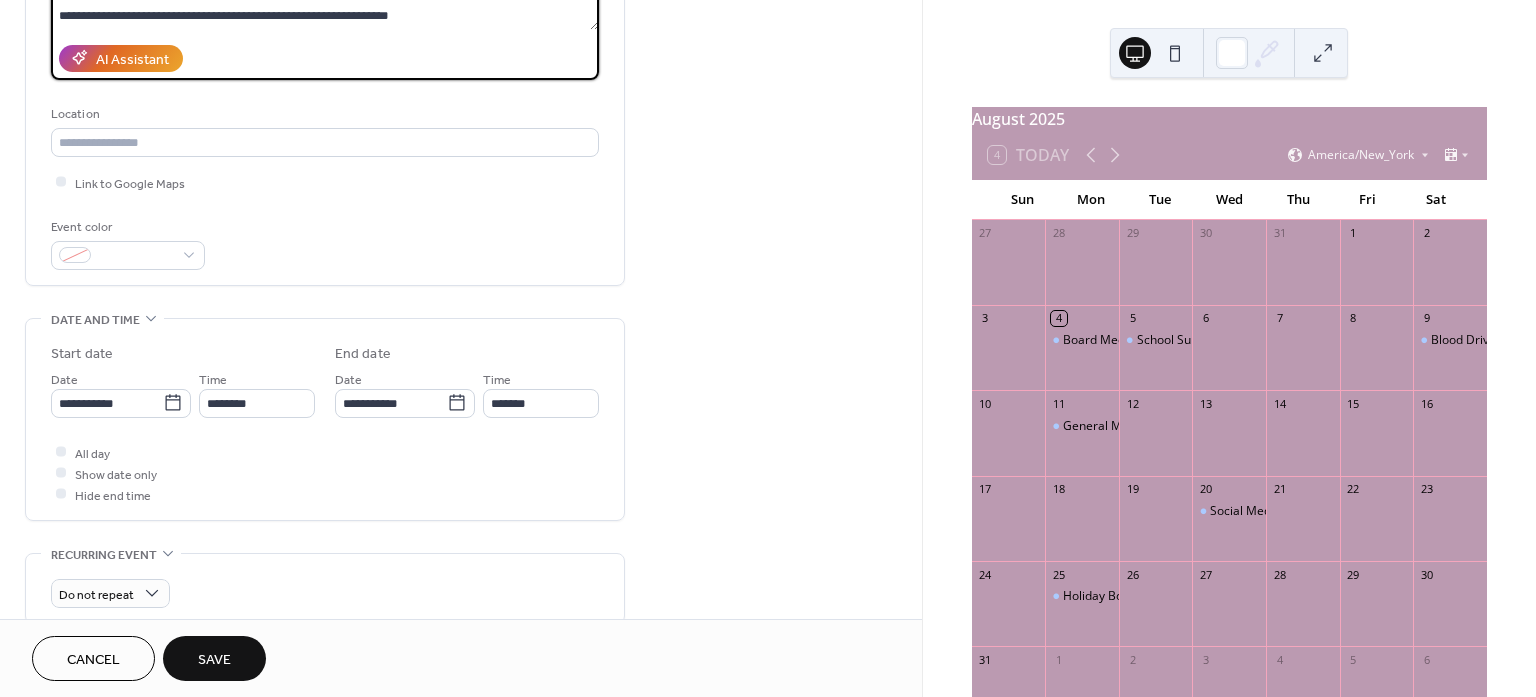 scroll, scrollTop: 375, scrollLeft: 0, axis: vertical 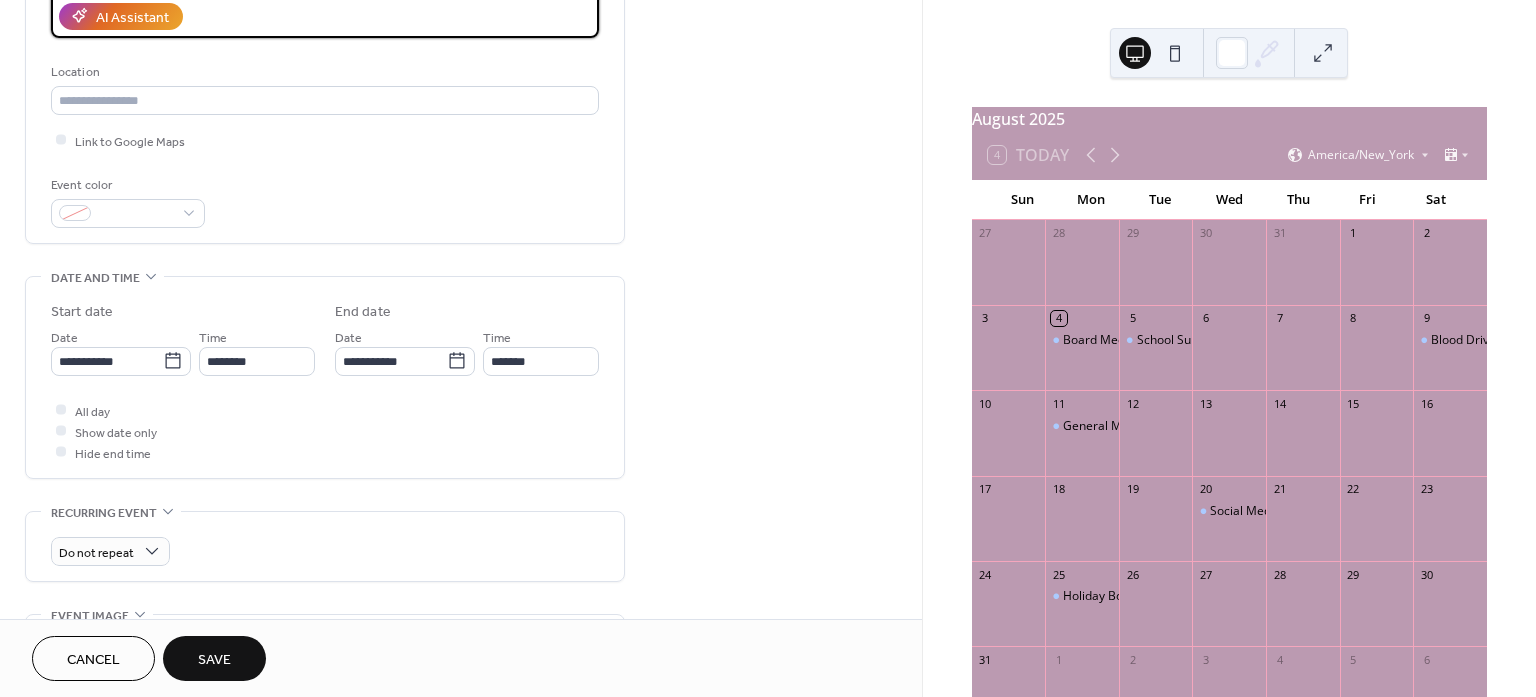 type on "**********" 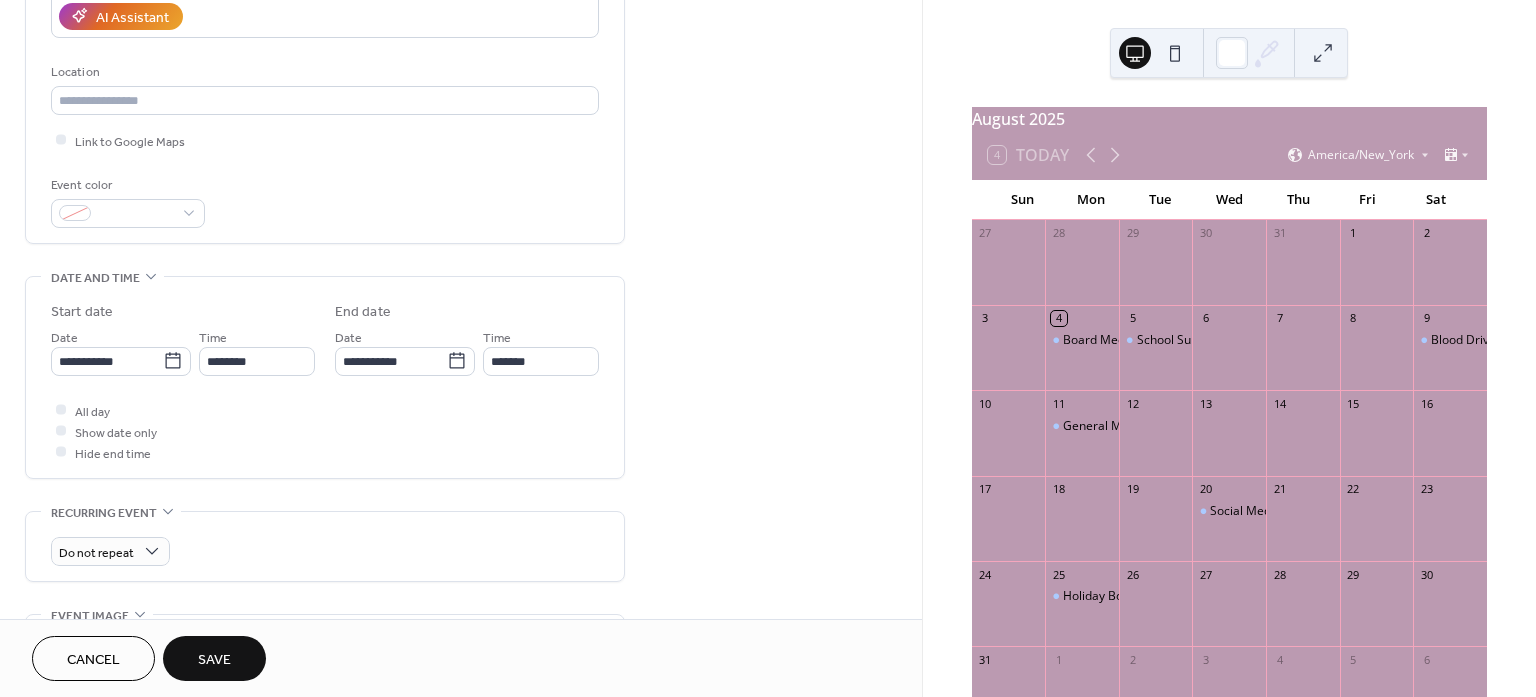 click on "Save" at bounding box center [214, 660] 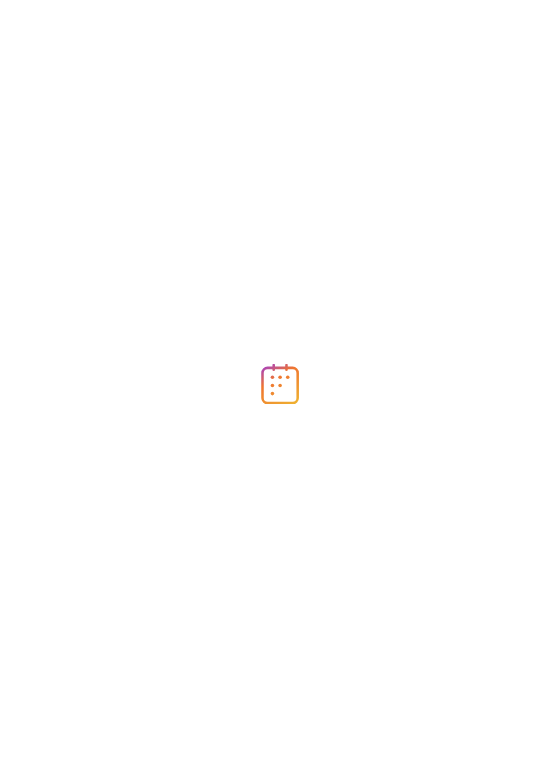 scroll, scrollTop: 0, scrollLeft: 0, axis: both 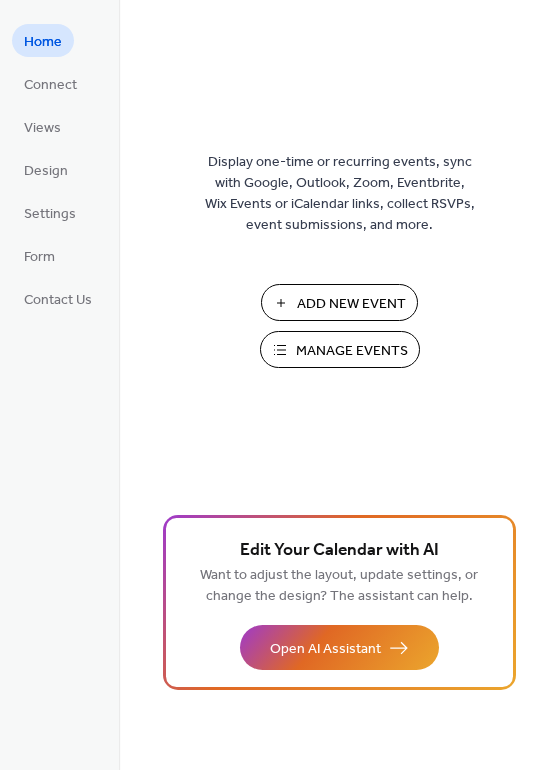 click on "Add New Event" at bounding box center [351, 304] 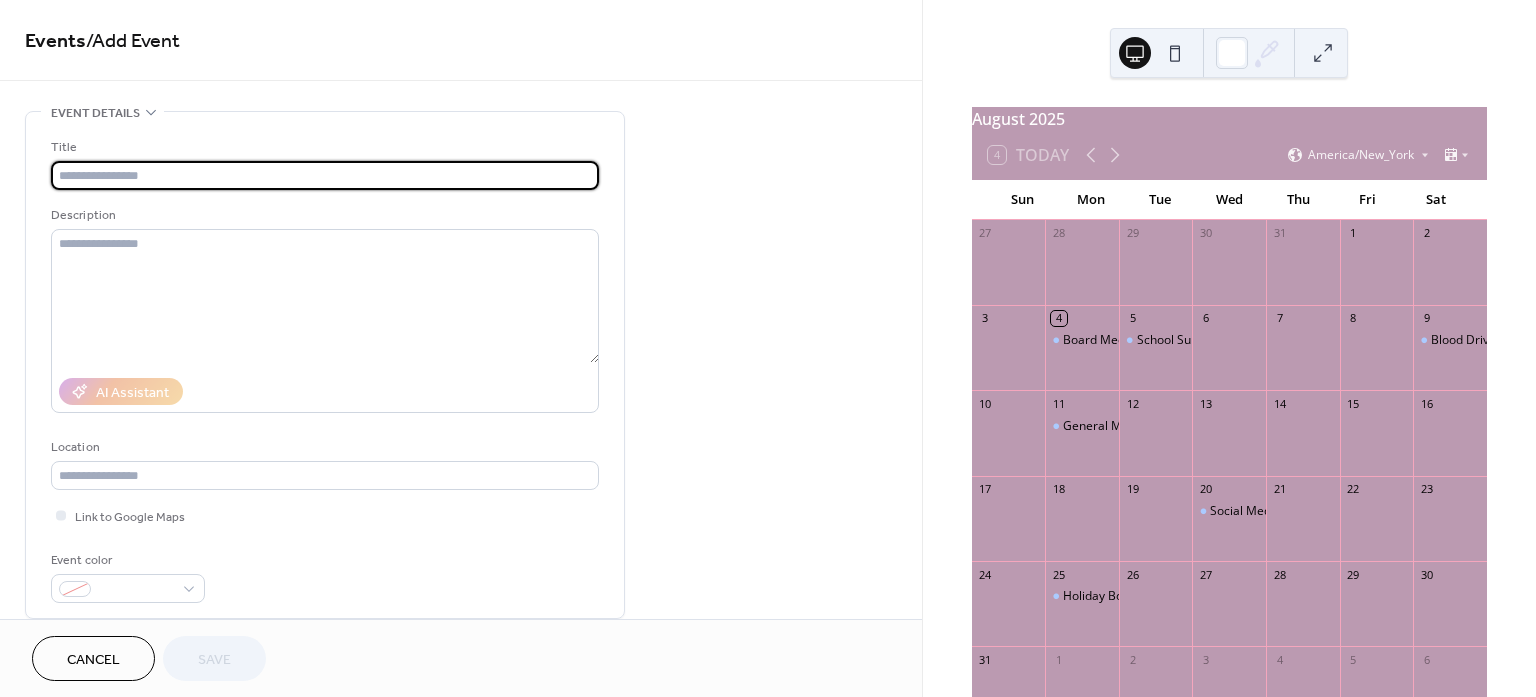 scroll, scrollTop: 0, scrollLeft: 0, axis: both 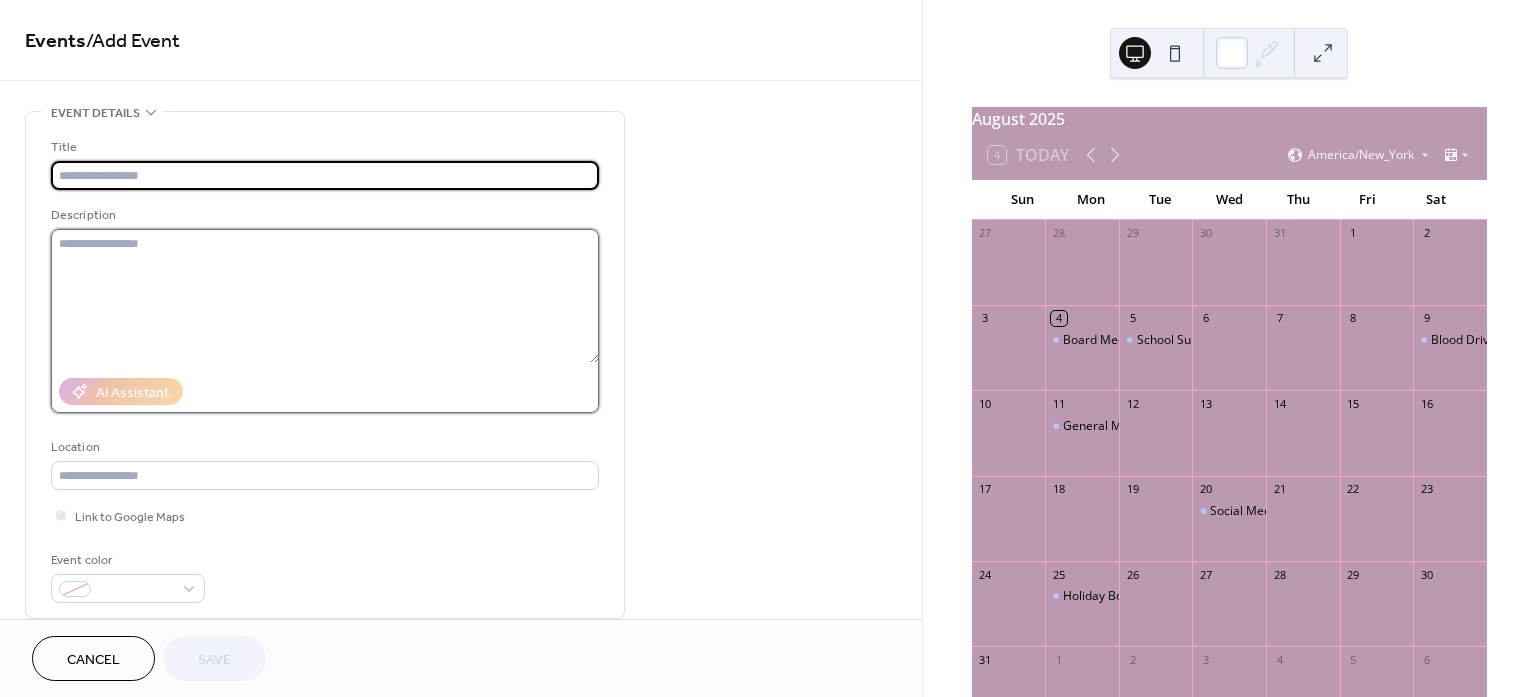 click at bounding box center (325, 296) 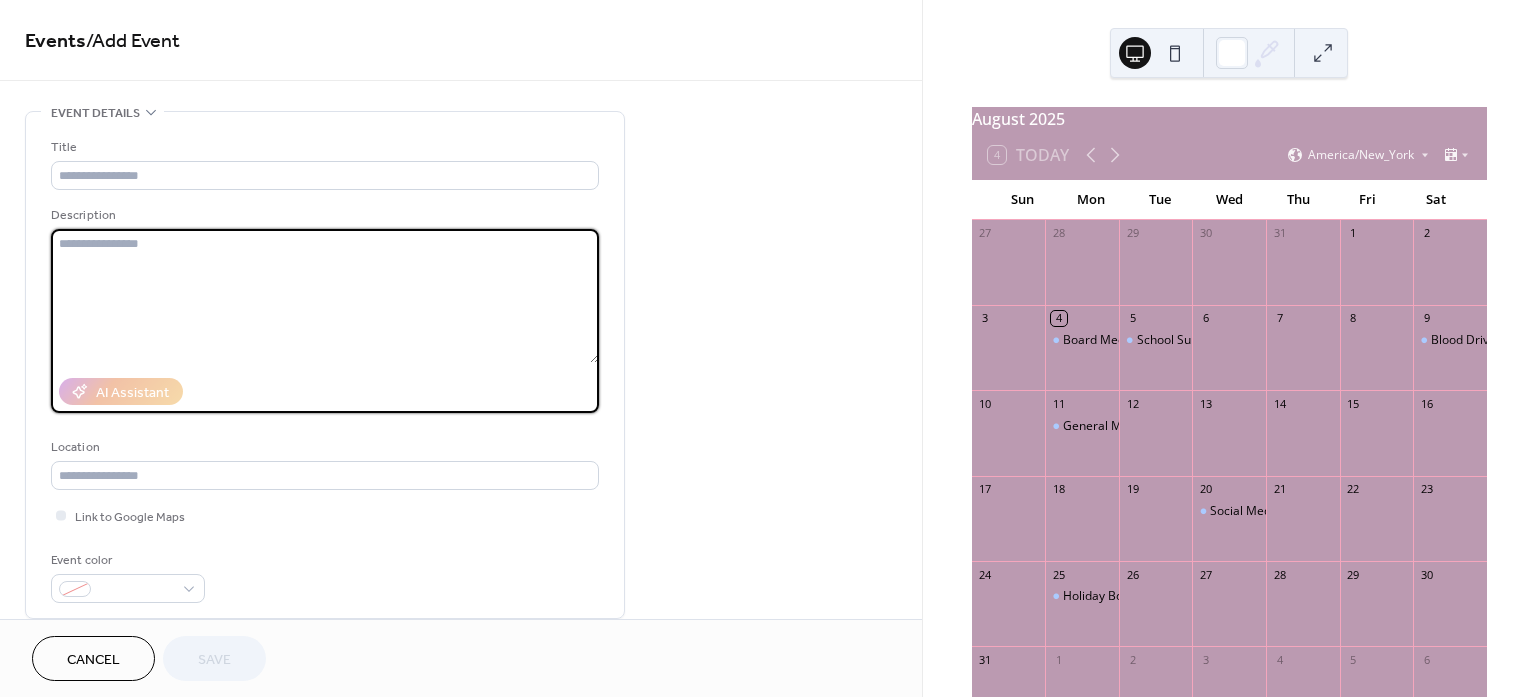paste on "**********" 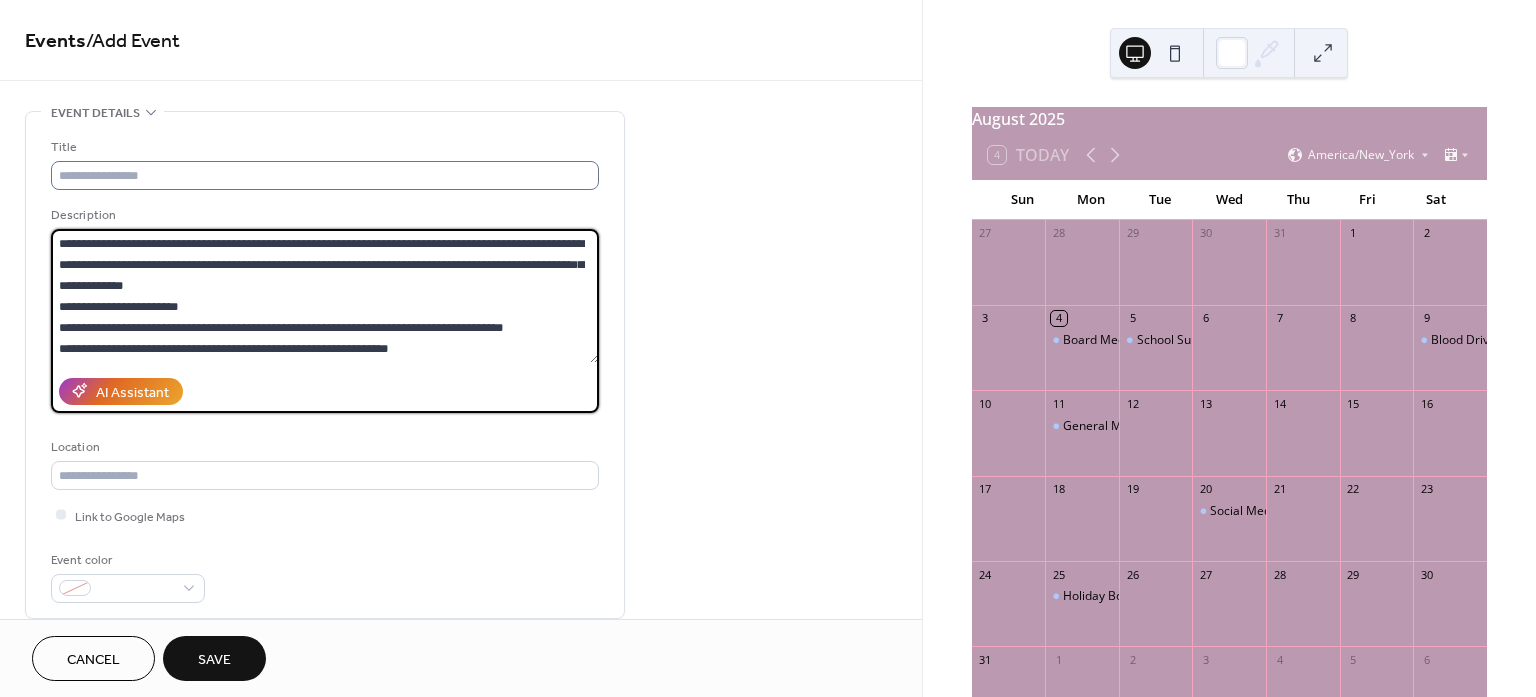 type on "**********" 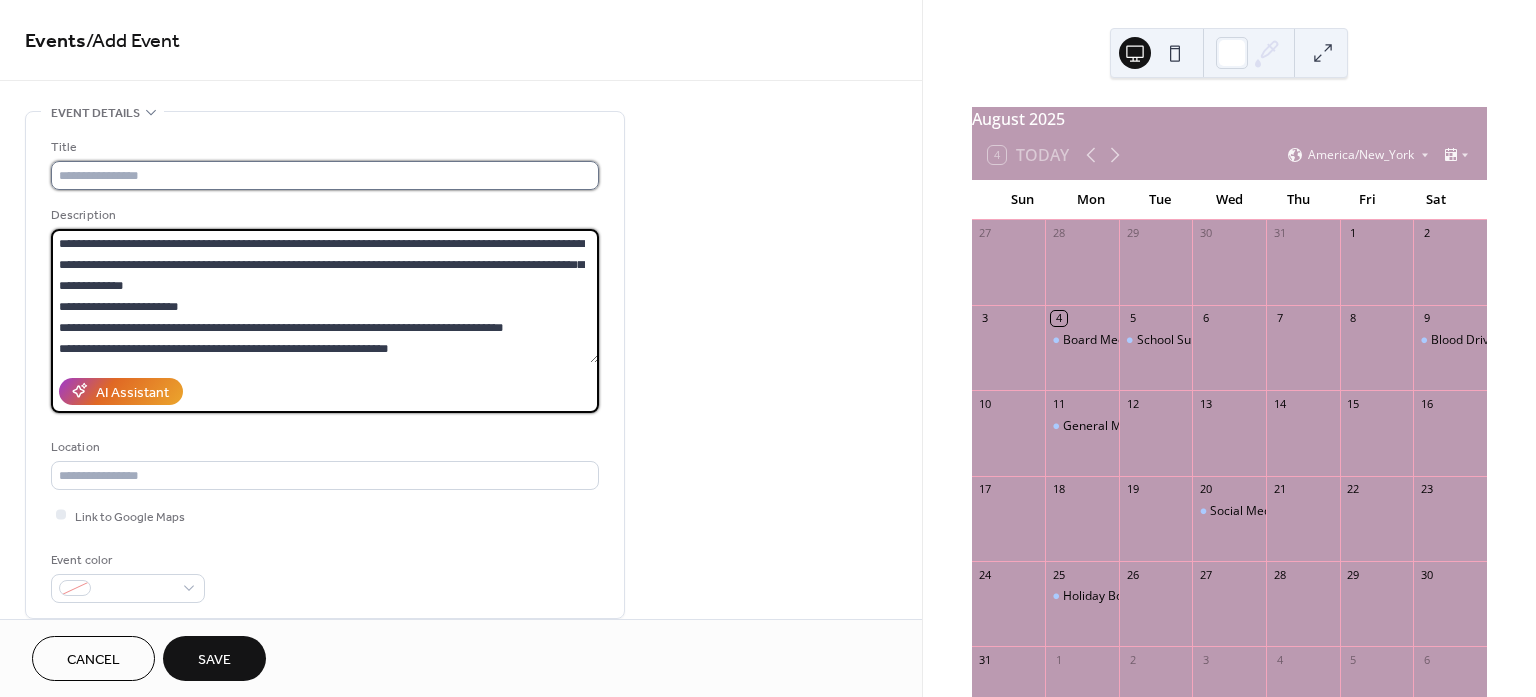 click at bounding box center (325, 175) 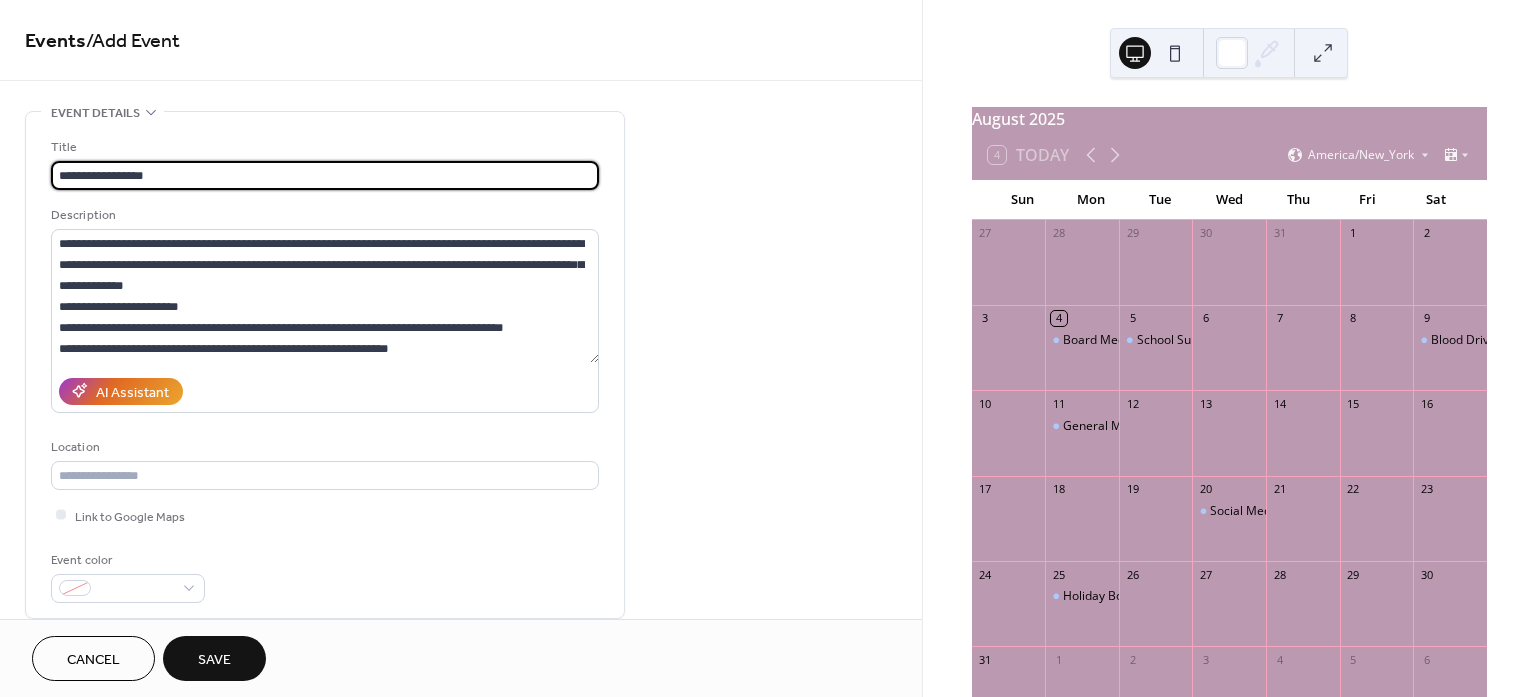 click on "**********" at bounding box center [325, 175] 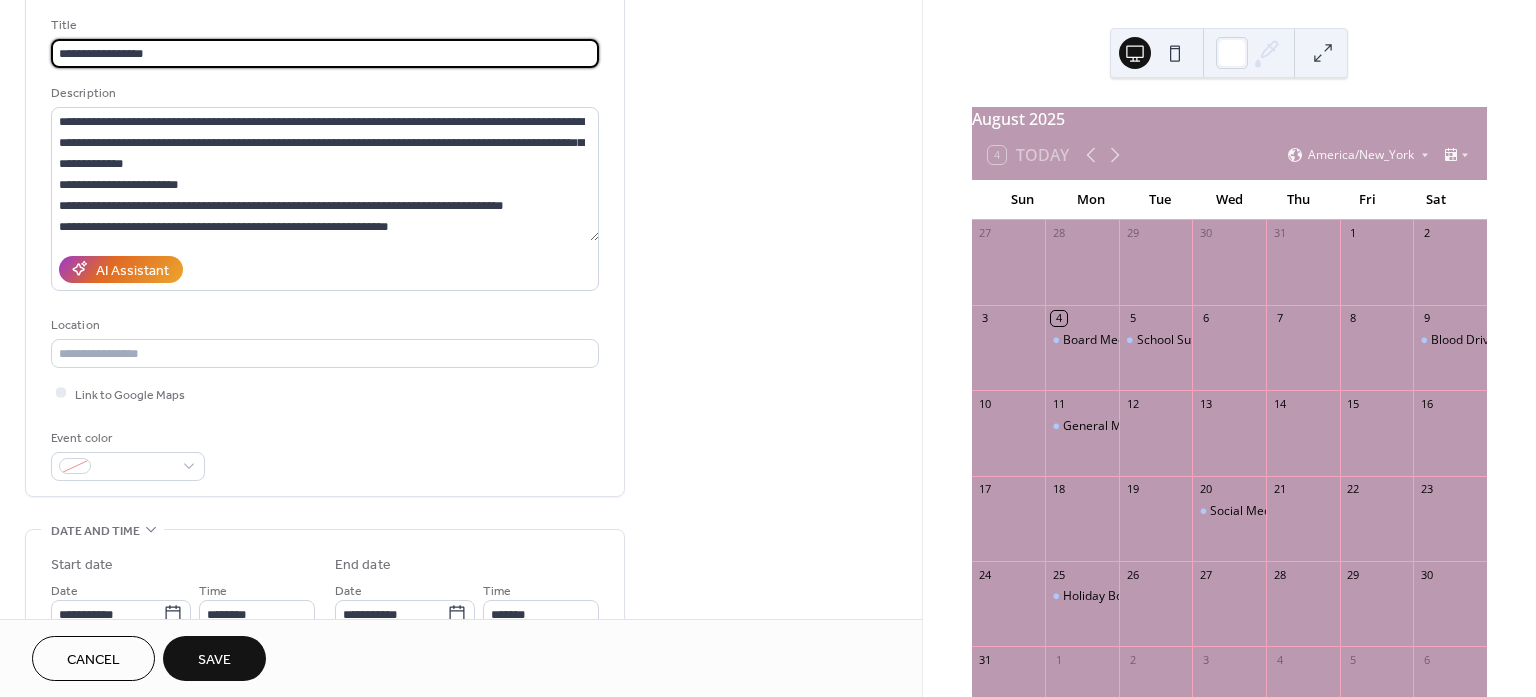 scroll, scrollTop: 125, scrollLeft: 0, axis: vertical 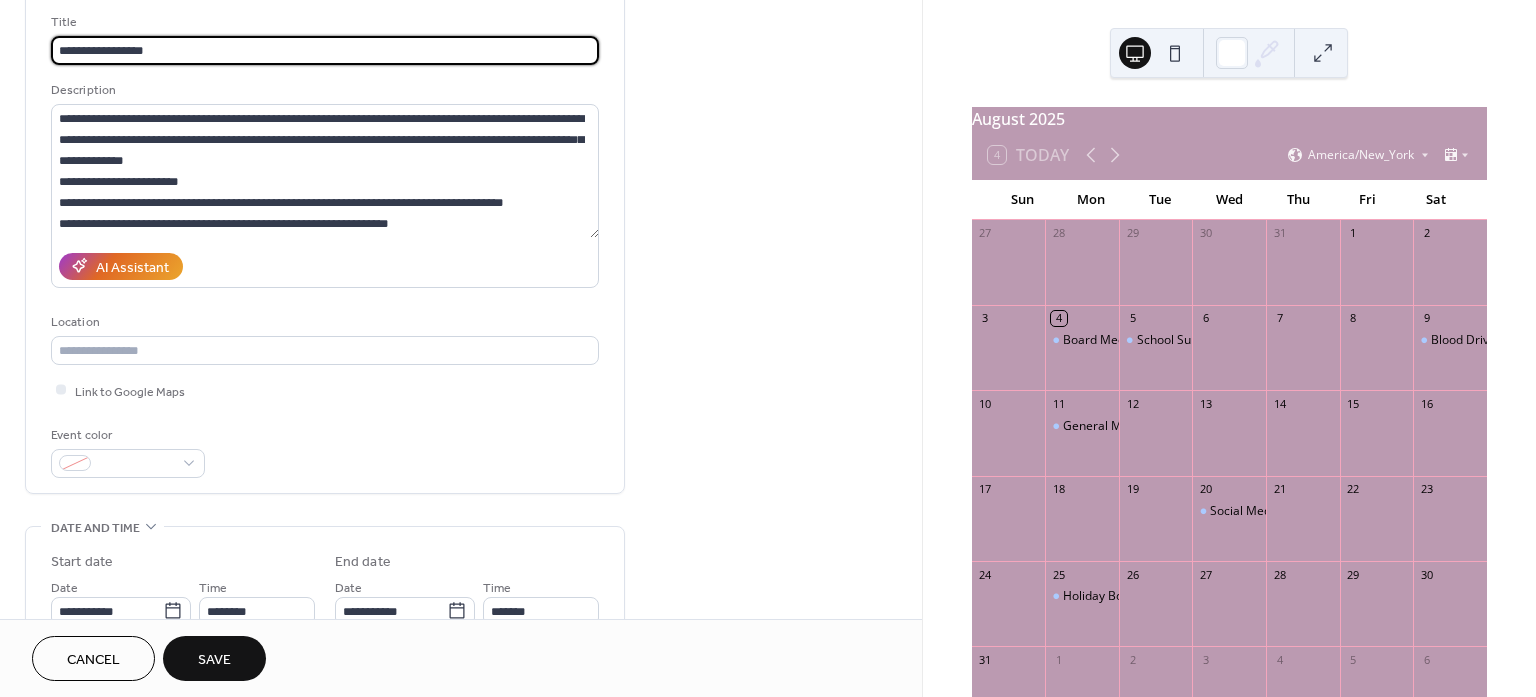type on "**********" 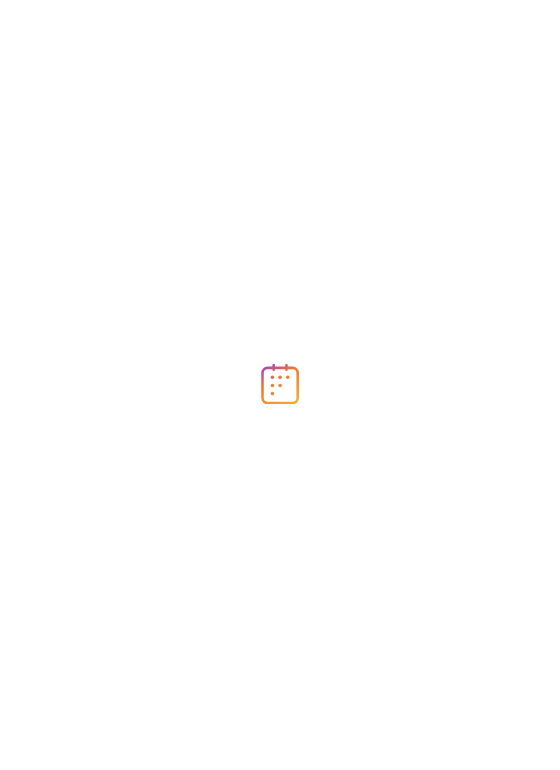 scroll, scrollTop: 0, scrollLeft: 0, axis: both 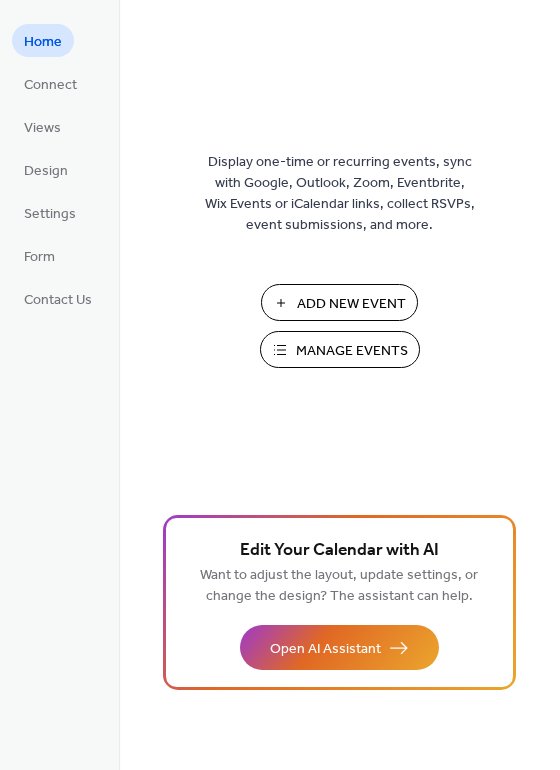 click on "Add New Event" at bounding box center (351, 304) 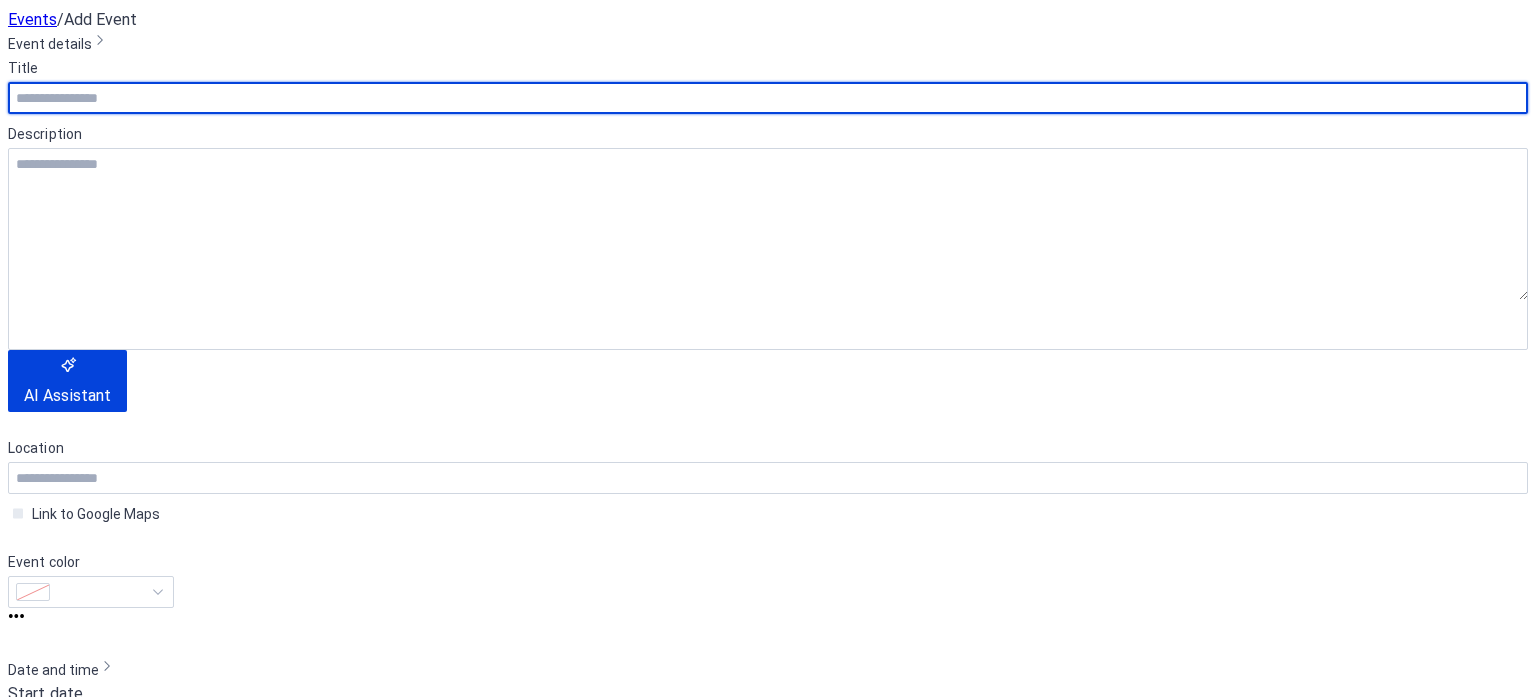 scroll, scrollTop: 0, scrollLeft: 0, axis: both 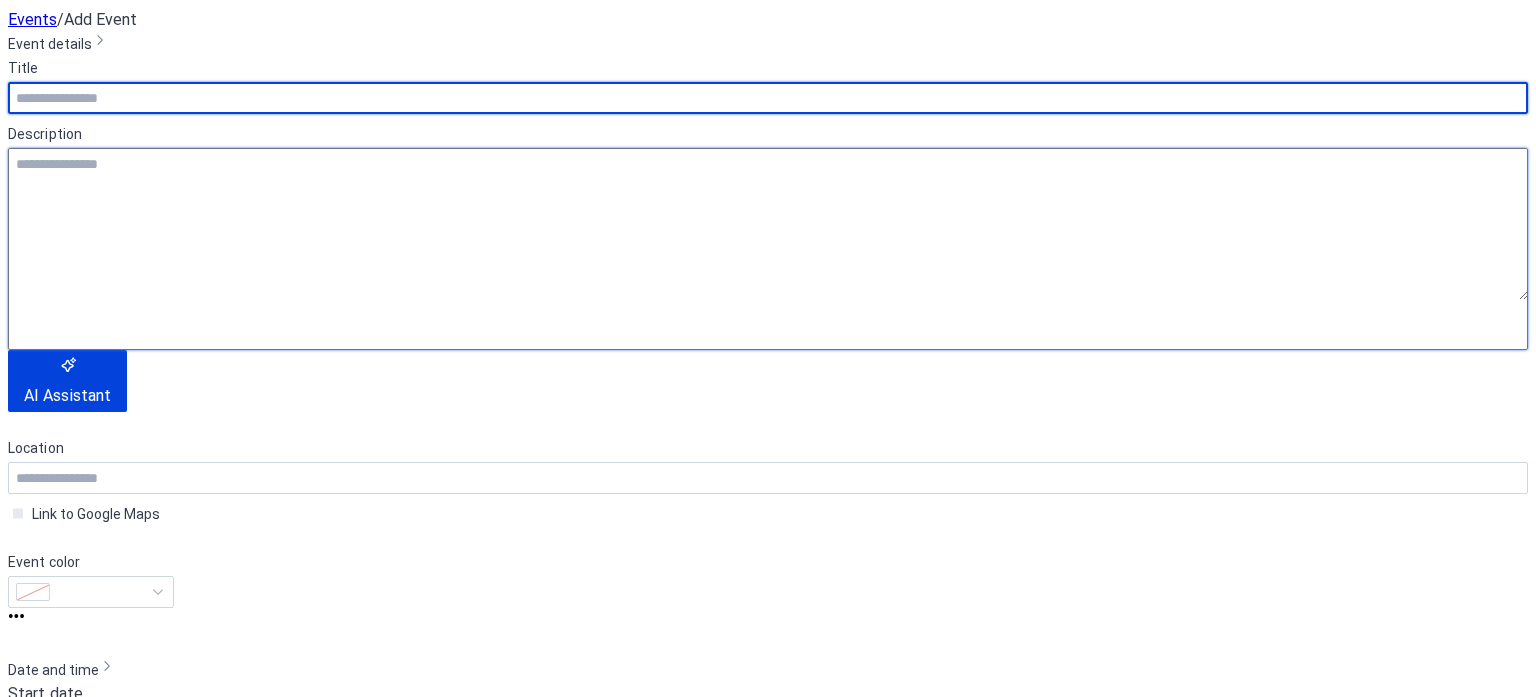 click at bounding box center (768, 224) 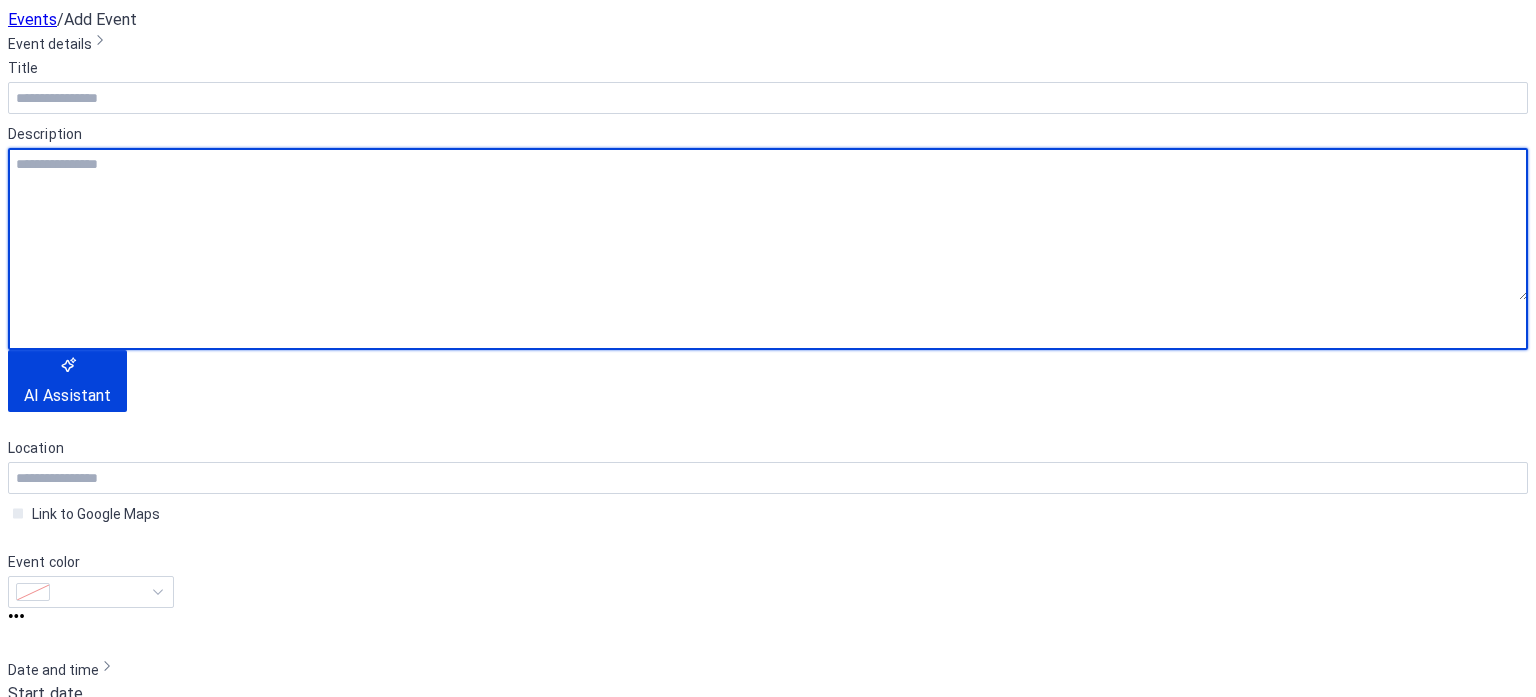 paste on "**********" 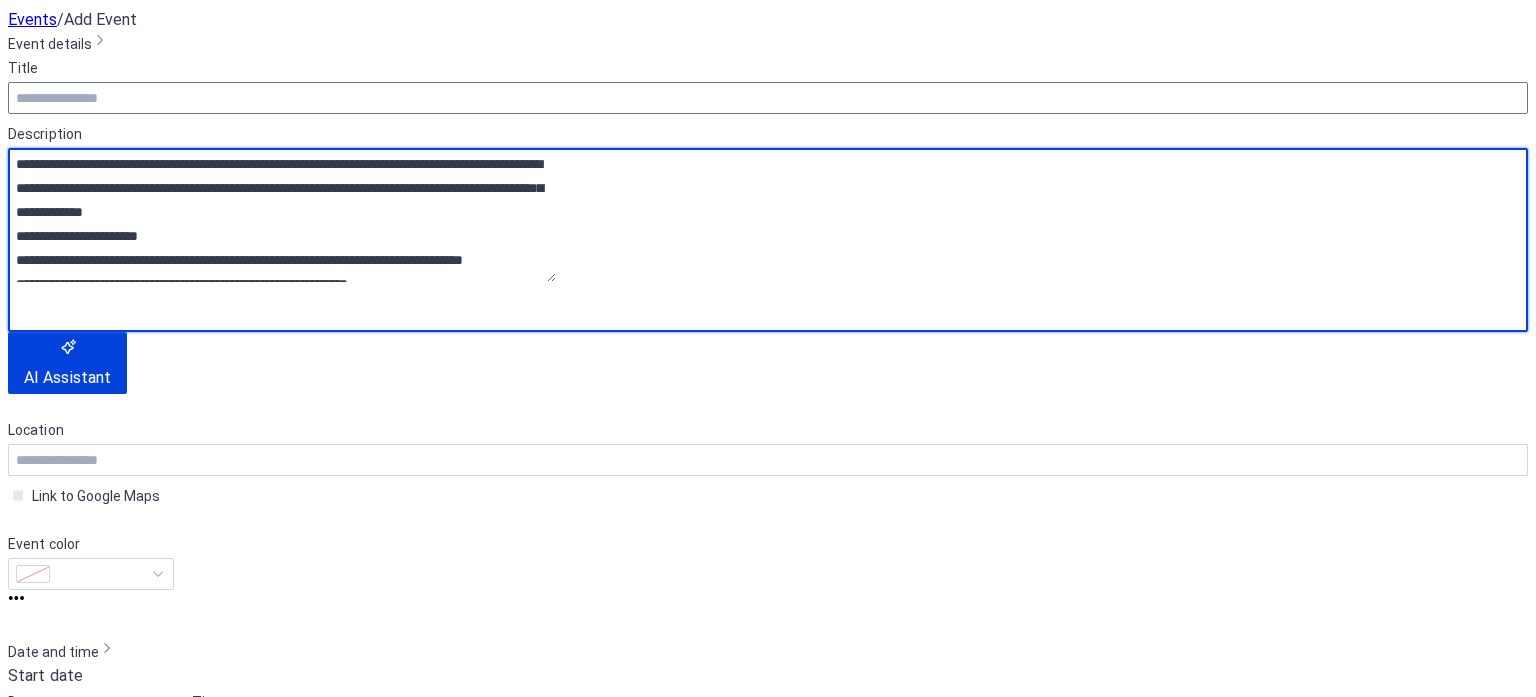 type on "**********" 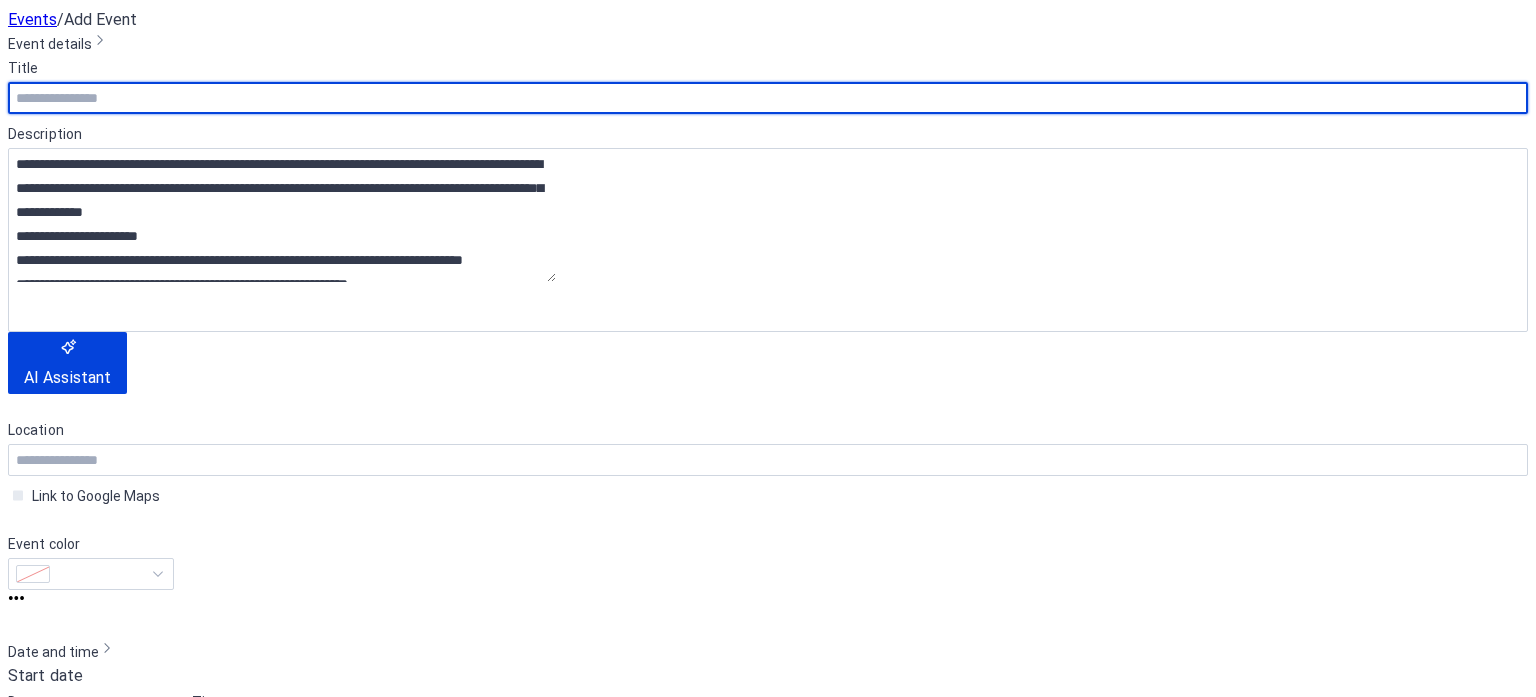 click at bounding box center [768, 98] 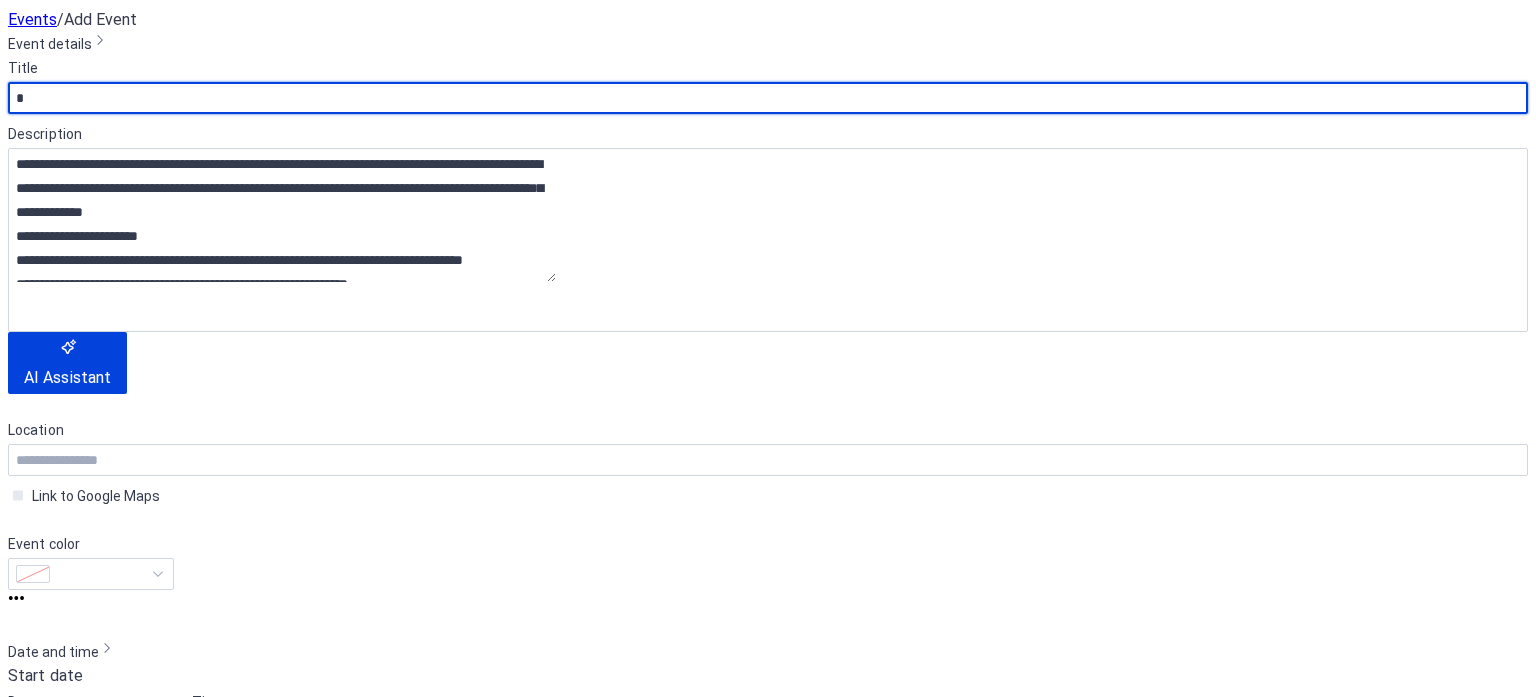 type on "*" 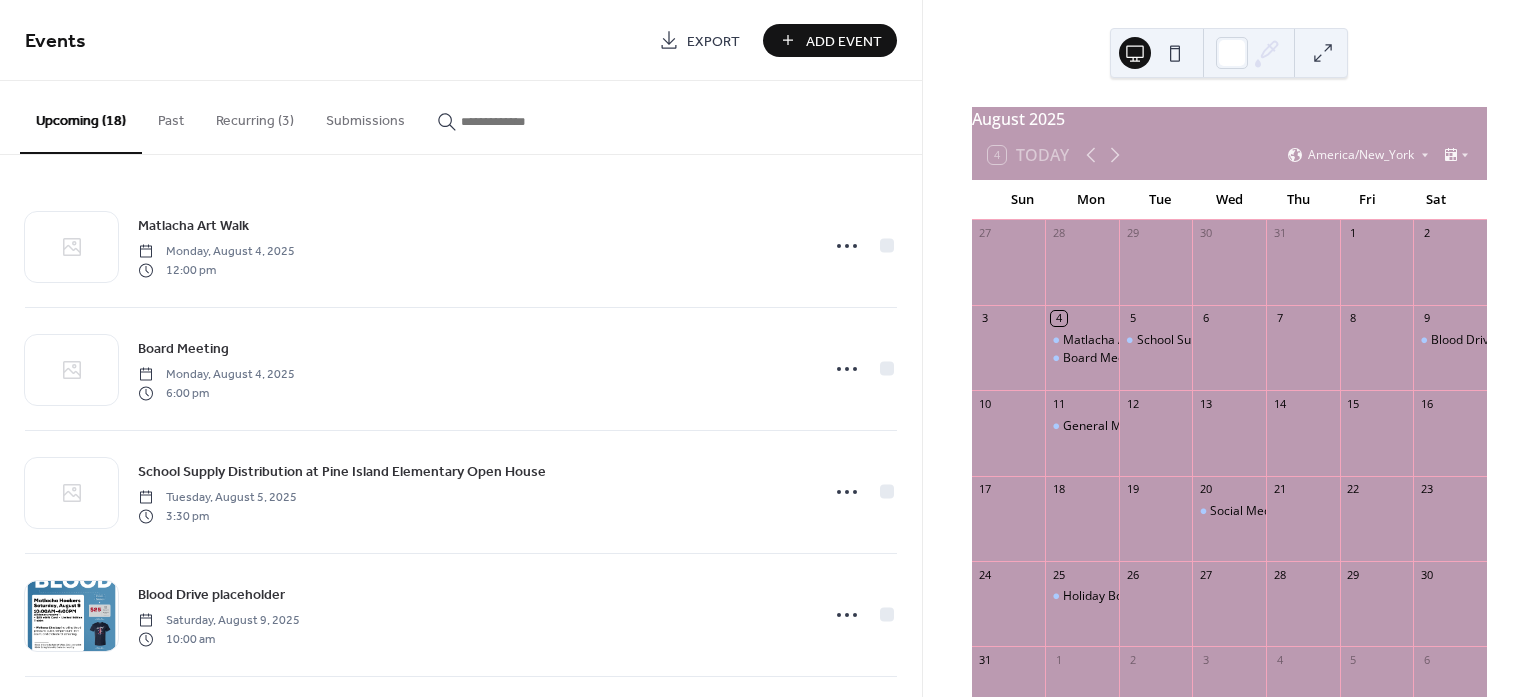 scroll, scrollTop: 0, scrollLeft: 0, axis: both 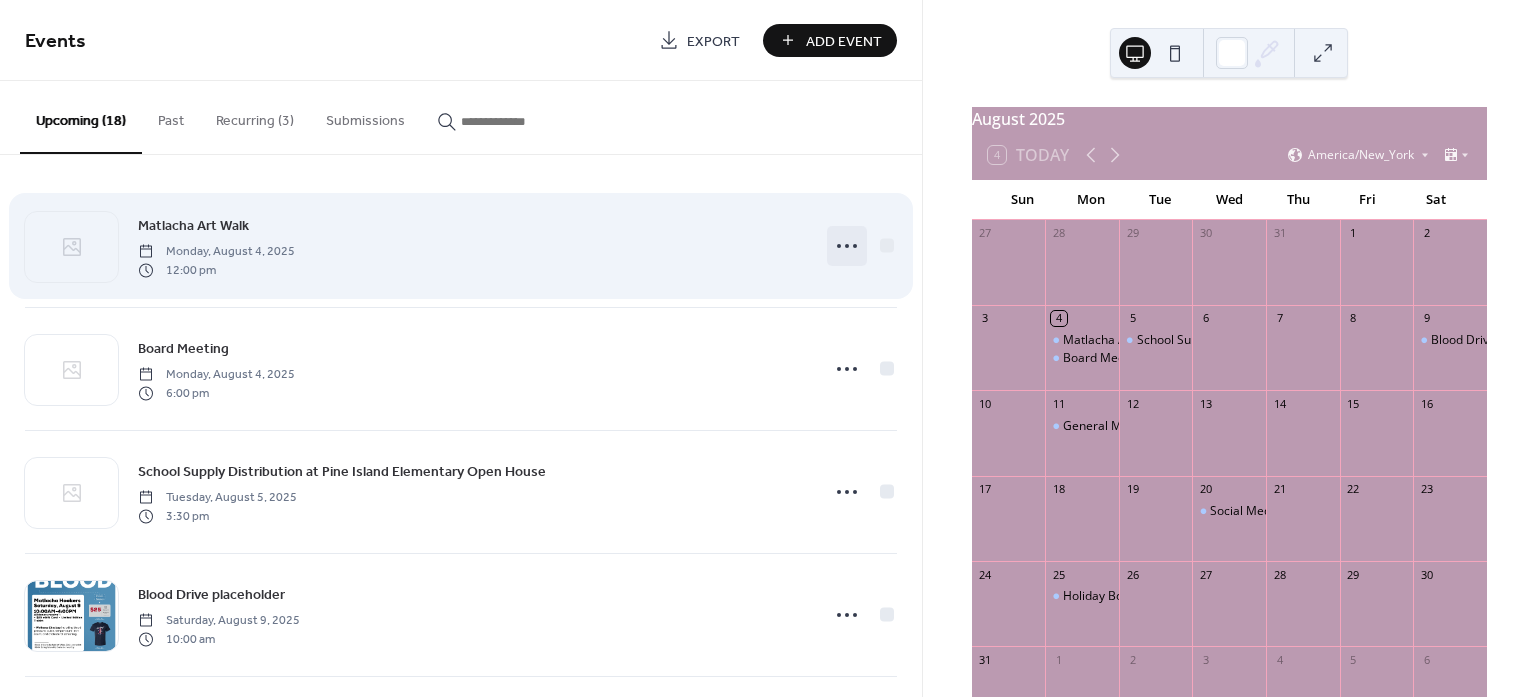 click 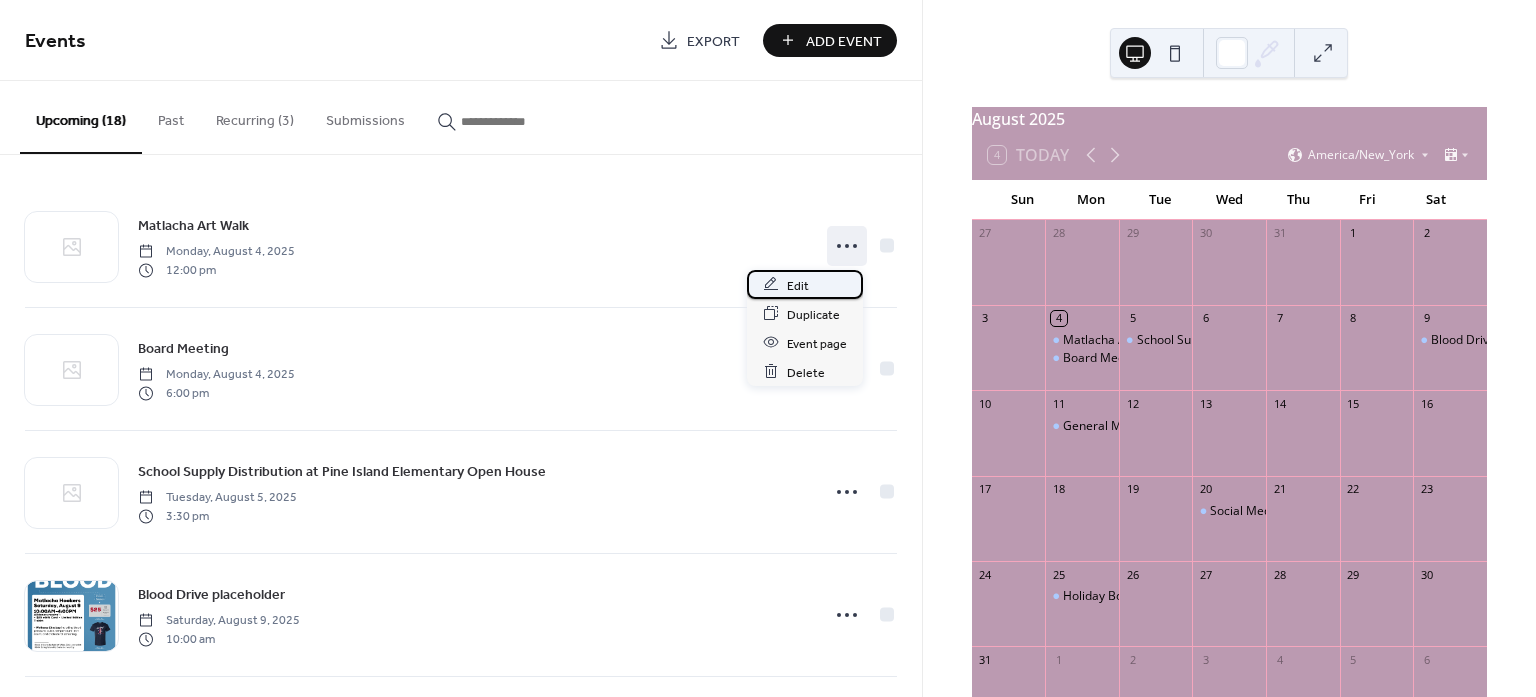 click on "Edit" at bounding box center [798, 285] 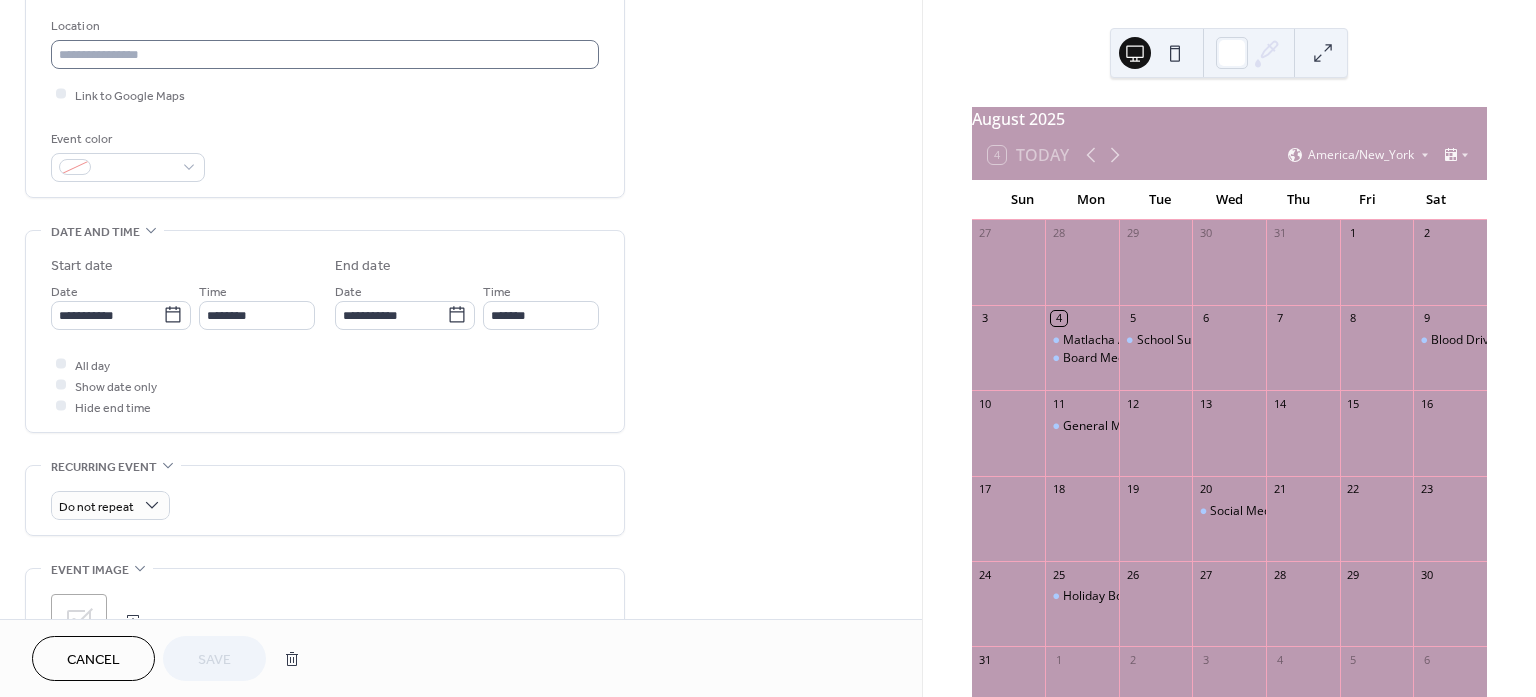 scroll, scrollTop: 625, scrollLeft: 0, axis: vertical 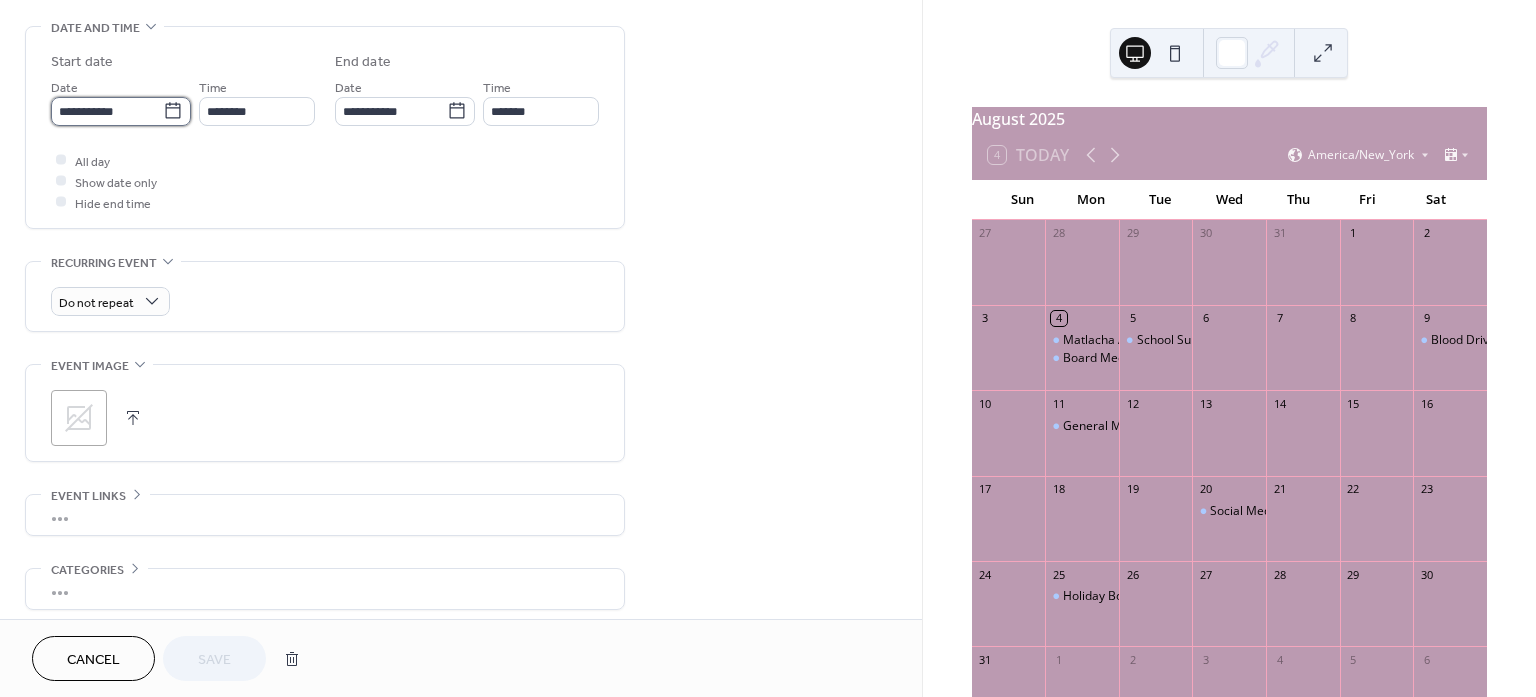 click on "**********" at bounding box center [107, 111] 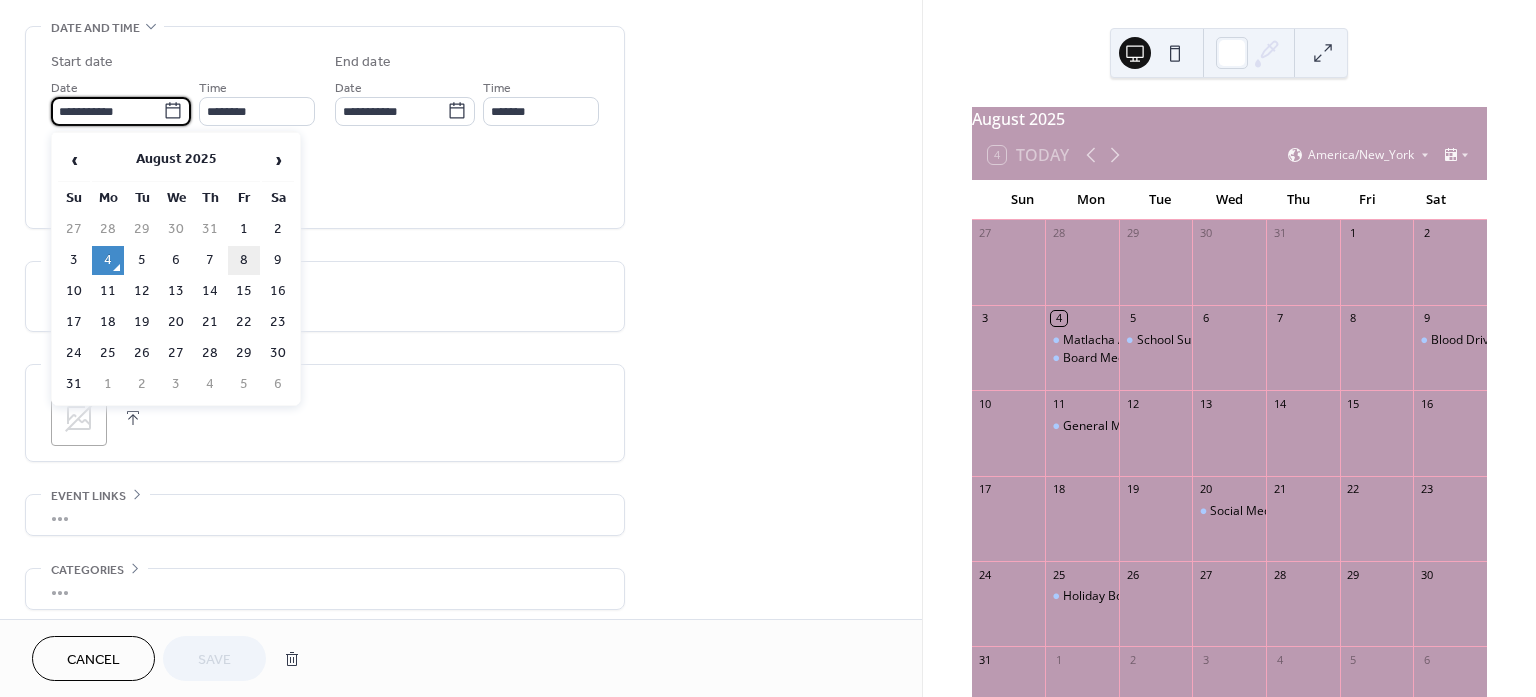 click on "8" at bounding box center (244, 260) 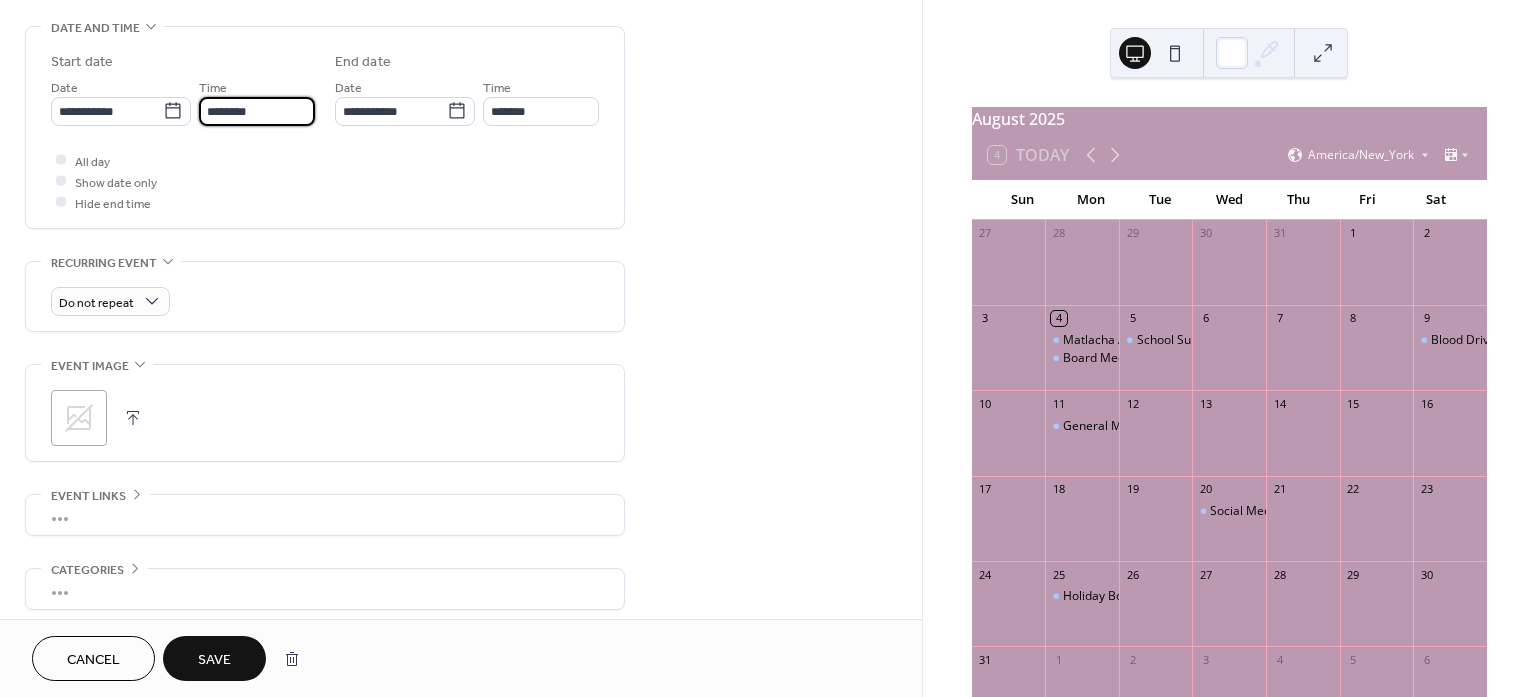 click on "********" at bounding box center (257, 111) 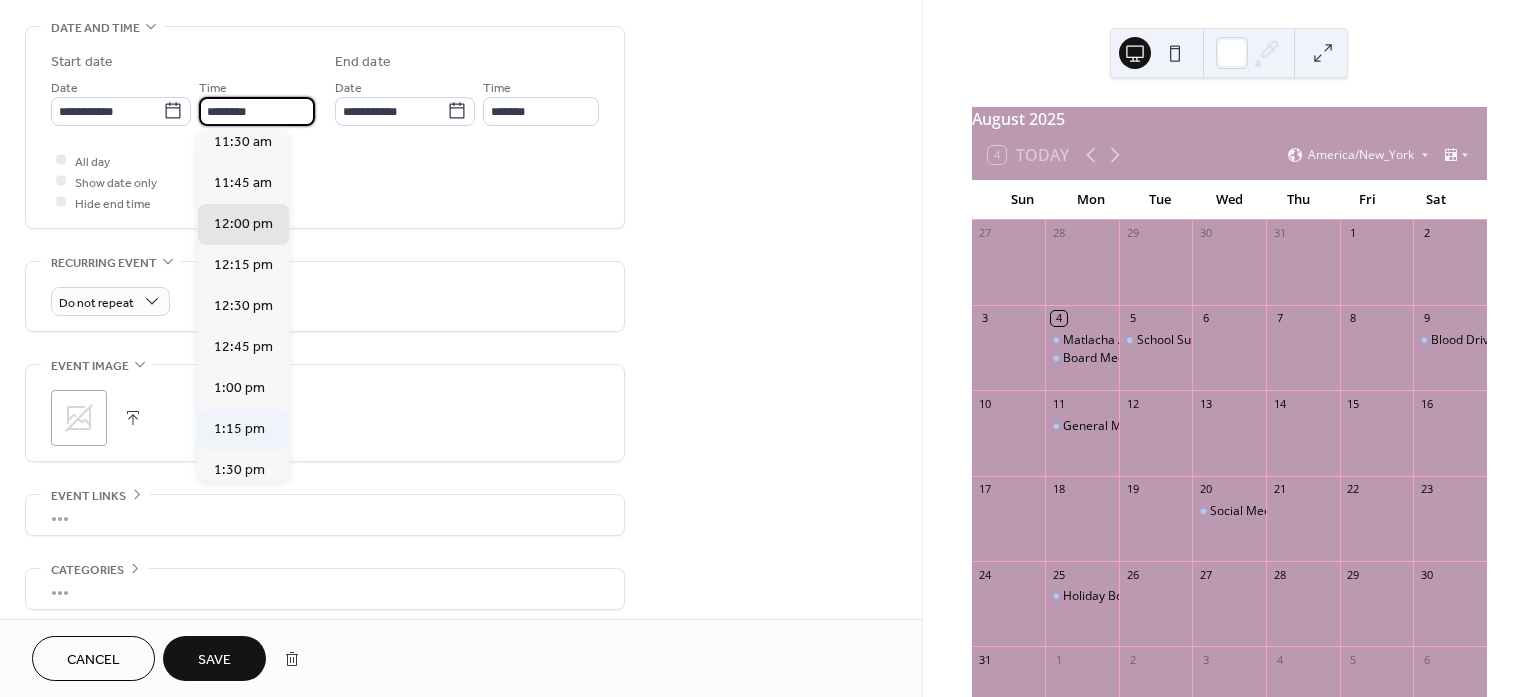 scroll, scrollTop: 2520, scrollLeft: 0, axis: vertical 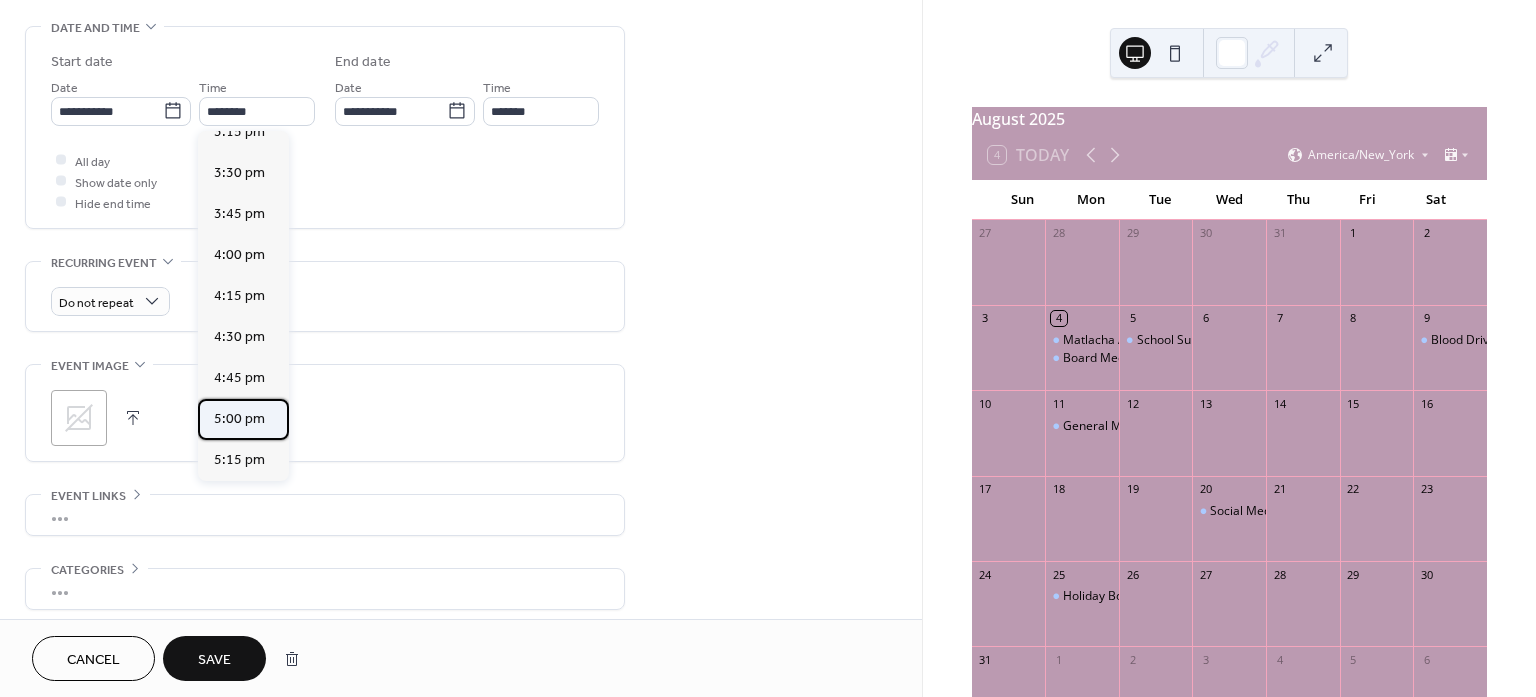 click on "5:00 pm" at bounding box center (239, 418) 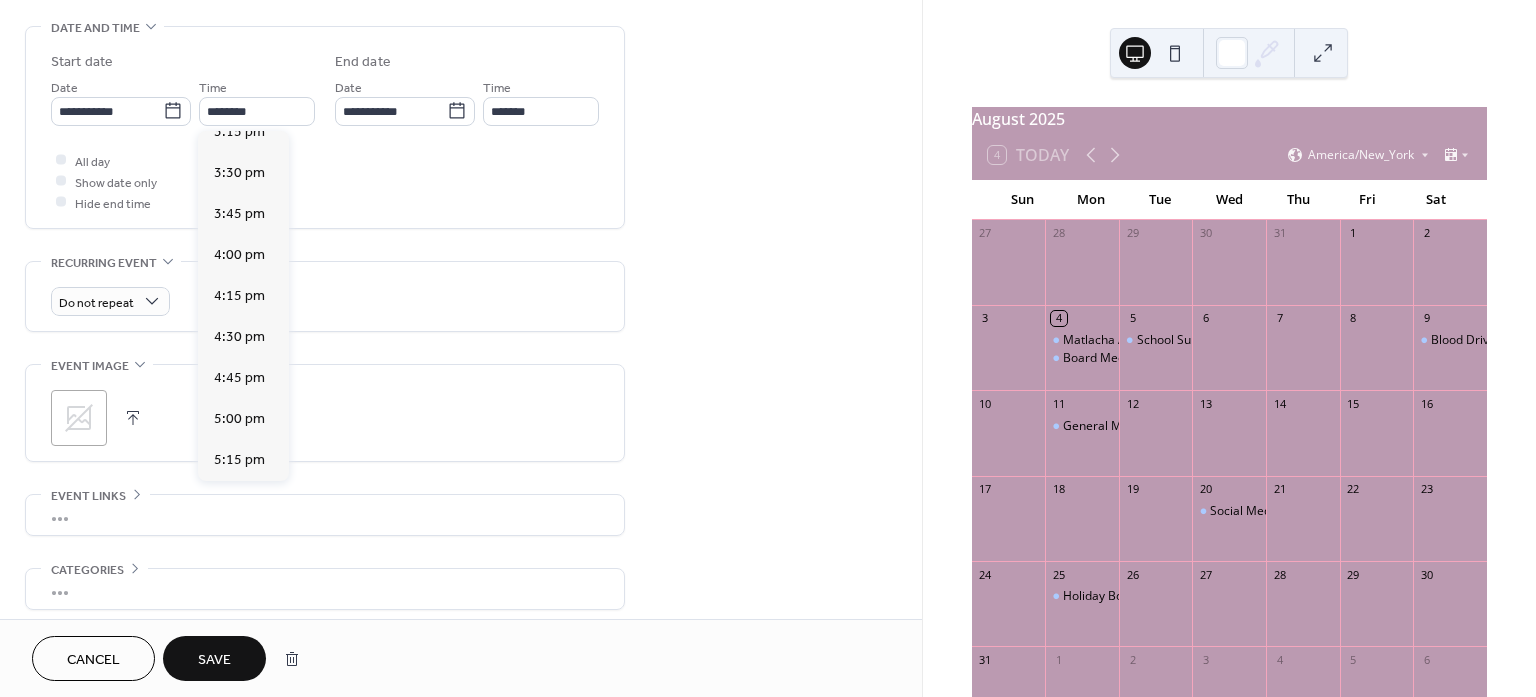 type on "*******" 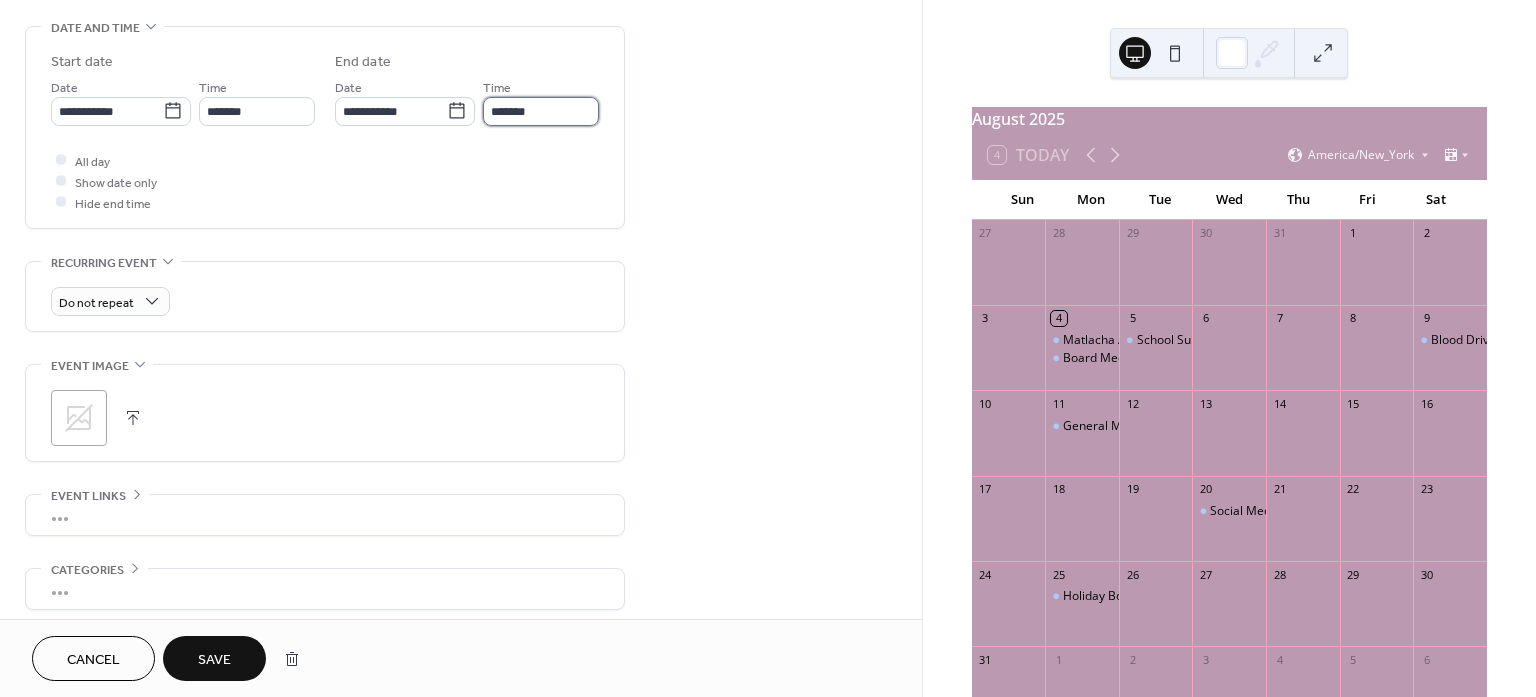 click on "*******" at bounding box center [541, 111] 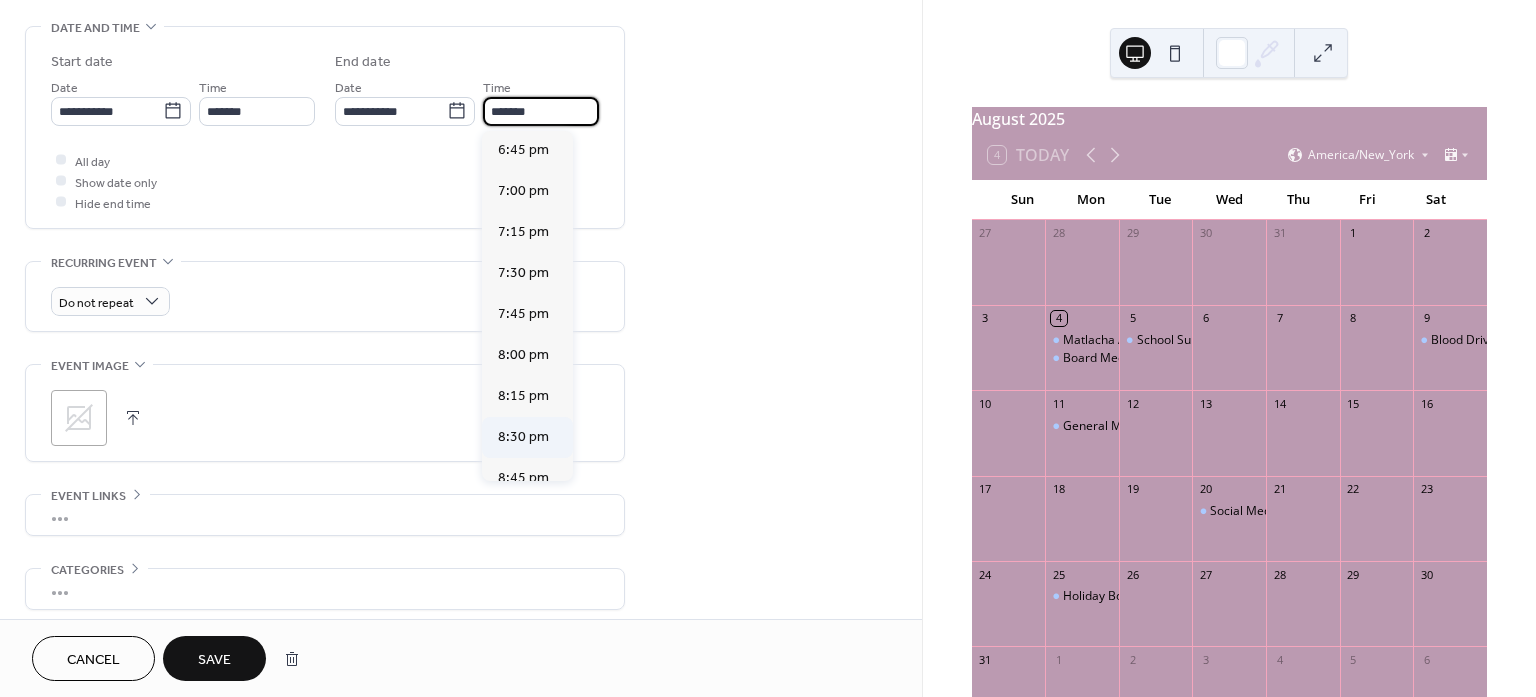scroll, scrollTop: 250, scrollLeft: 0, axis: vertical 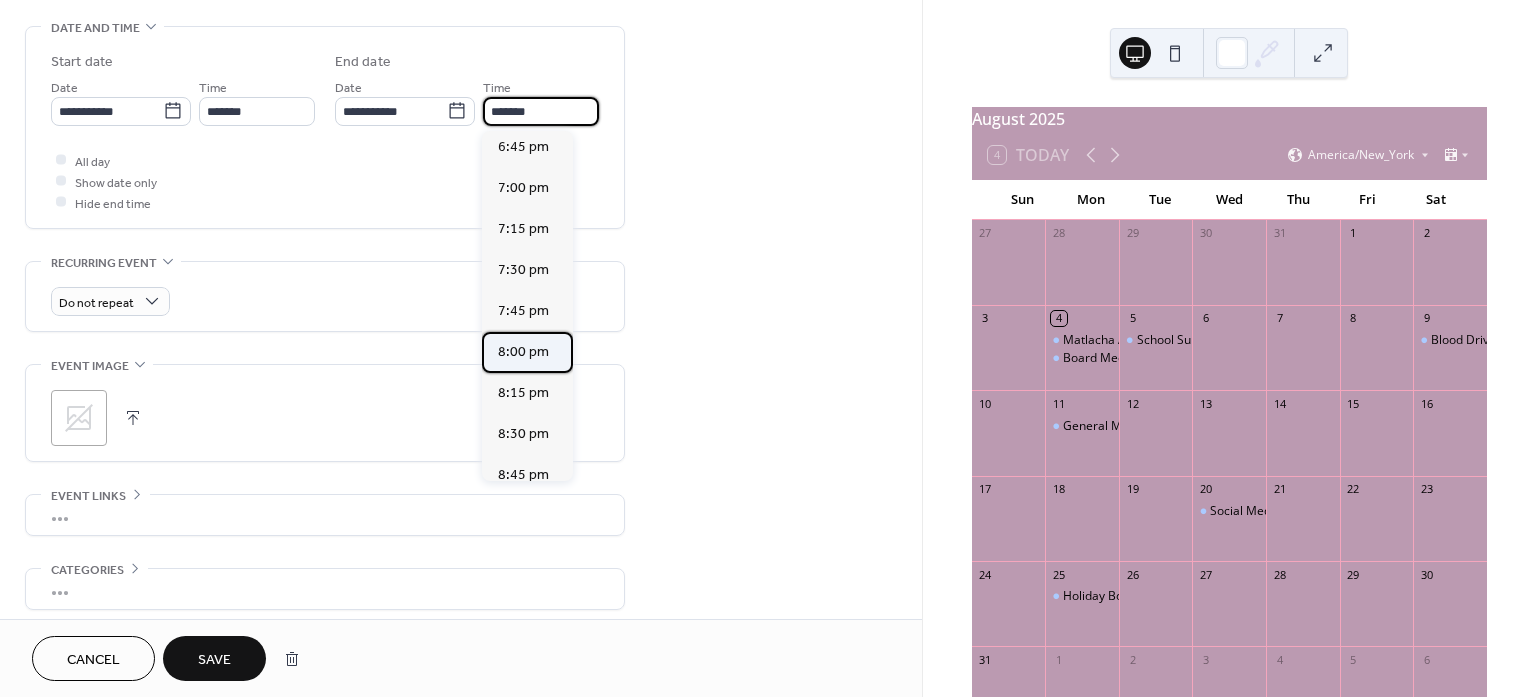 click on "8:00 pm" at bounding box center [523, 351] 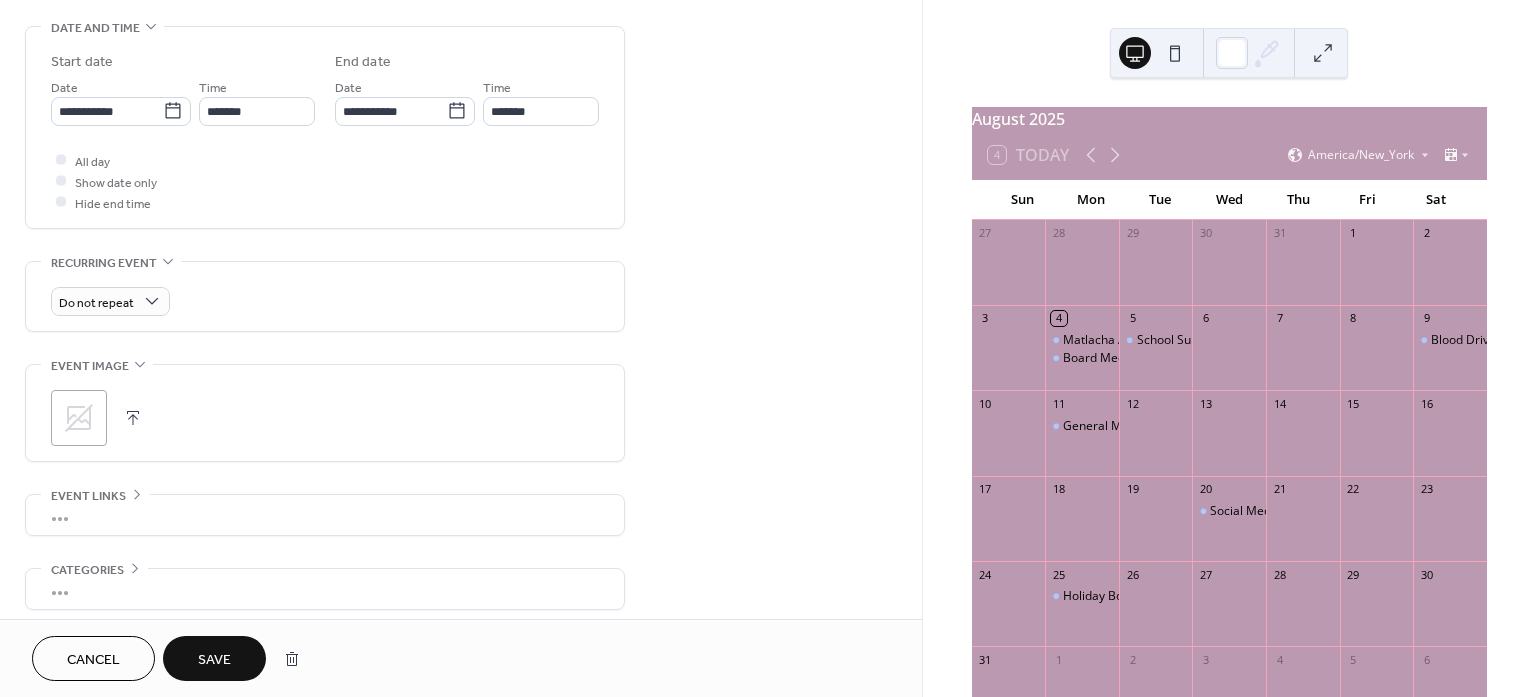 type on "*******" 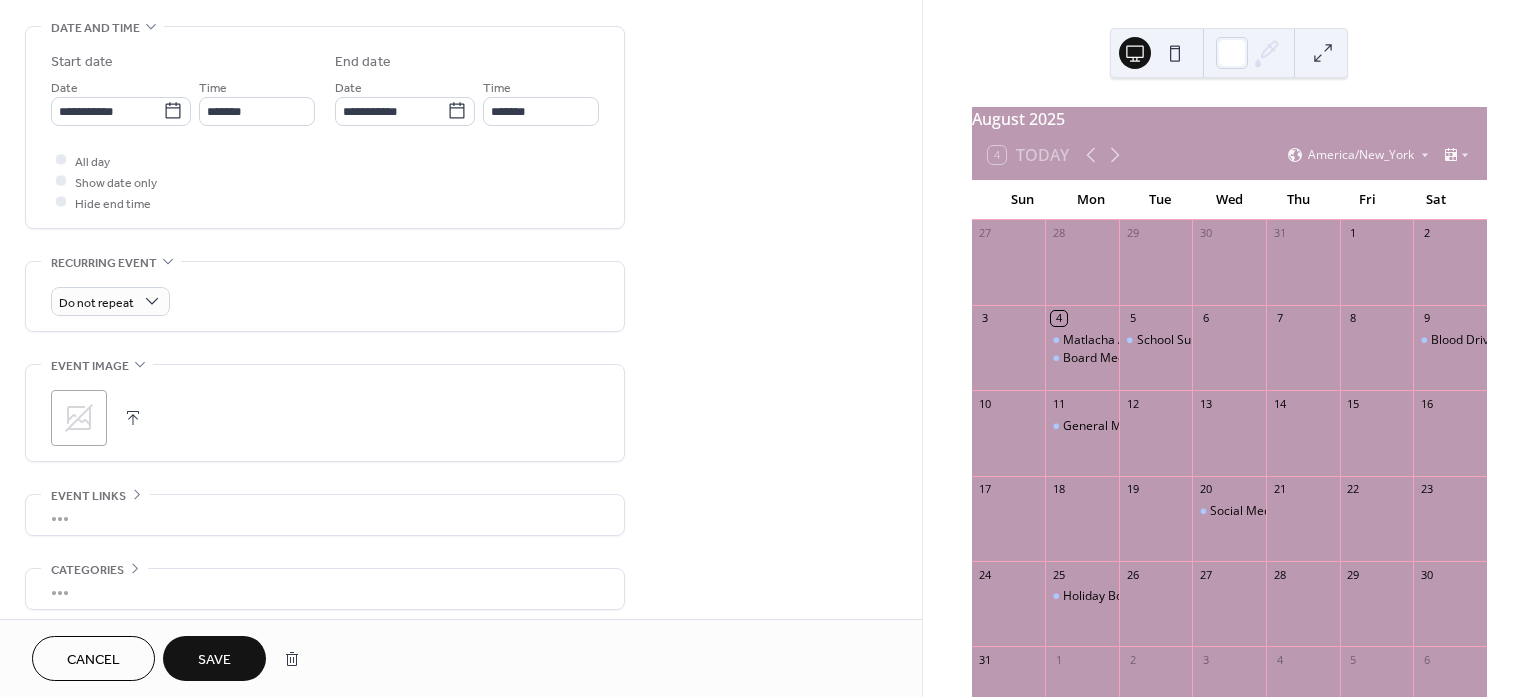 click on "Save" at bounding box center [214, 660] 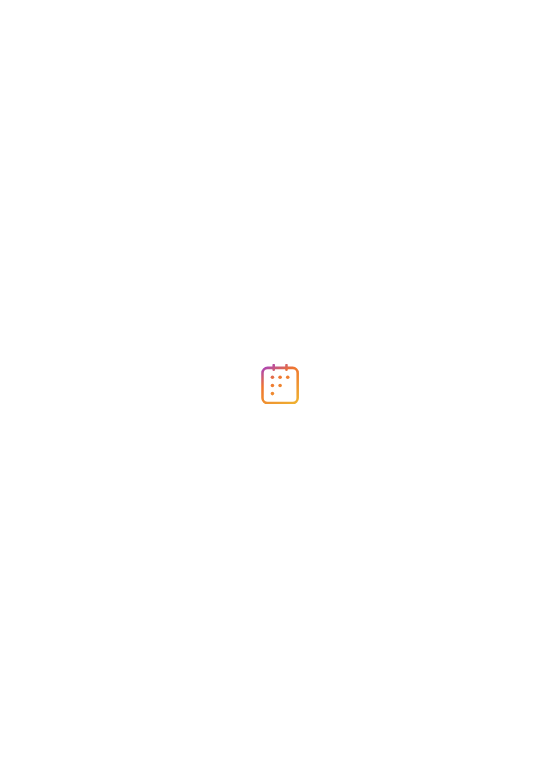 scroll, scrollTop: 0, scrollLeft: 0, axis: both 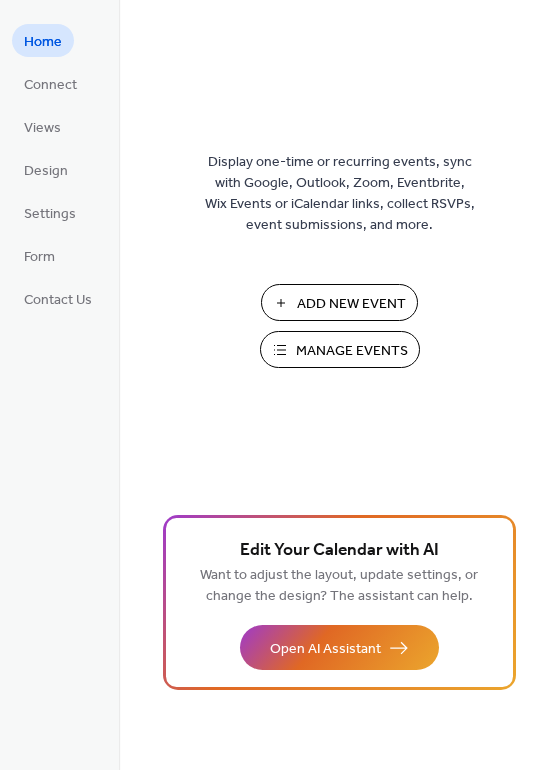 click on "Manage Events" at bounding box center (352, 351) 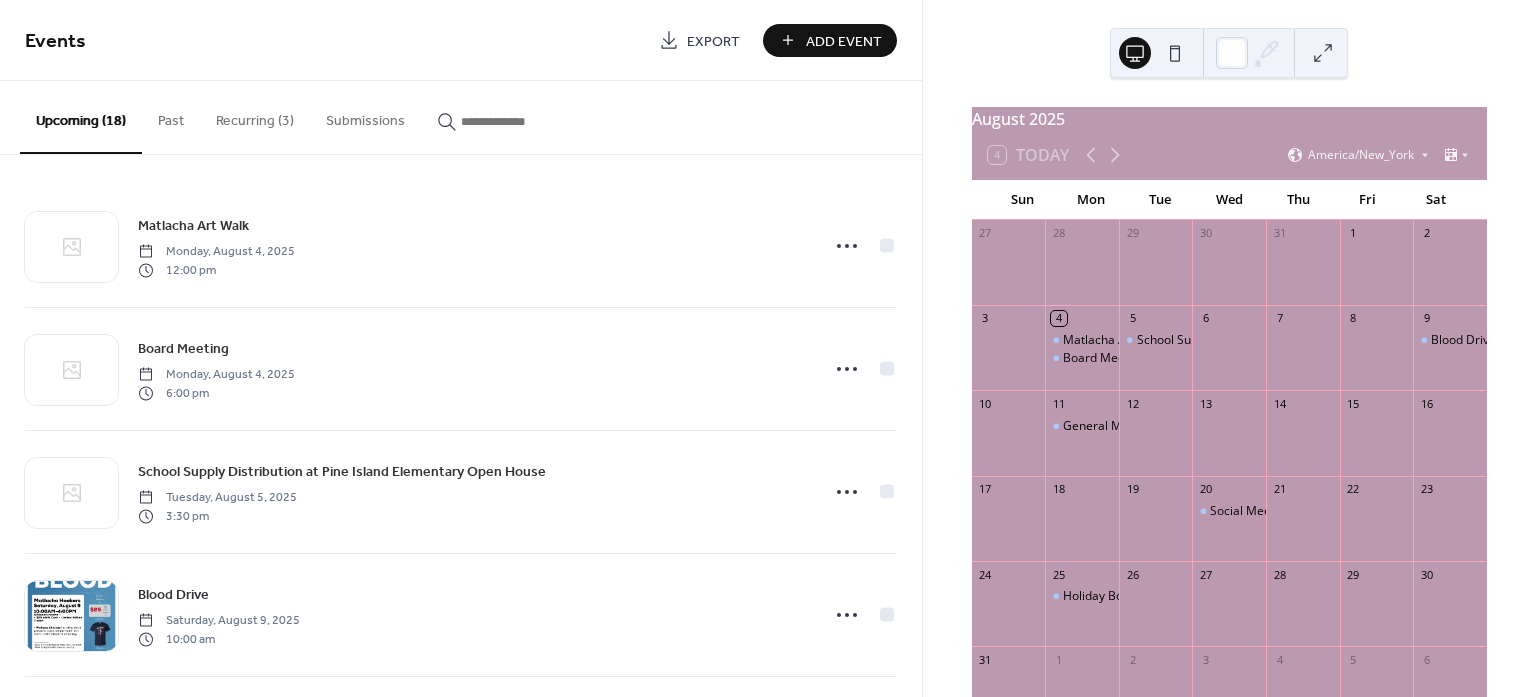 scroll, scrollTop: 0, scrollLeft: 0, axis: both 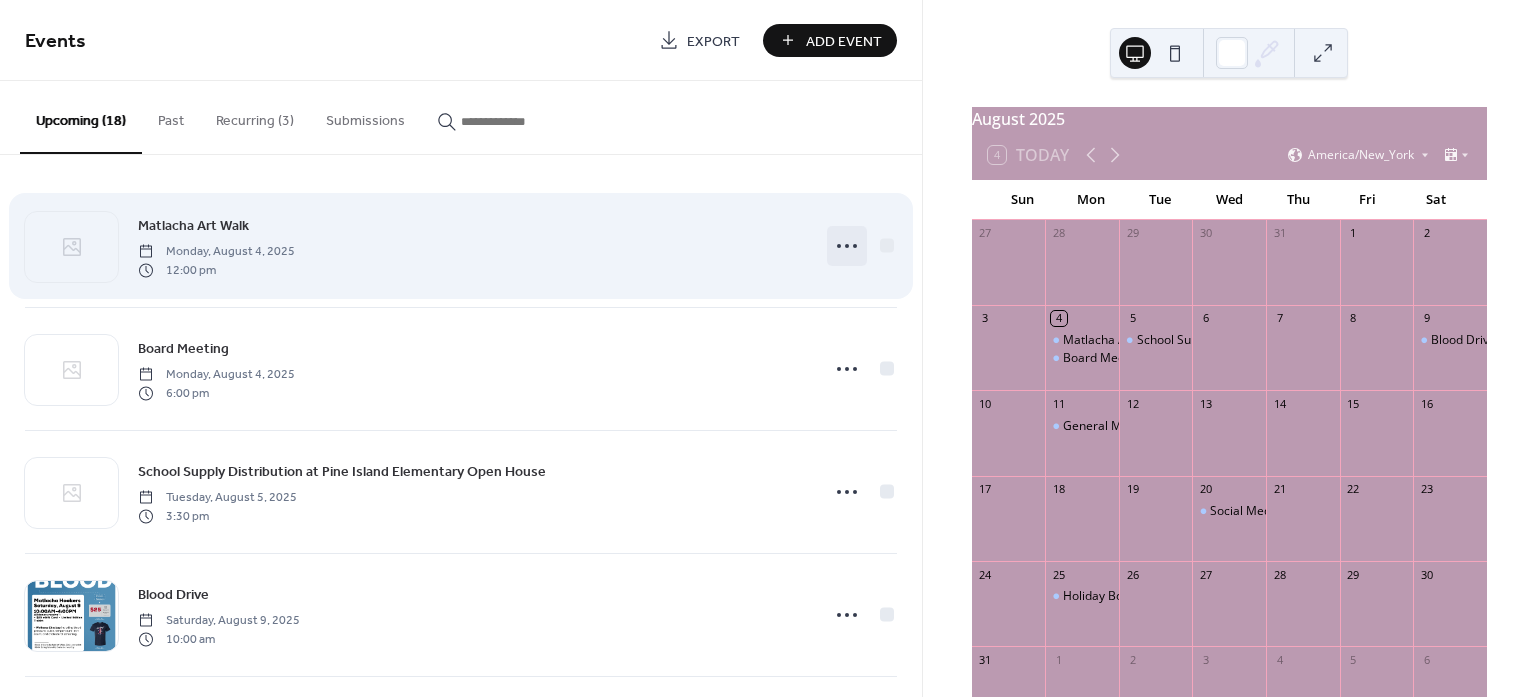 click 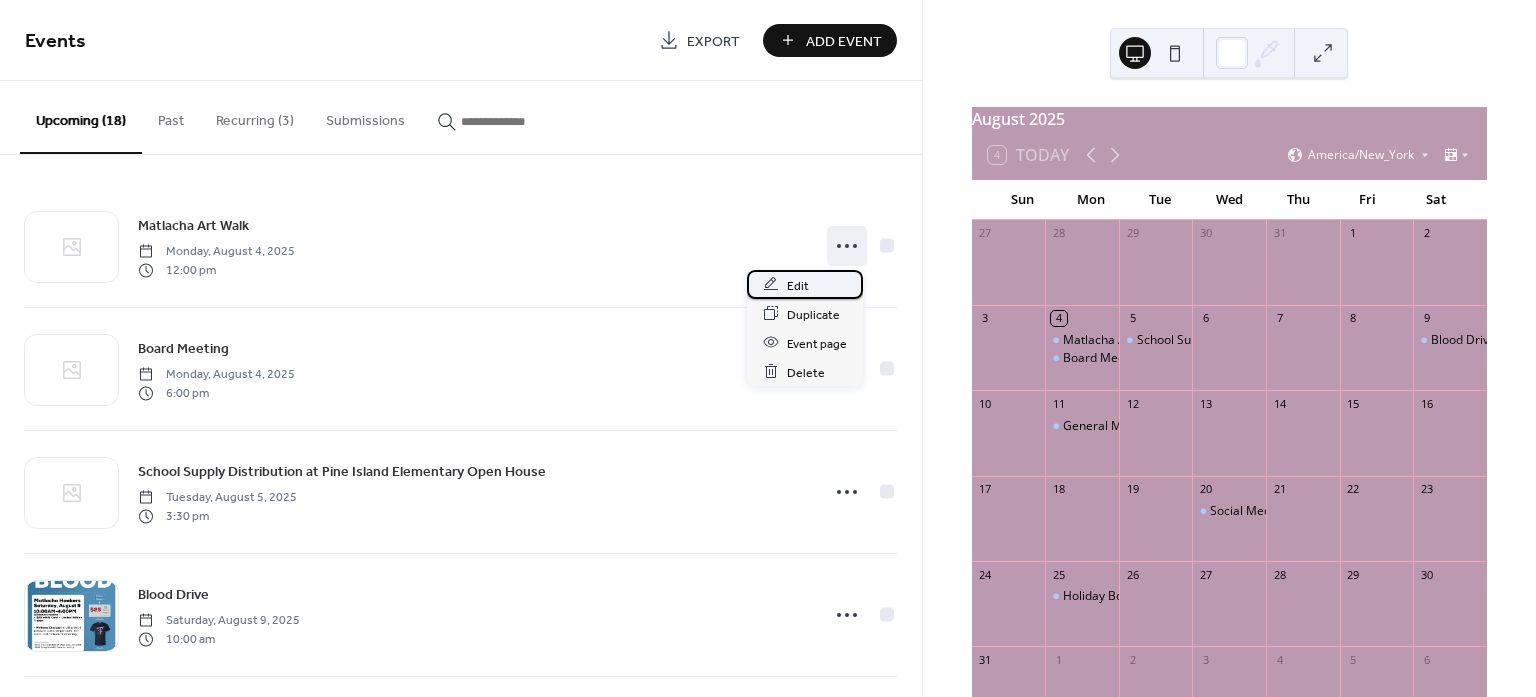click on "Edit" at bounding box center (798, 285) 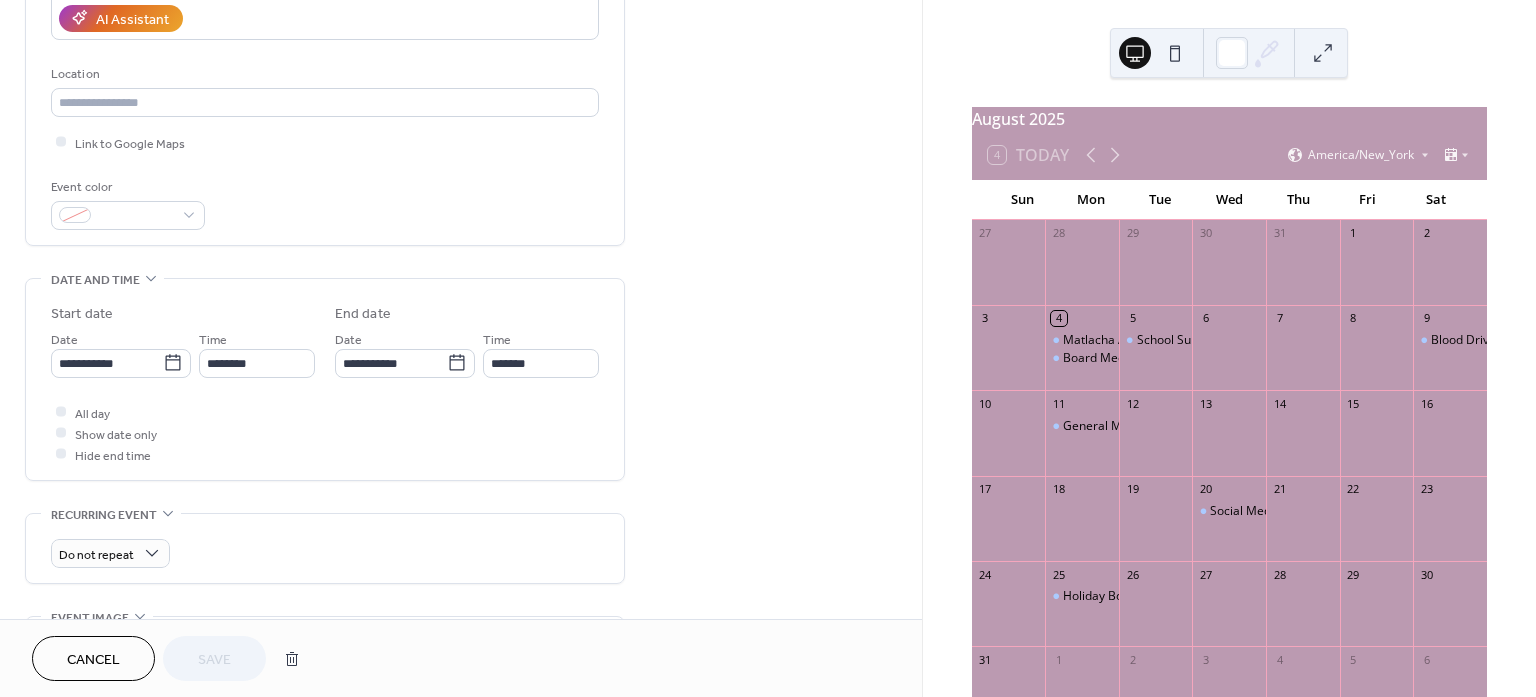 scroll, scrollTop: 716, scrollLeft: 0, axis: vertical 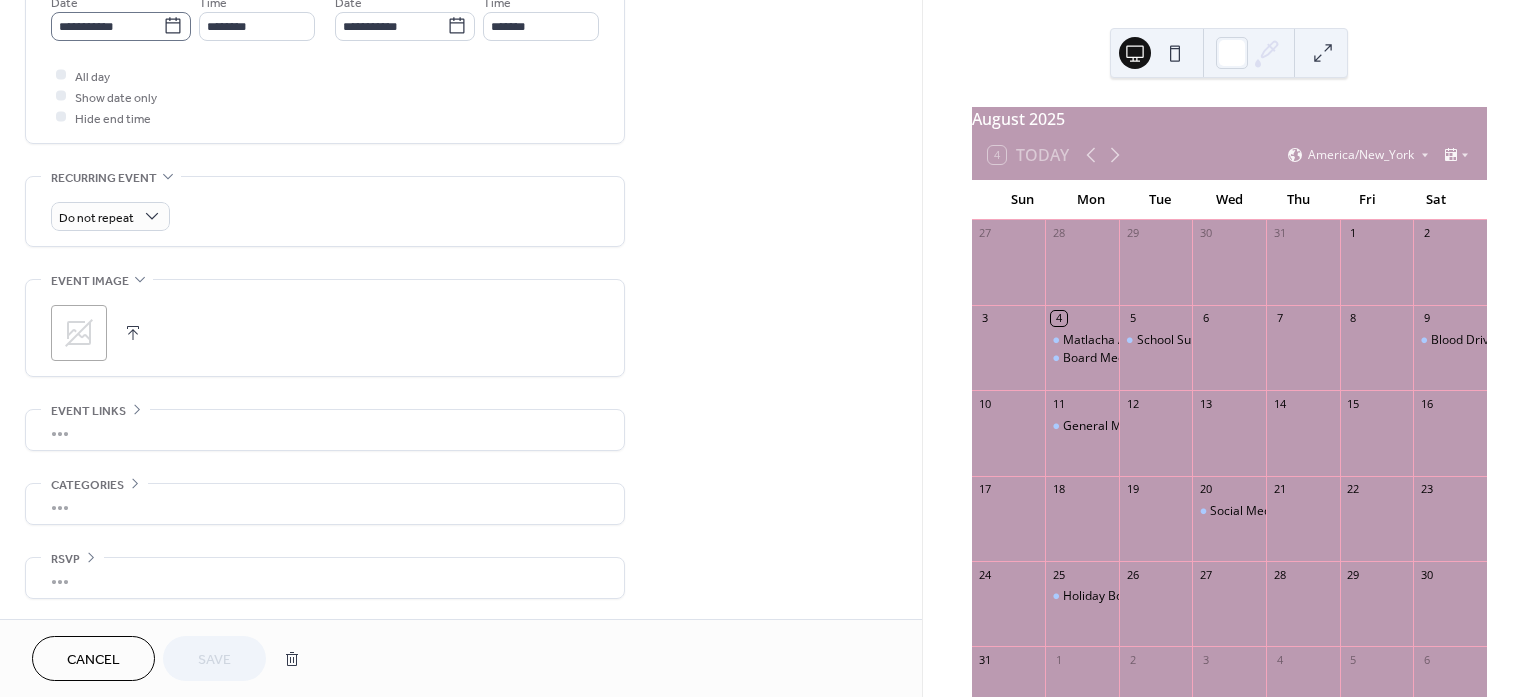 click 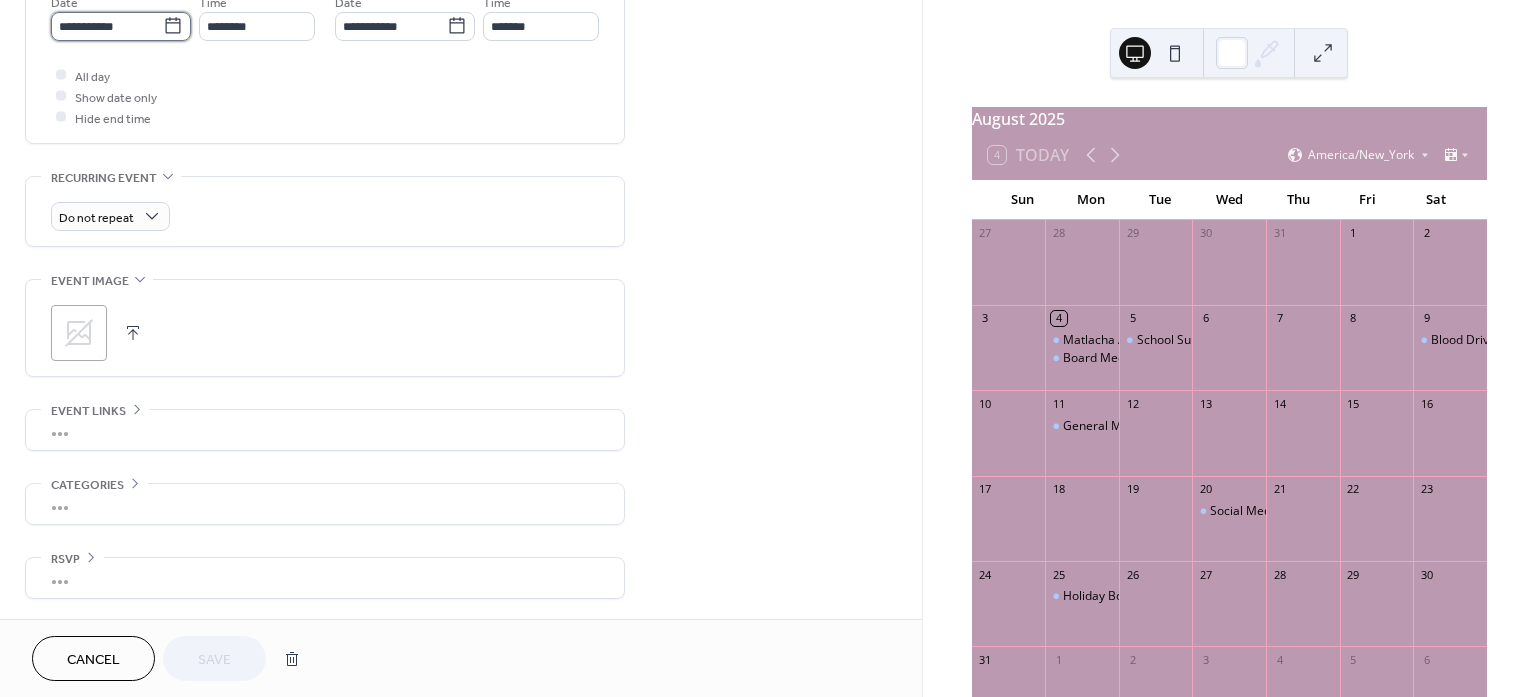 click on "**********" at bounding box center [107, 26] 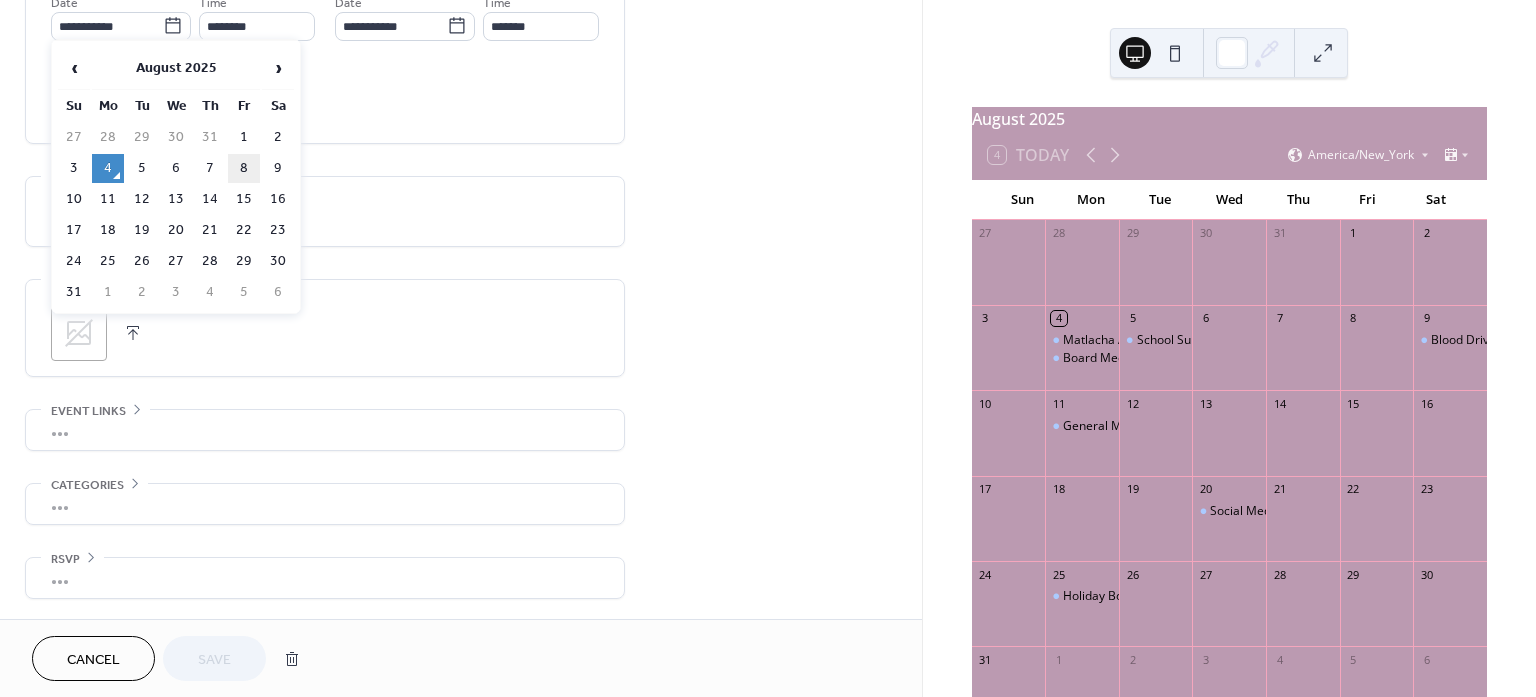 click on "8" at bounding box center [244, 168] 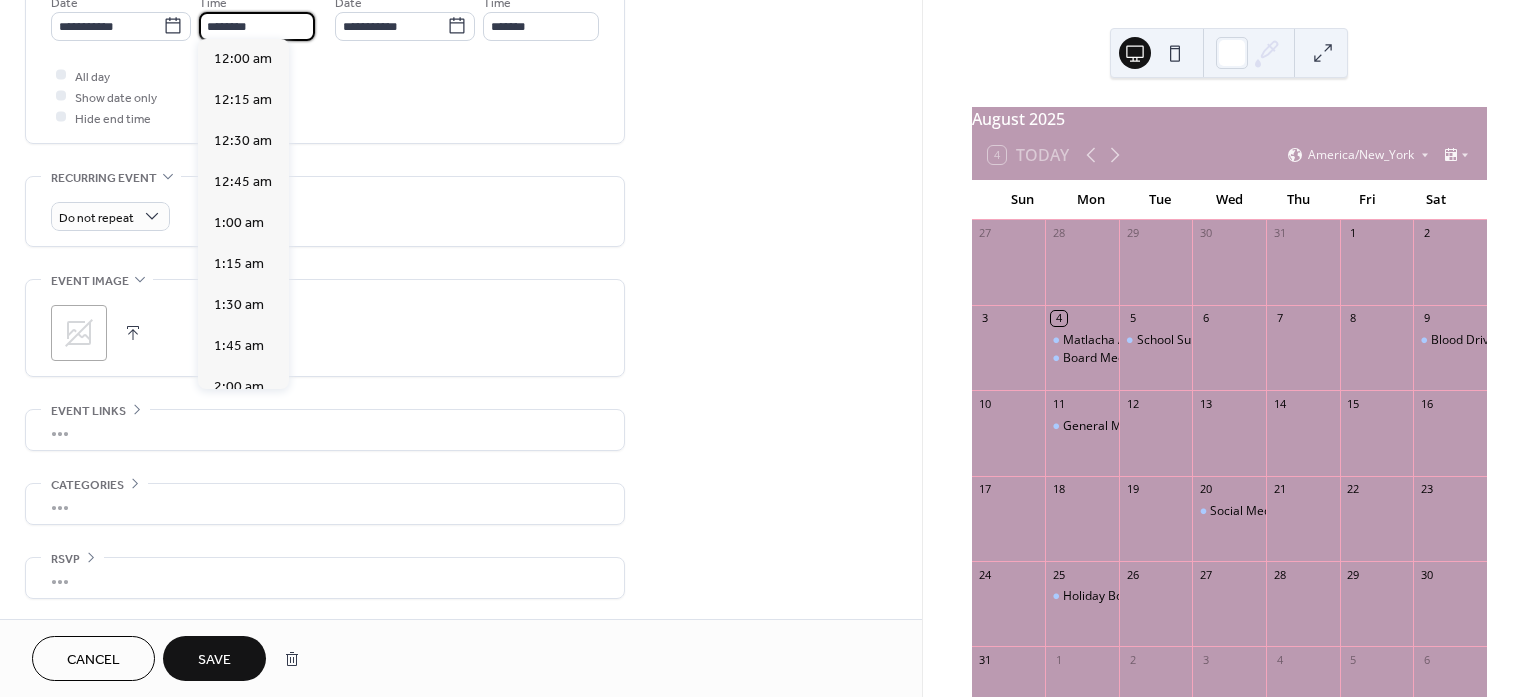 click on "********" at bounding box center [257, 26] 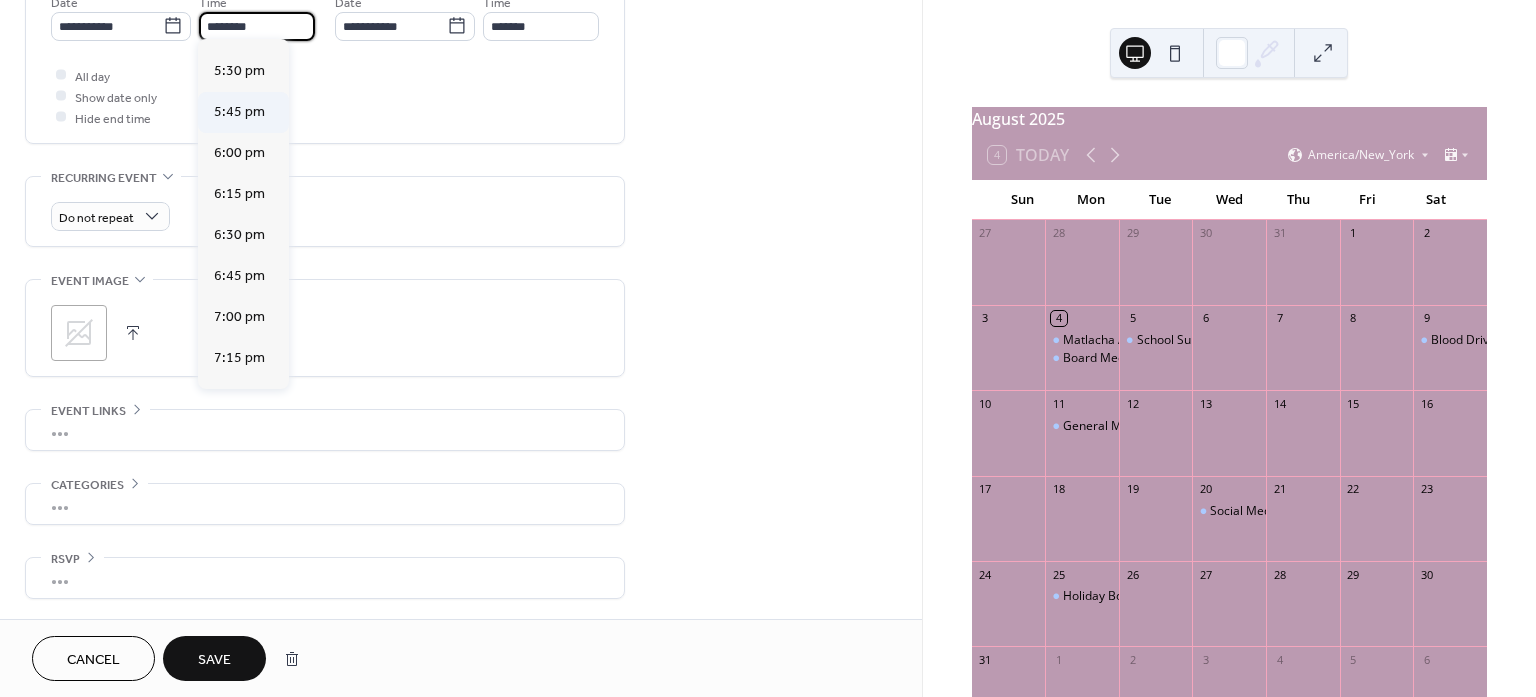 scroll, scrollTop: 2895, scrollLeft: 0, axis: vertical 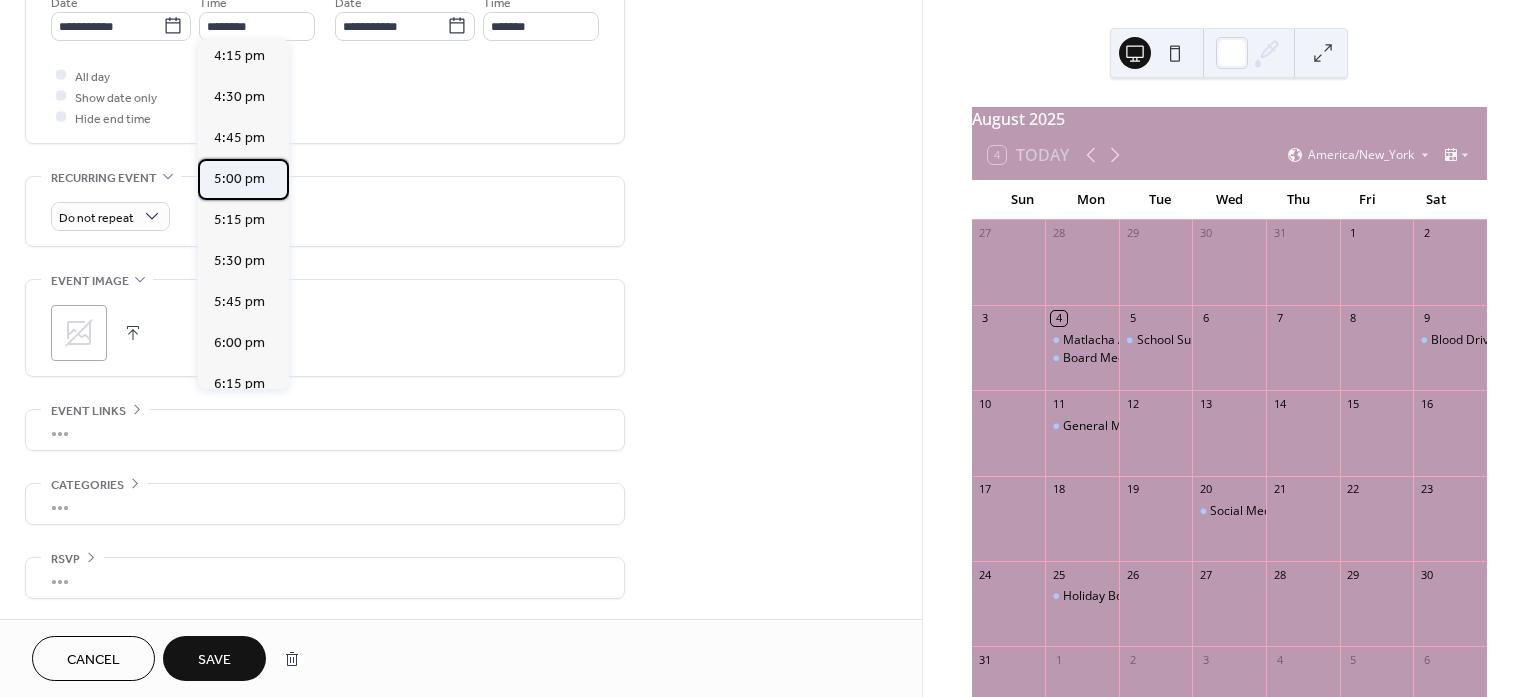 click on "5:00 pm" at bounding box center (239, 179) 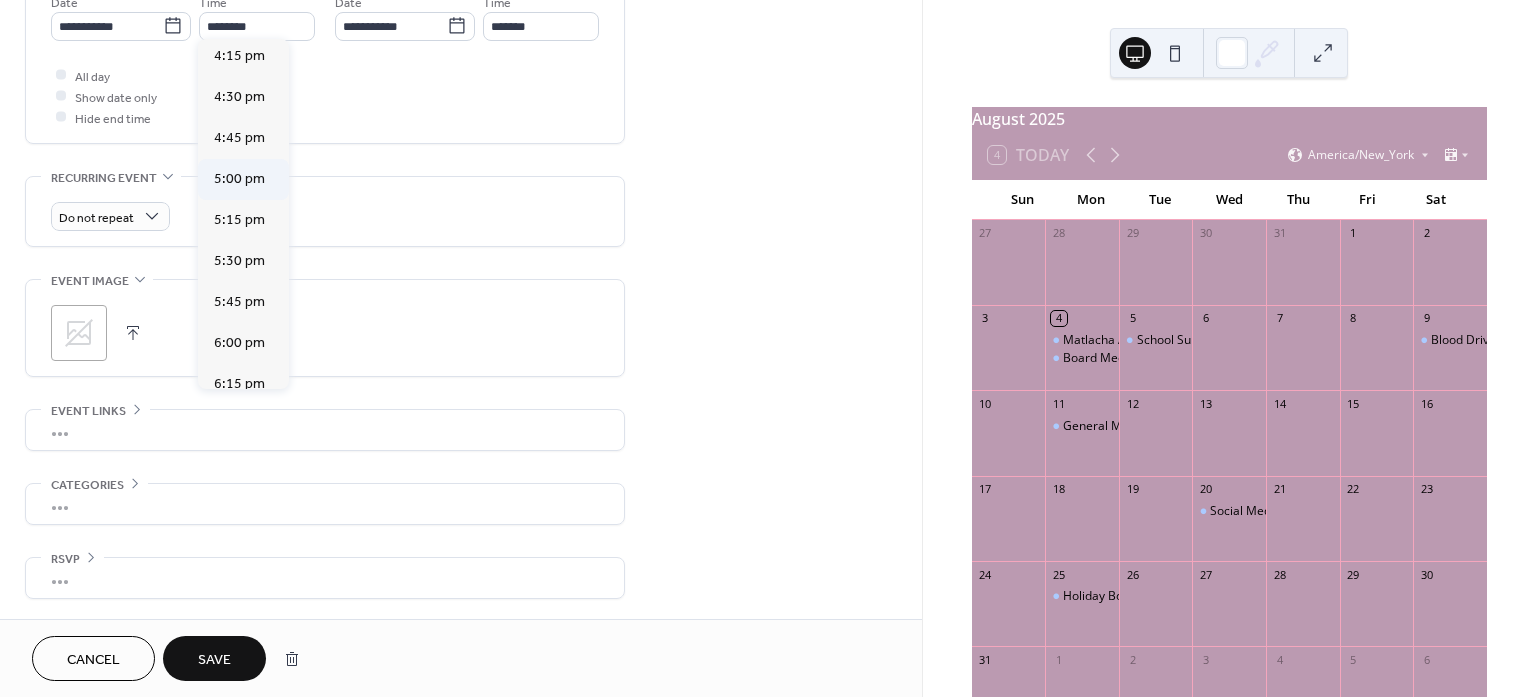 type on "*******" 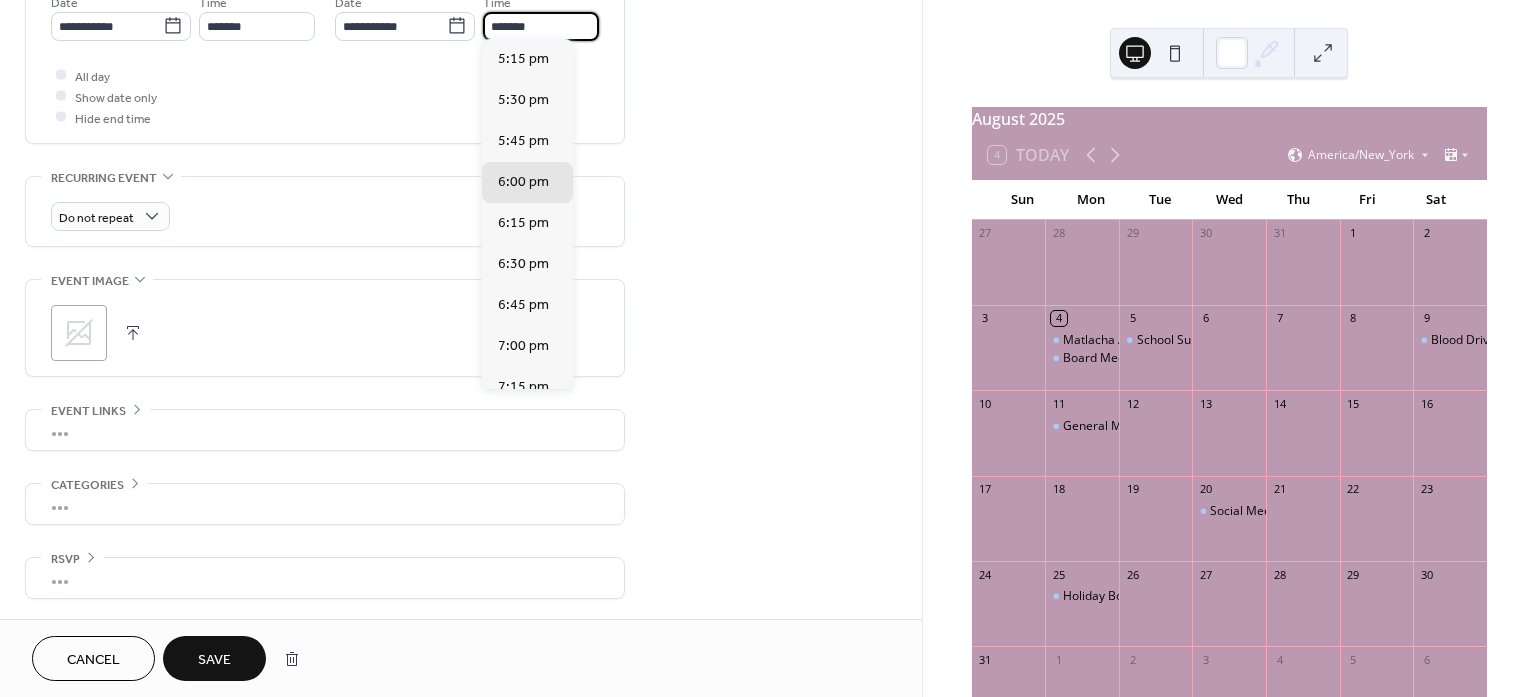 click on "*******" at bounding box center [541, 26] 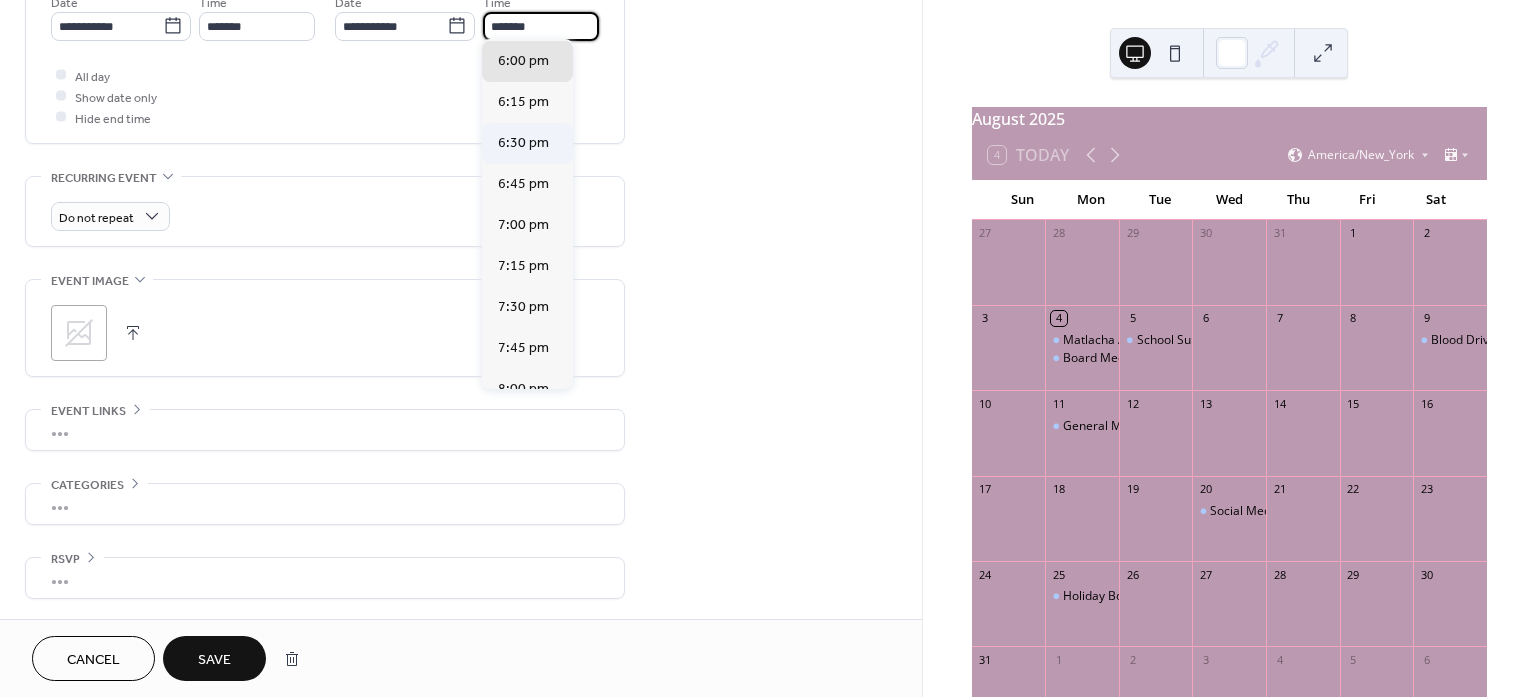 scroll, scrollTop: 125, scrollLeft: 0, axis: vertical 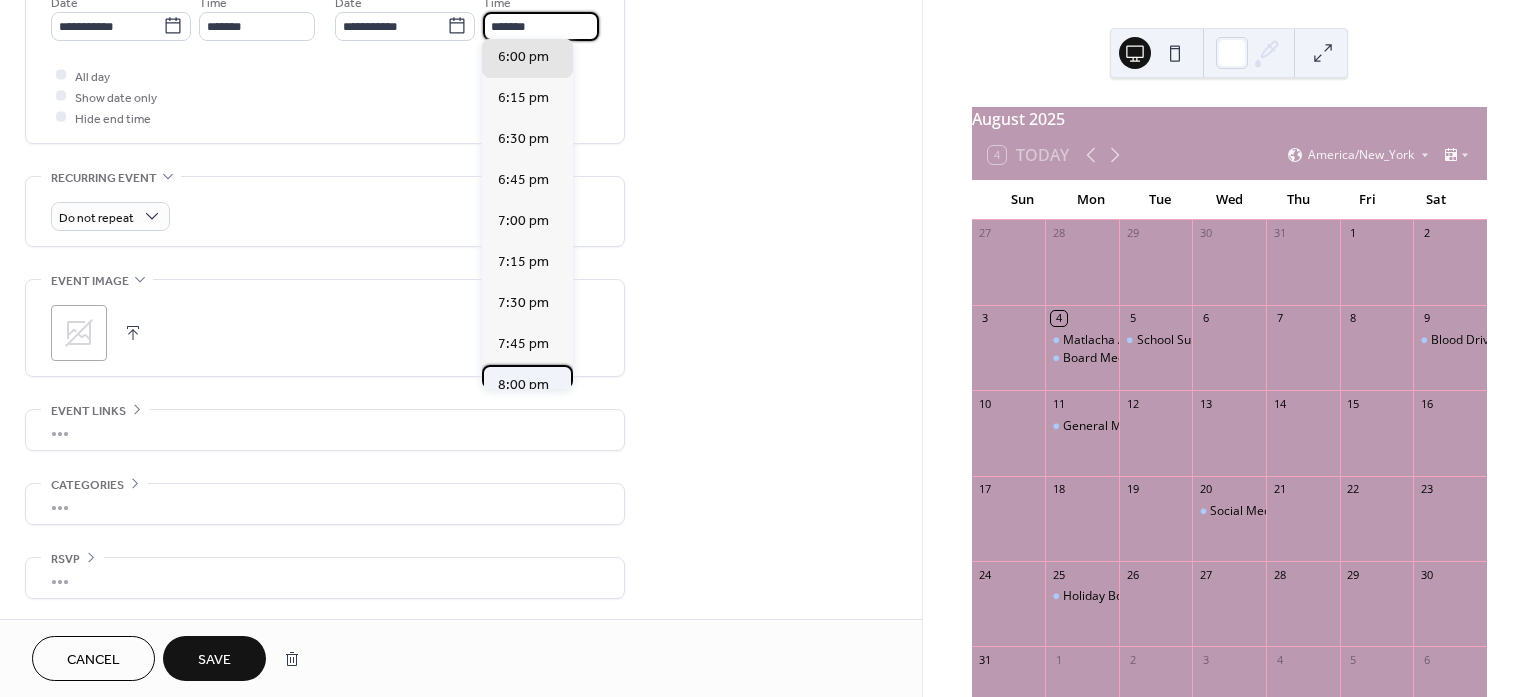 click on "8:00 pm" at bounding box center (523, 385) 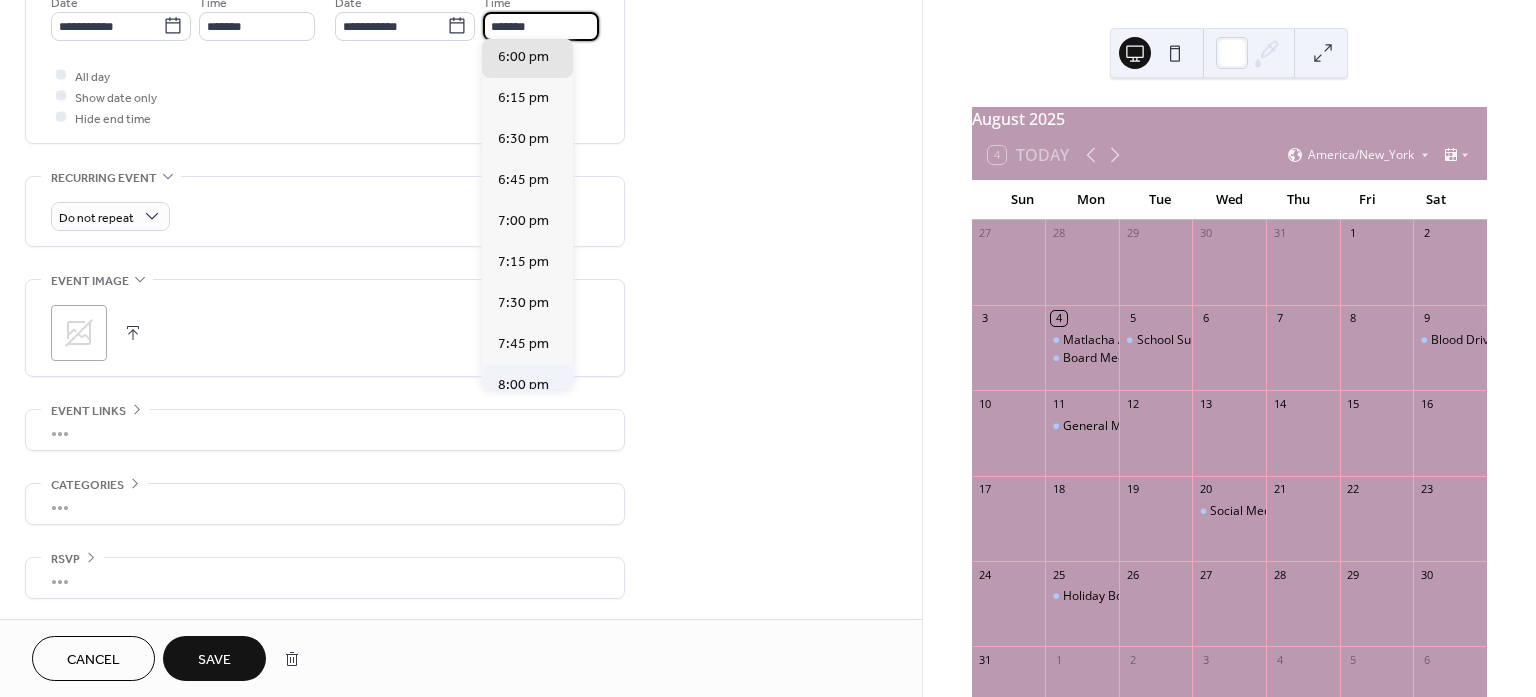 type on "*******" 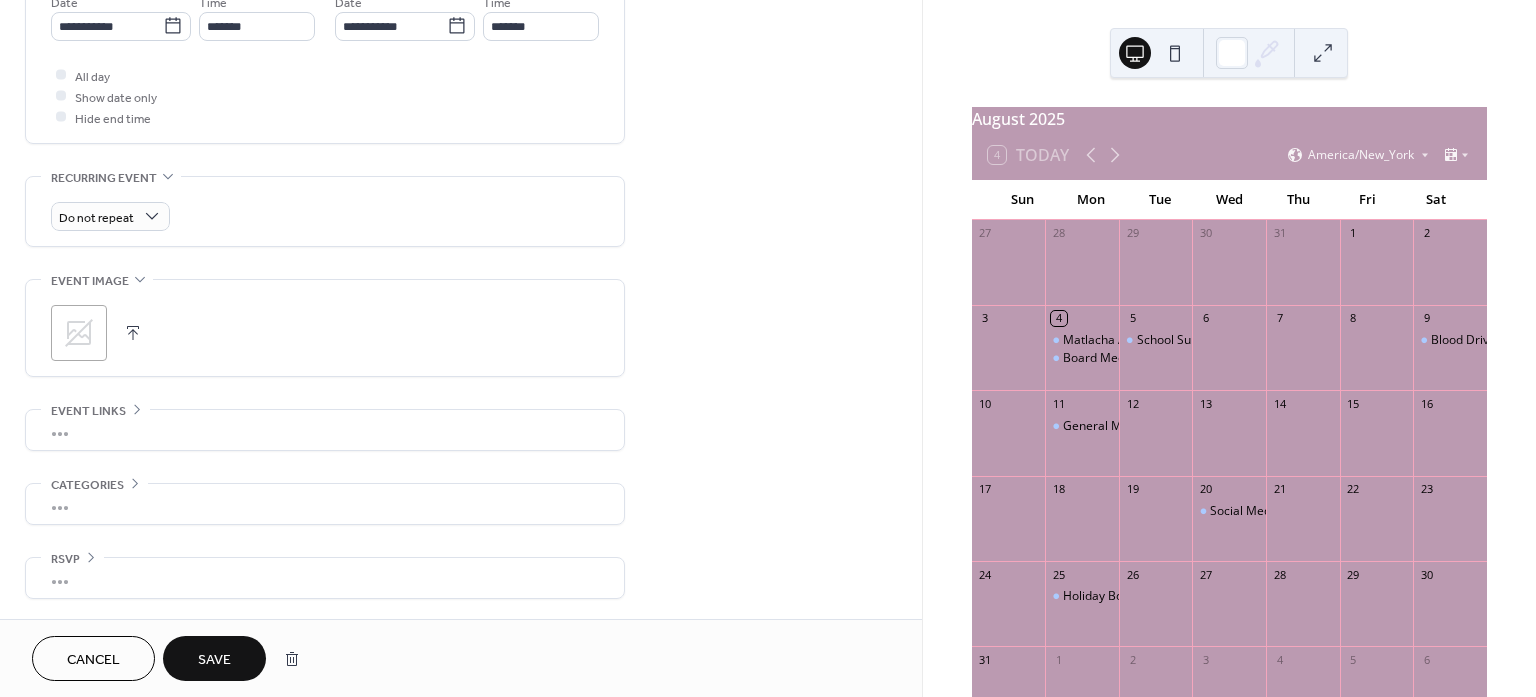 click on "**********" at bounding box center (461, 10) 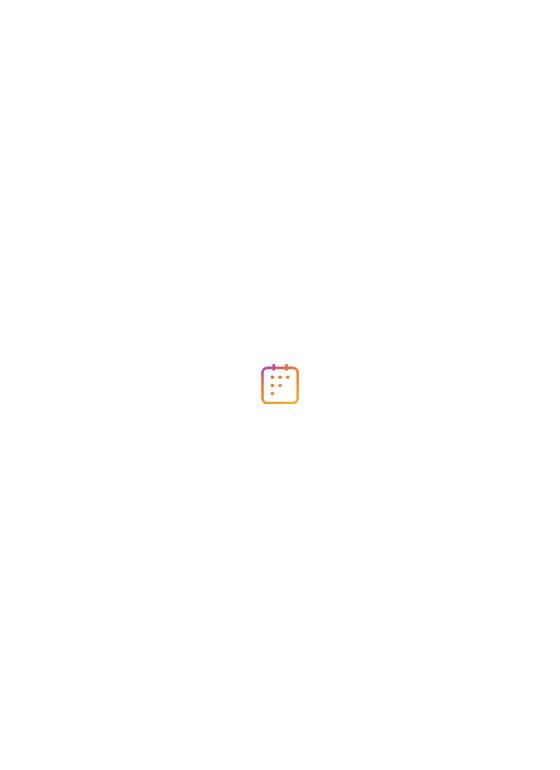 scroll, scrollTop: 0, scrollLeft: 0, axis: both 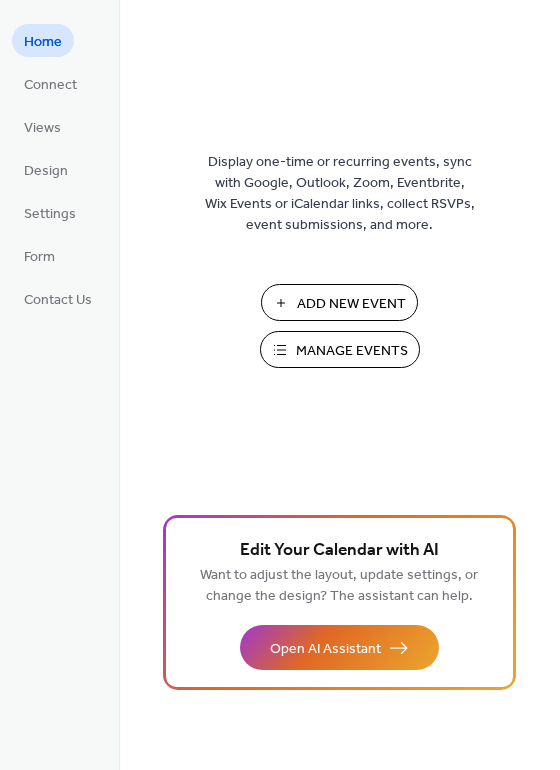 click on "Add New Event" at bounding box center (351, 304) 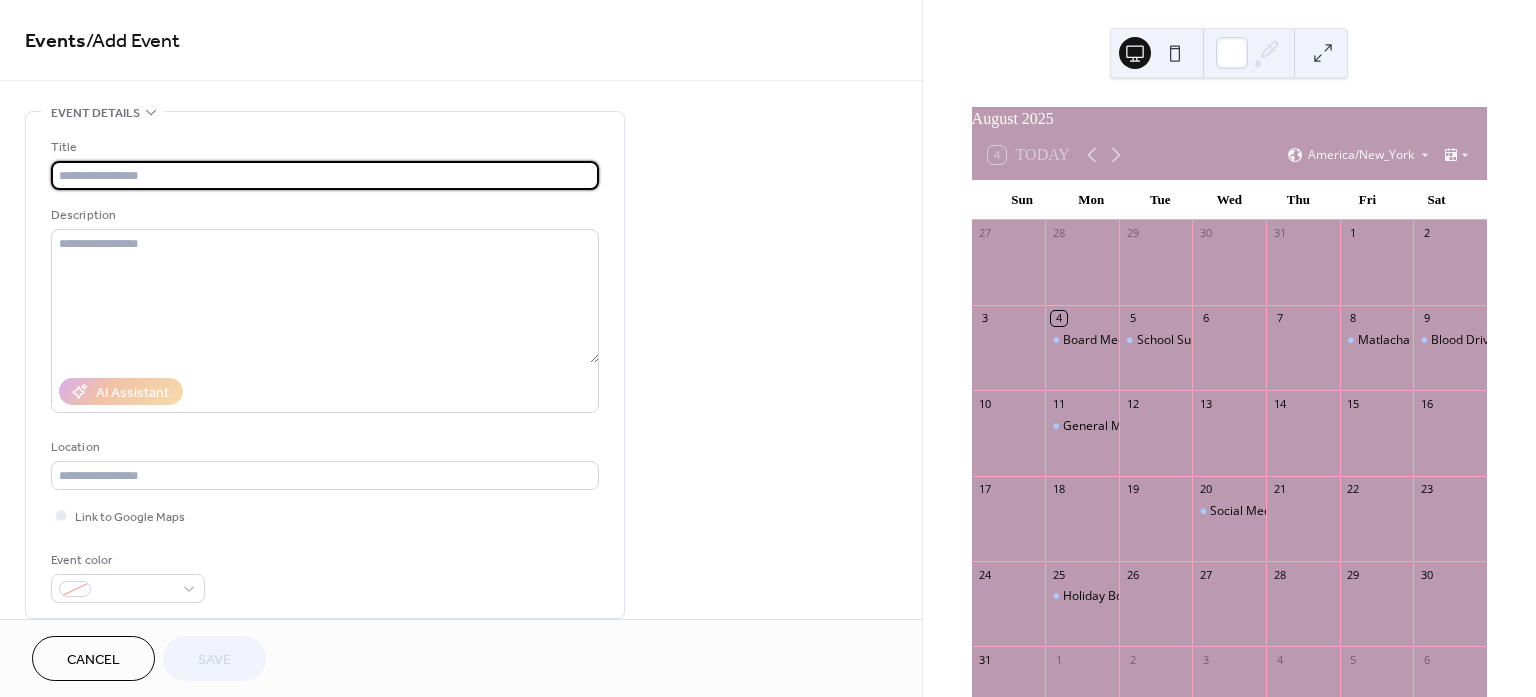 scroll, scrollTop: 0, scrollLeft: 0, axis: both 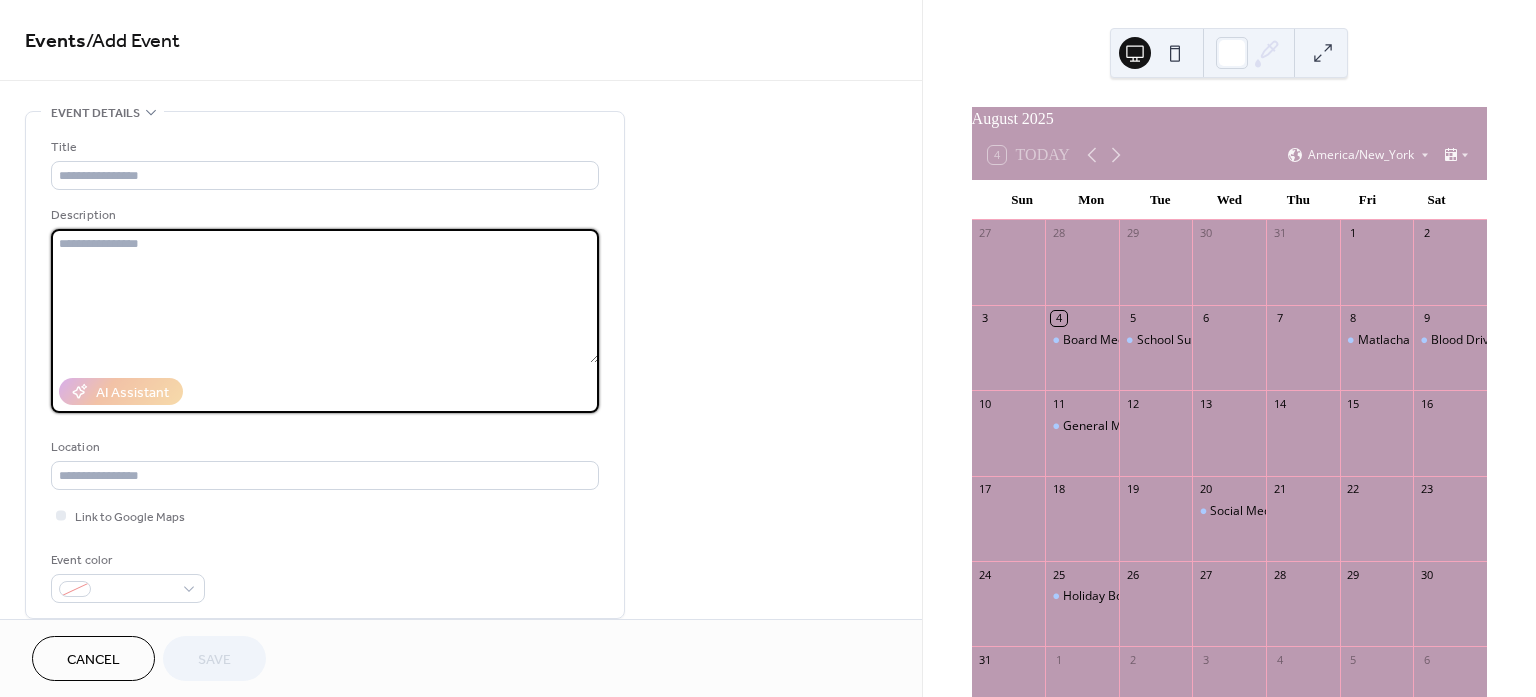 click at bounding box center [325, 296] 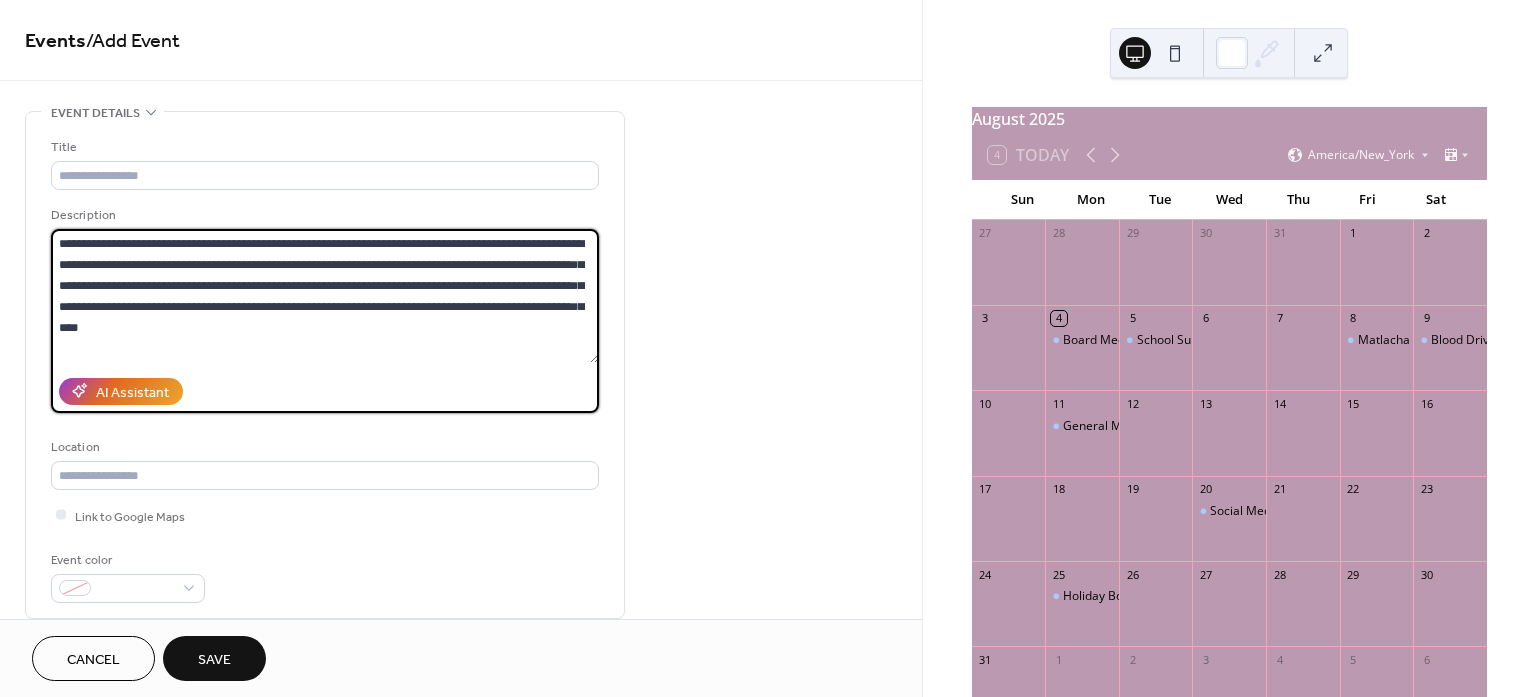 type on "**********" 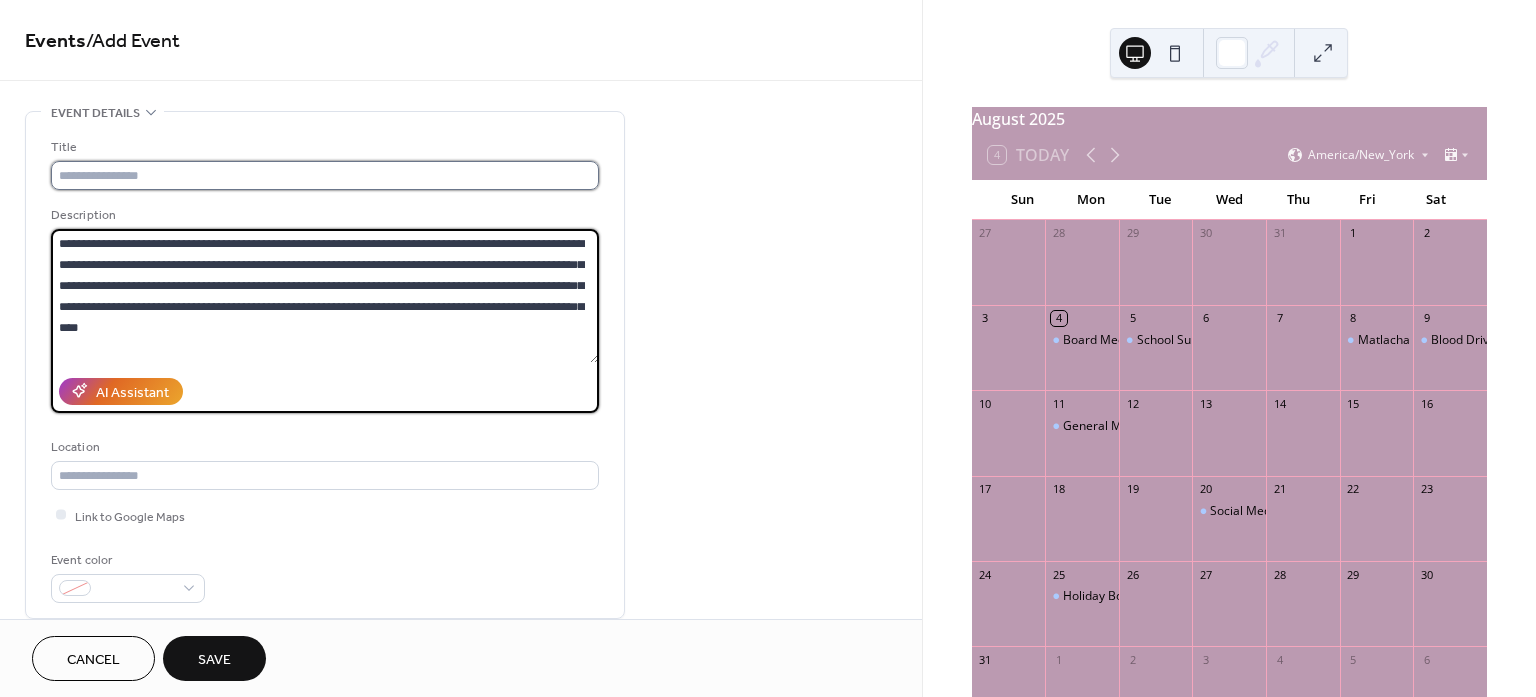 click at bounding box center (325, 175) 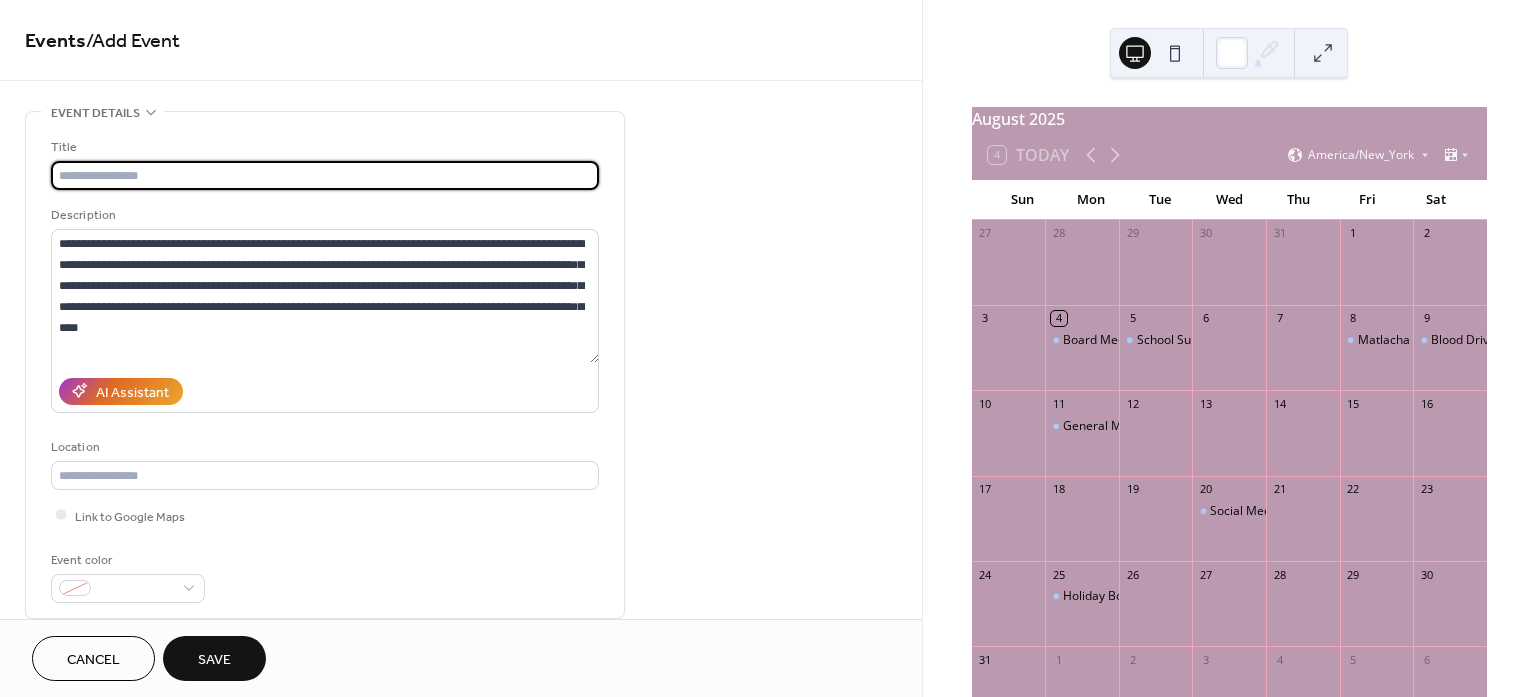 paste on "**********" 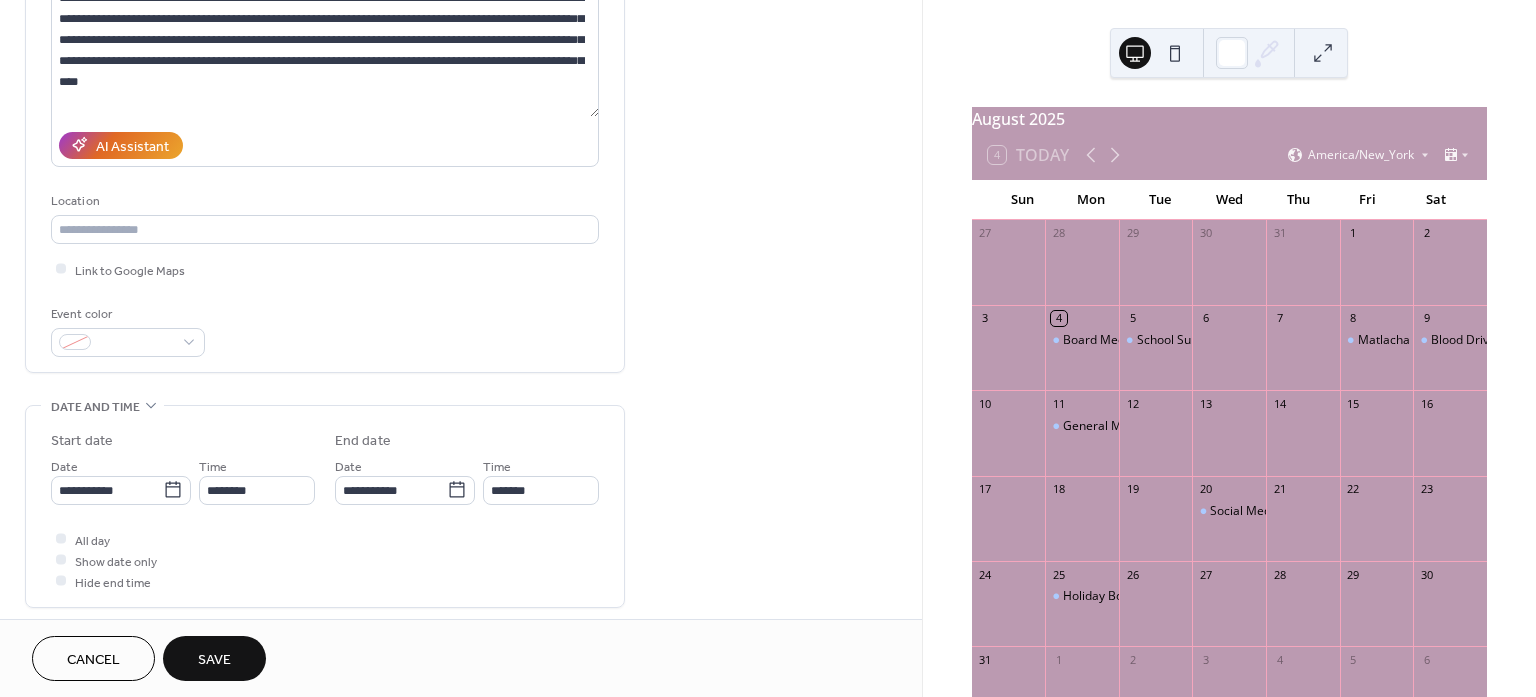 scroll, scrollTop: 250, scrollLeft: 0, axis: vertical 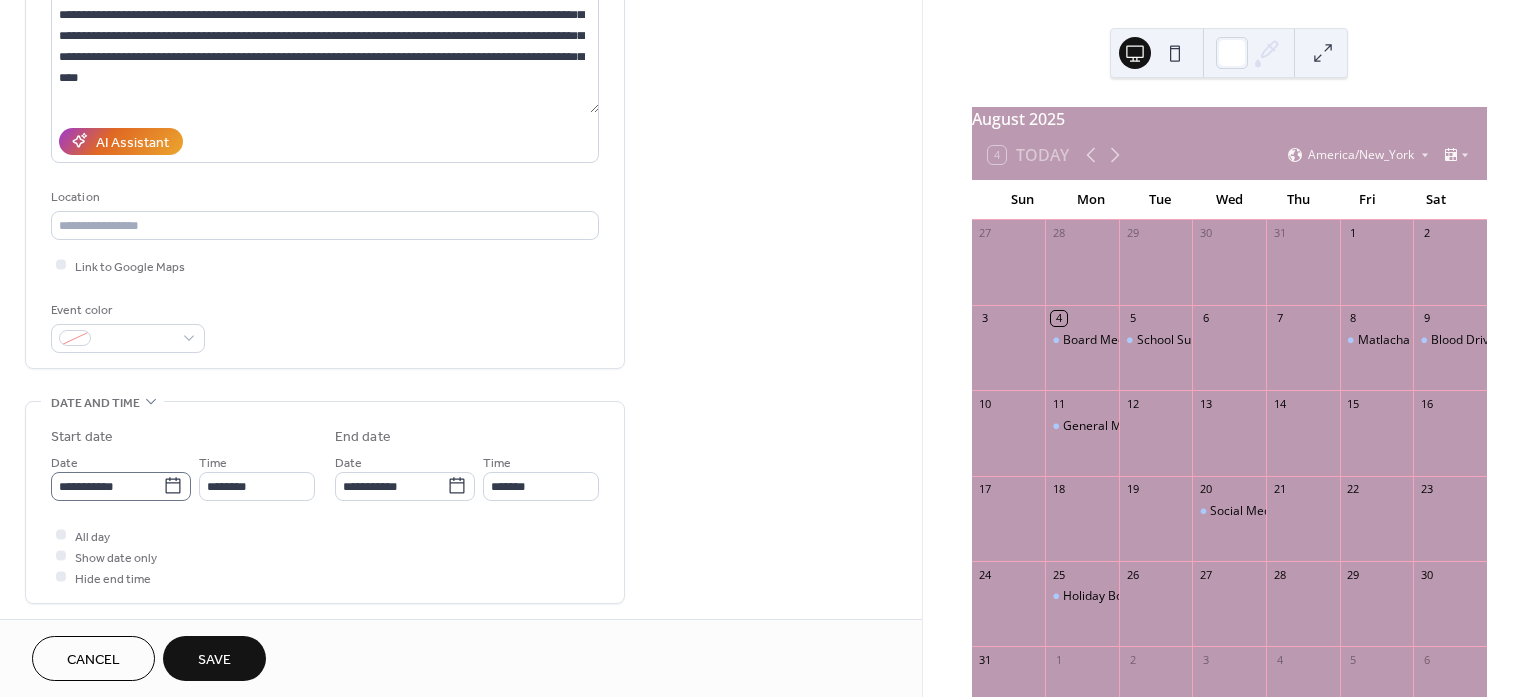 type on "**********" 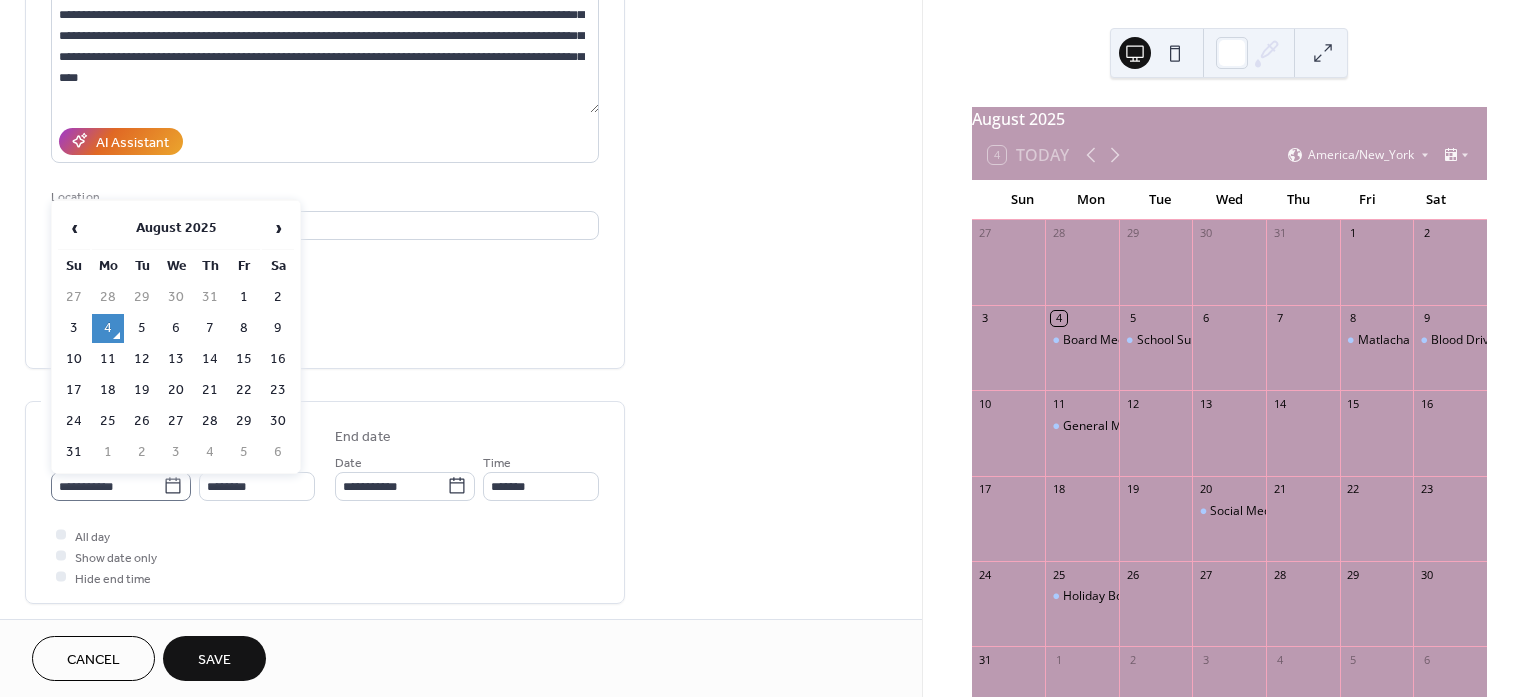 click 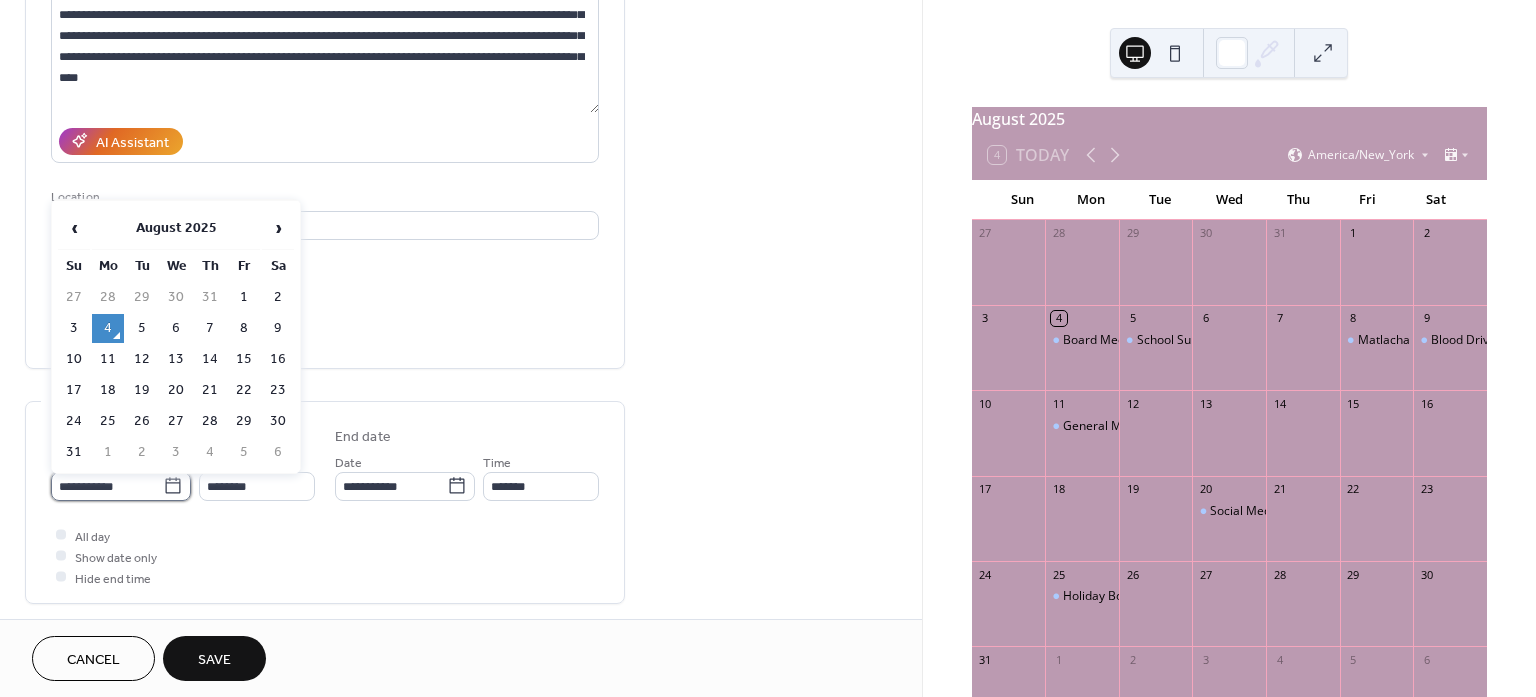 click on "**********" at bounding box center [107, 486] 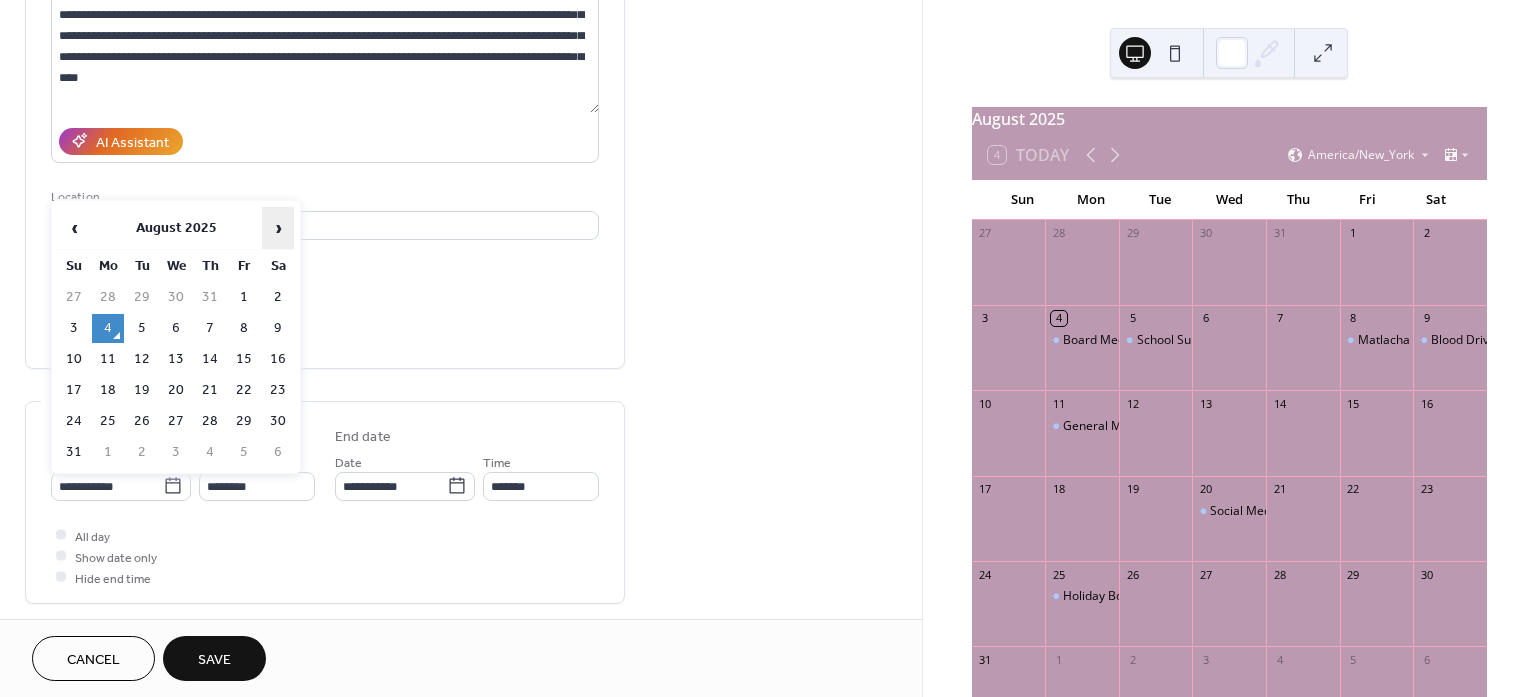 click on "›" at bounding box center [278, 228] 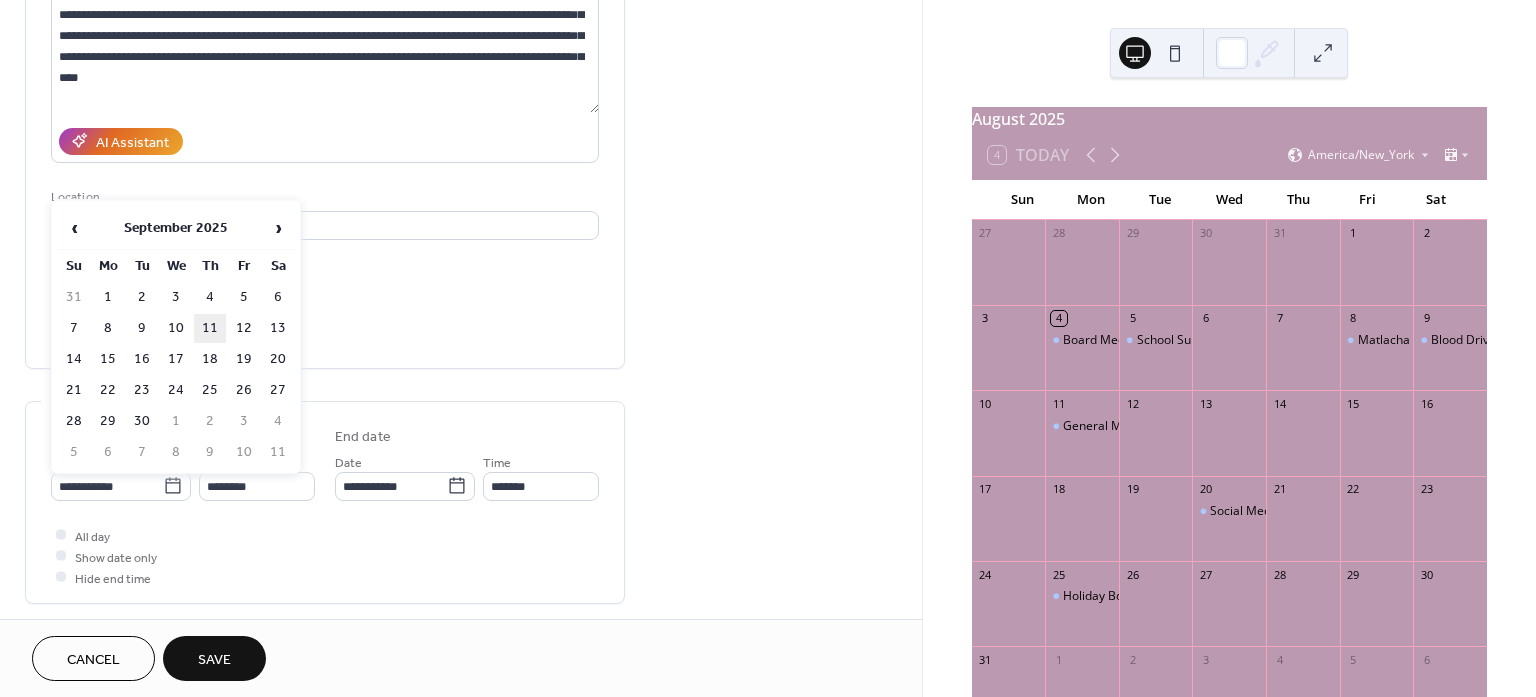 click on "11" at bounding box center [210, 328] 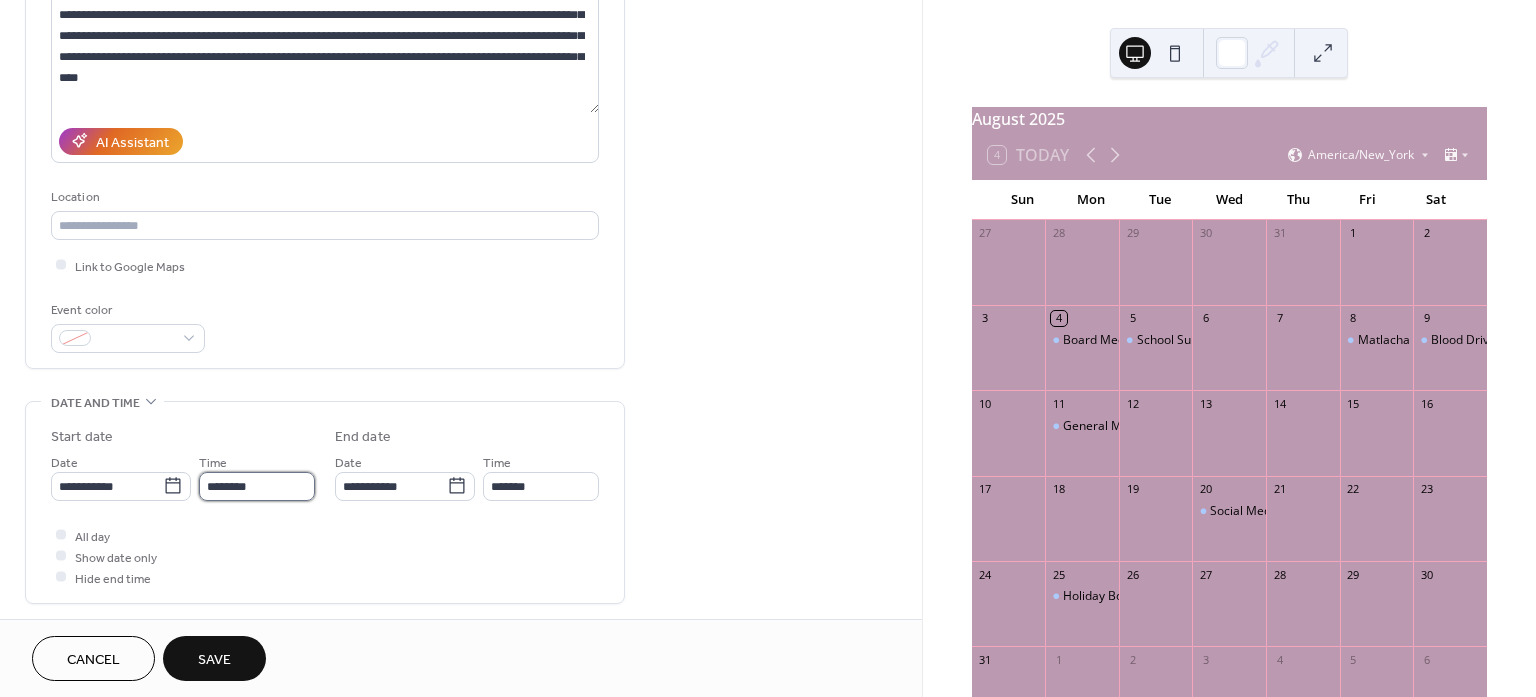 click on "********" at bounding box center (257, 486) 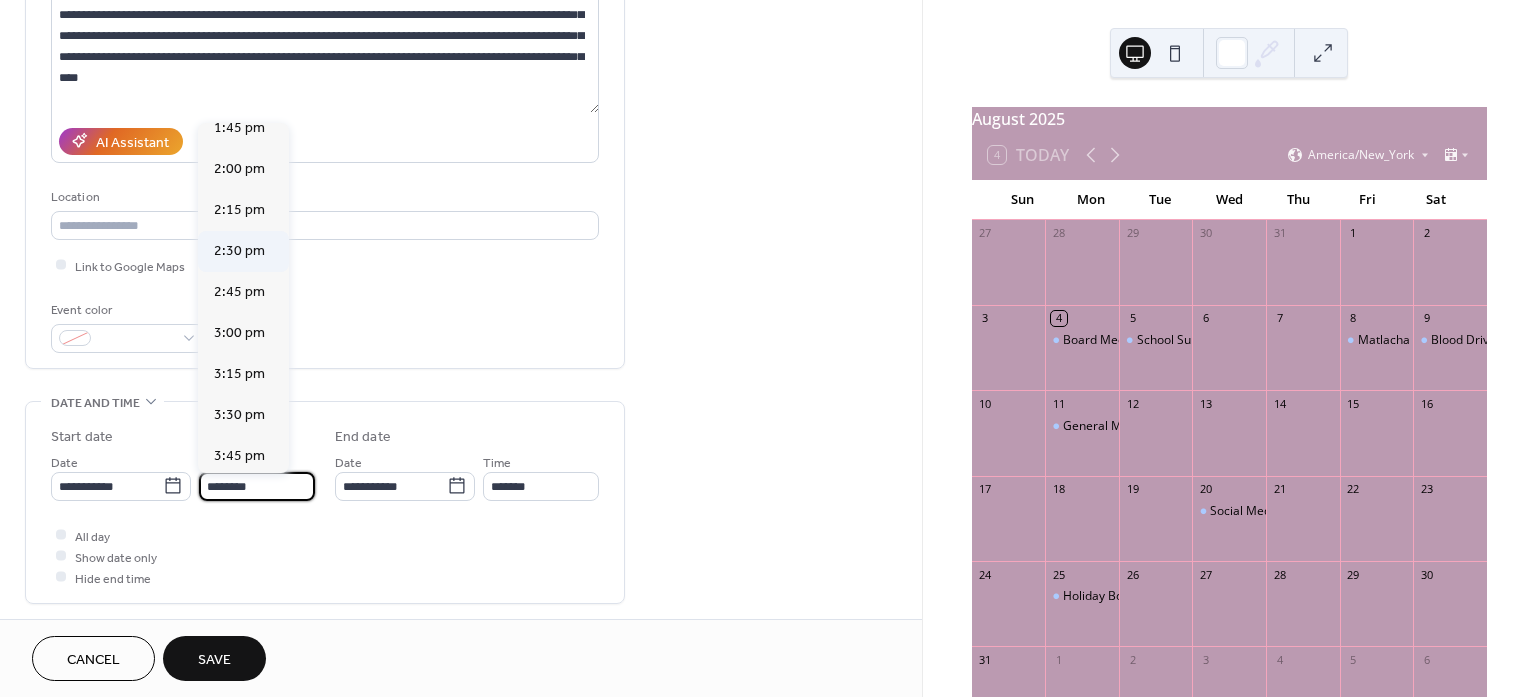 scroll, scrollTop: 2645, scrollLeft: 0, axis: vertical 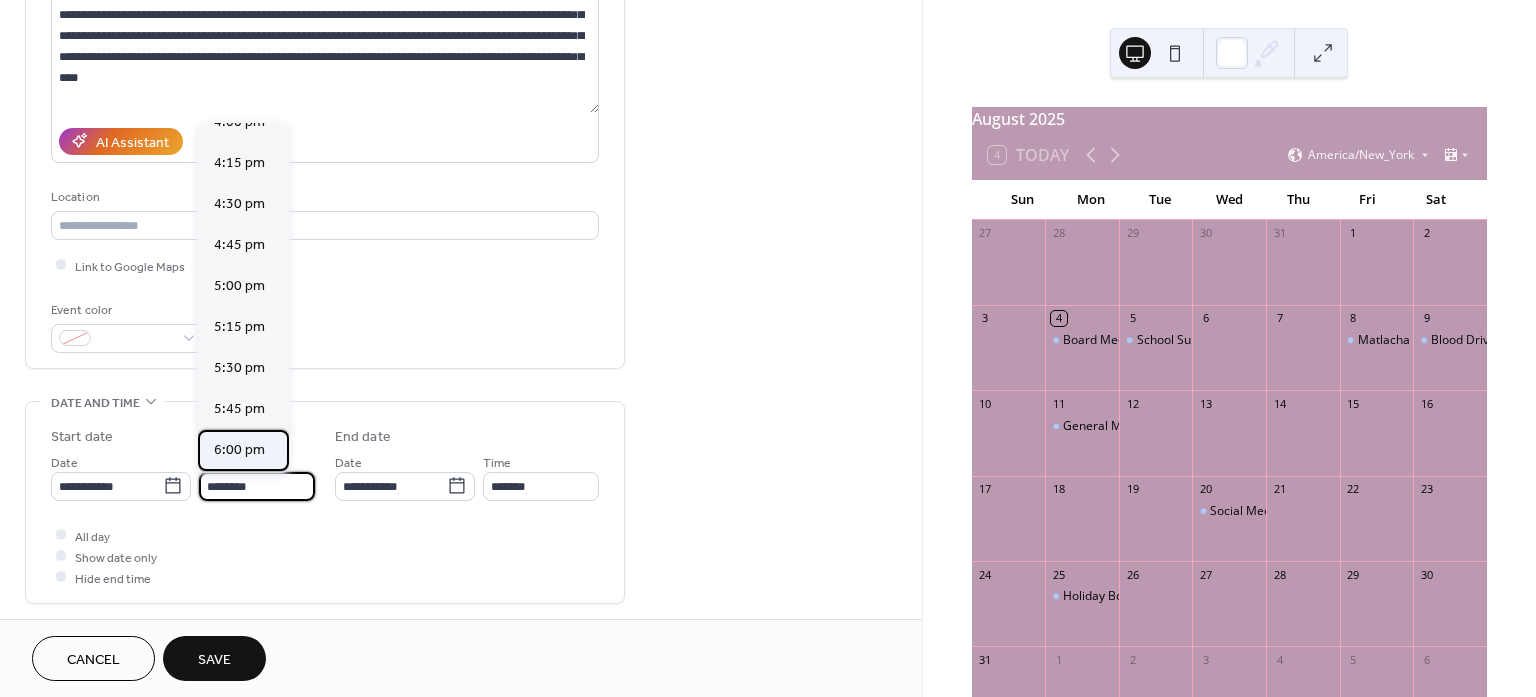 click on "6:00 pm" at bounding box center [239, 449] 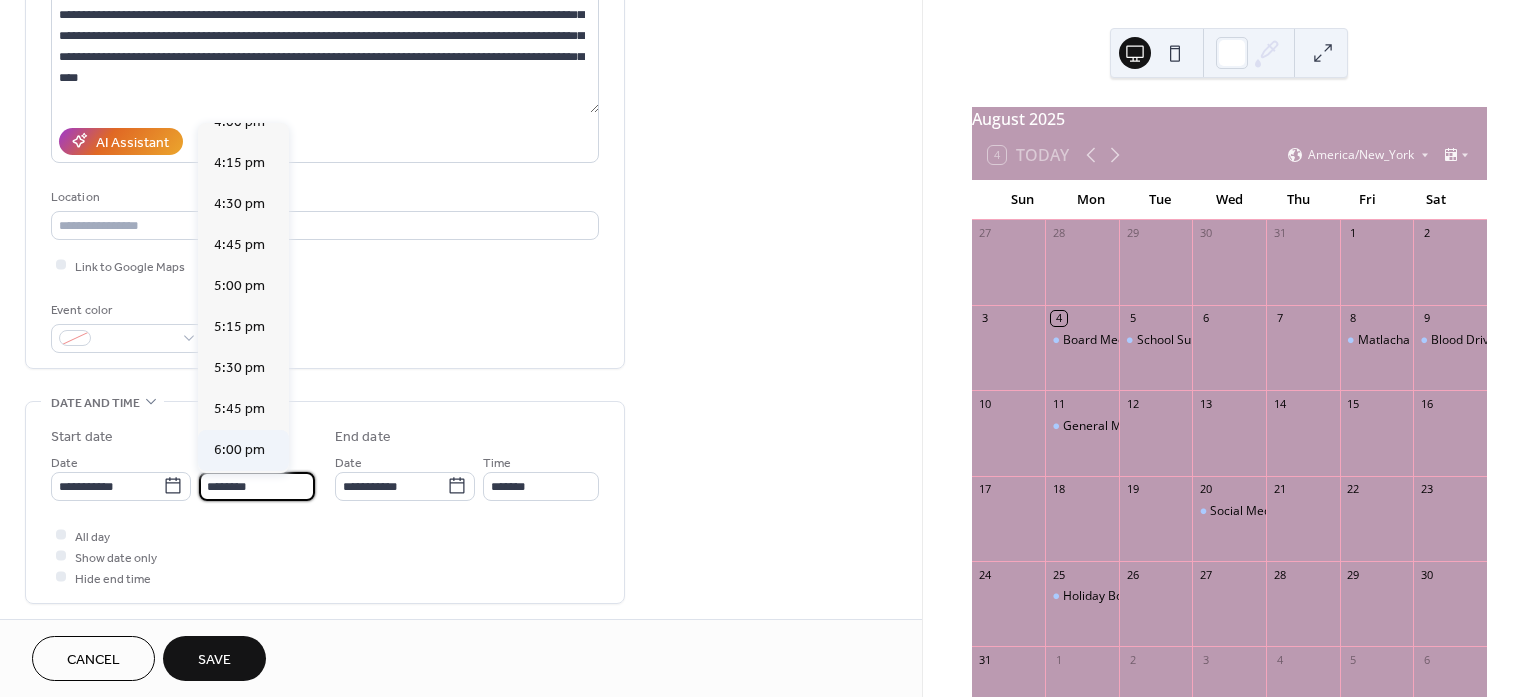 type on "*******" 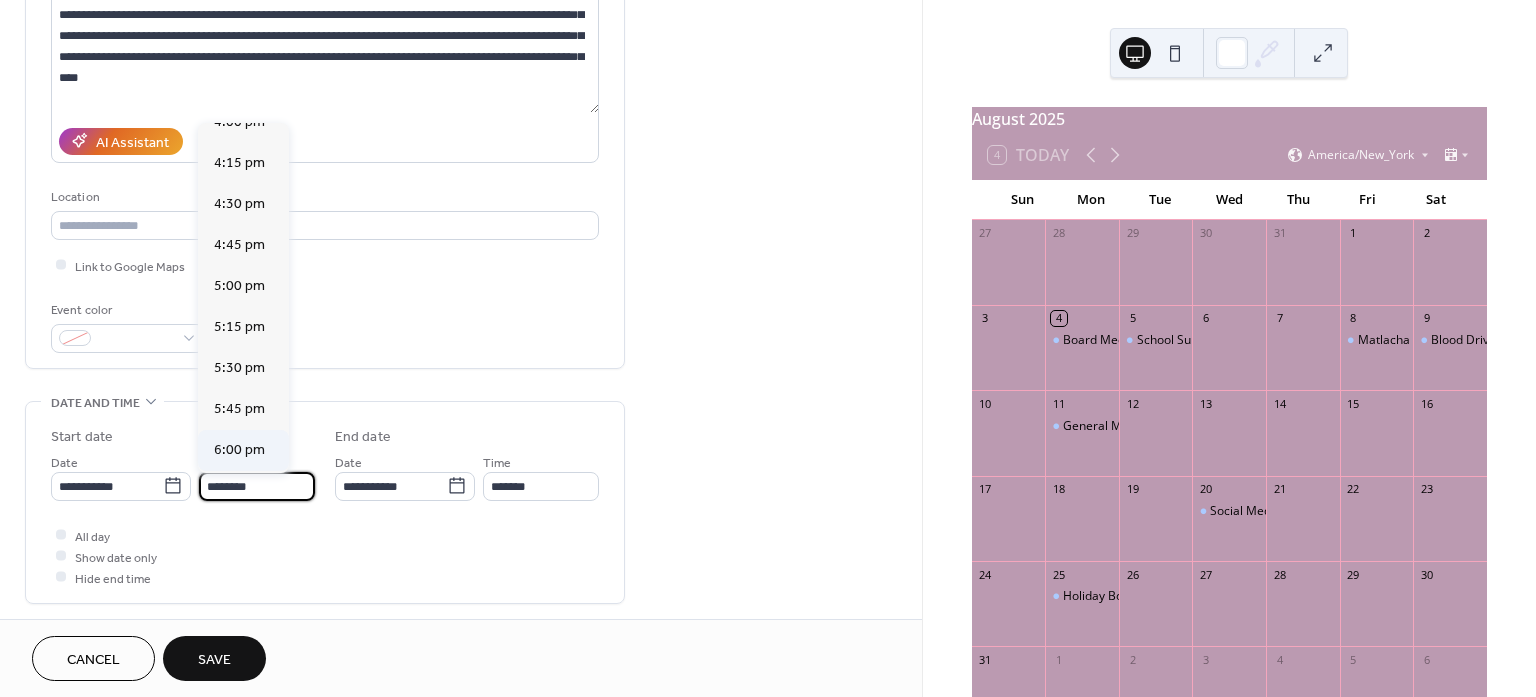 type on "*******" 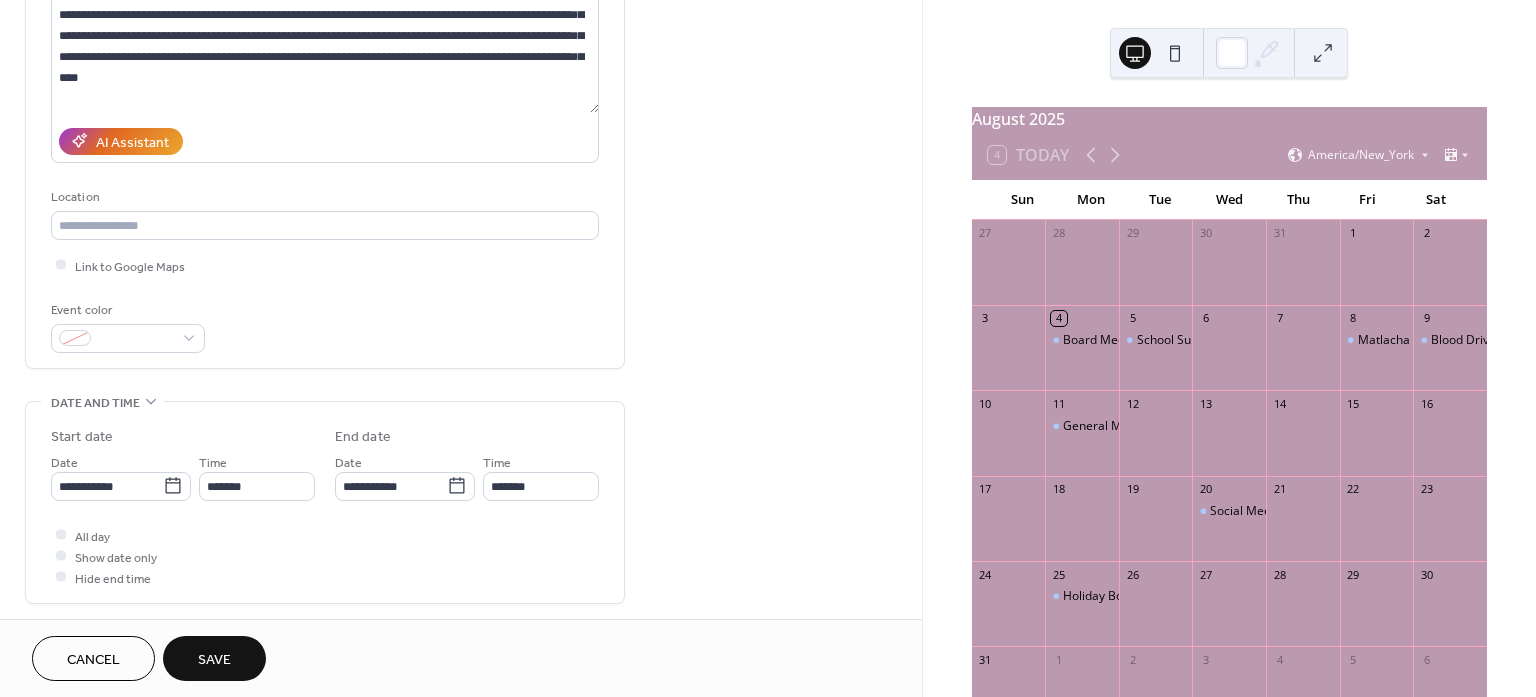 click on "**********" at bounding box center [461, 470] 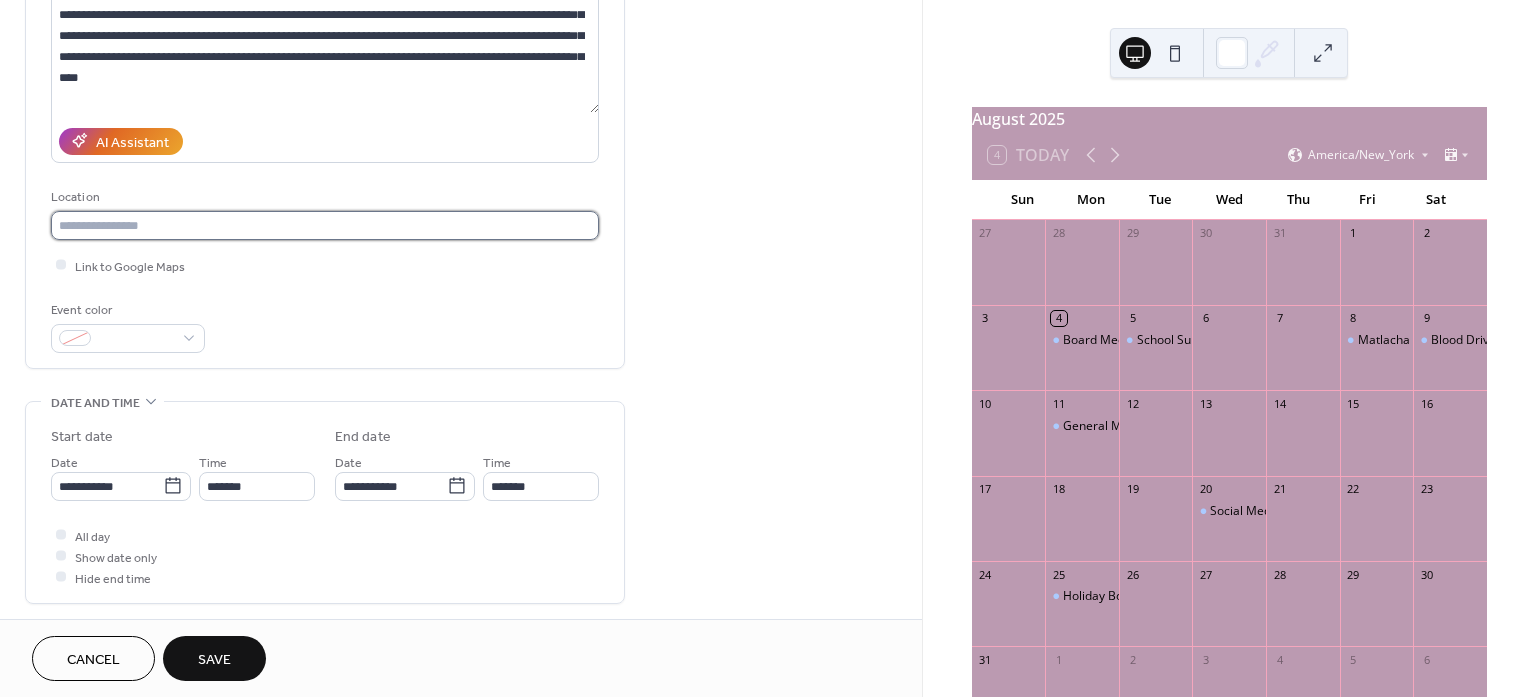click at bounding box center (325, 225) 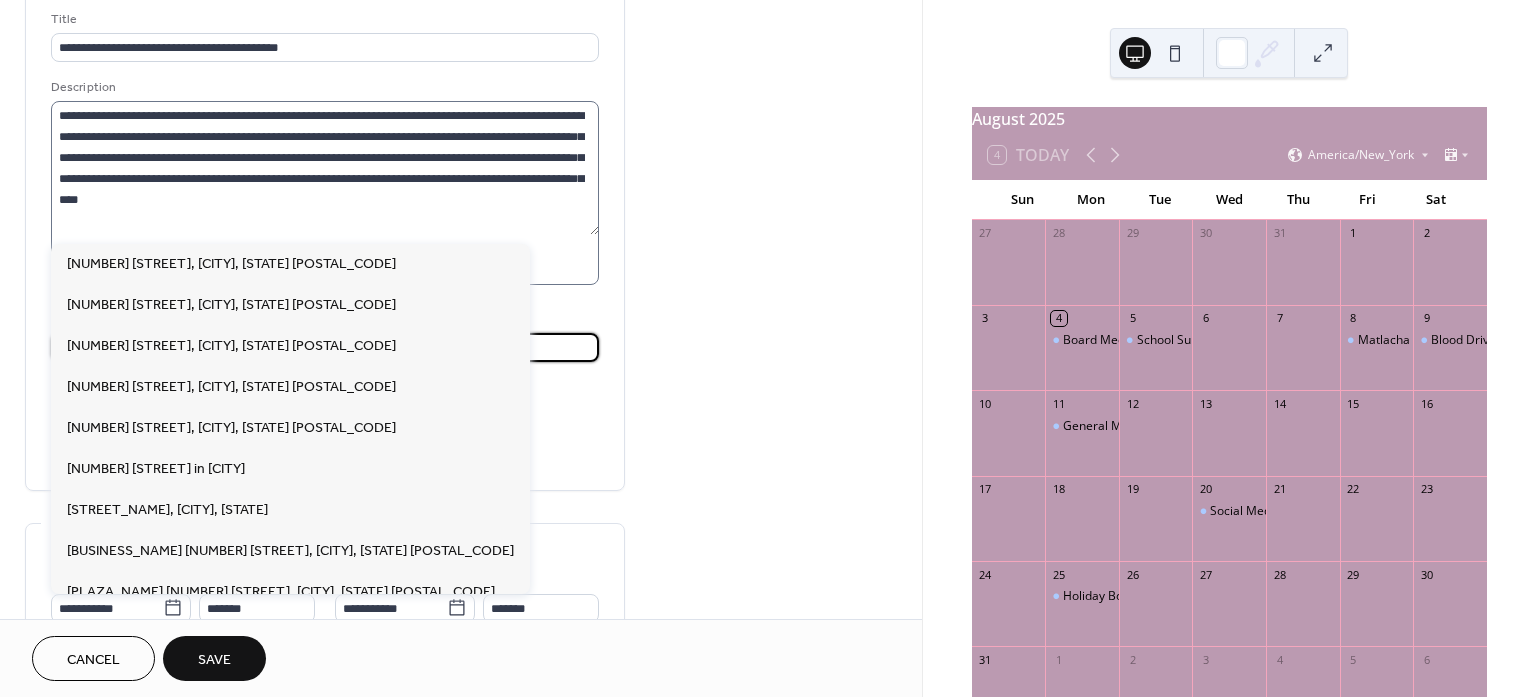 scroll, scrollTop: 125, scrollLeft: 0, axis: vertical 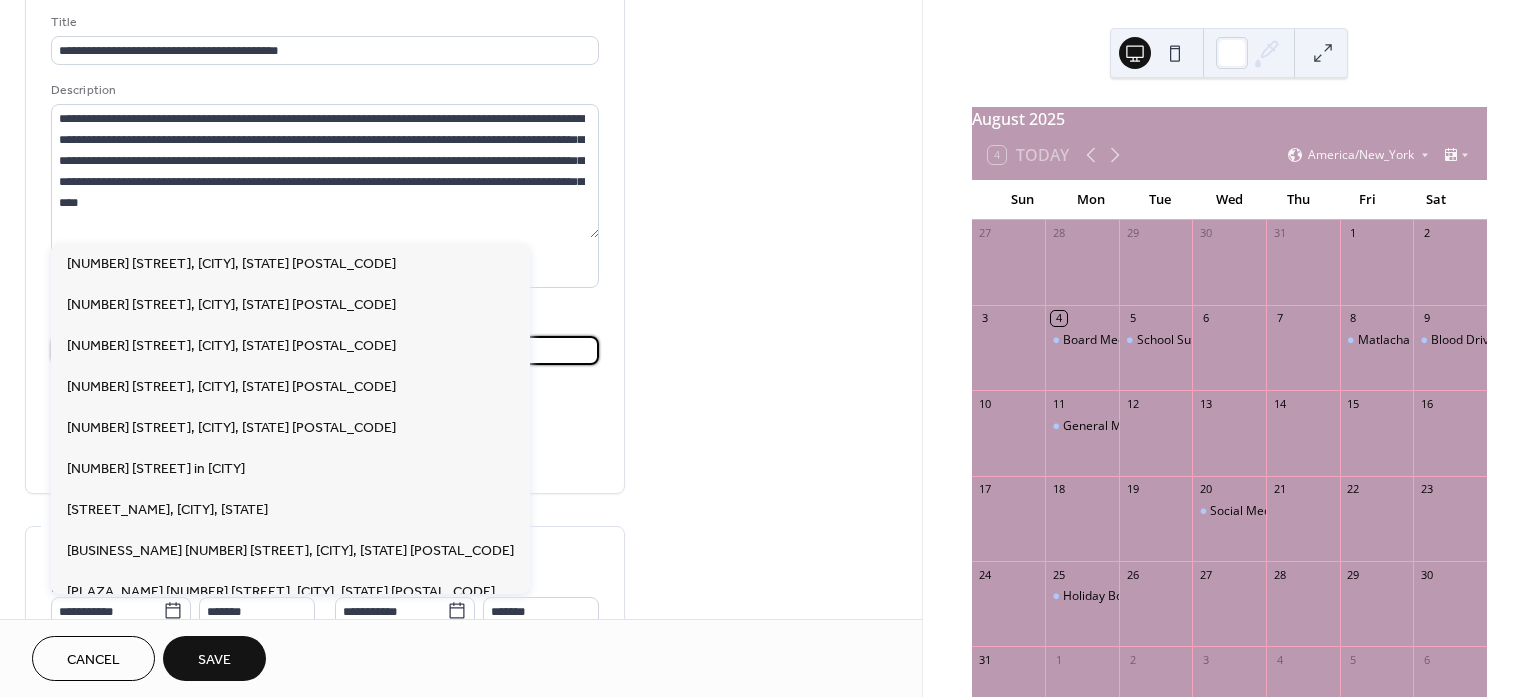 click at bounding box center (325, 350) 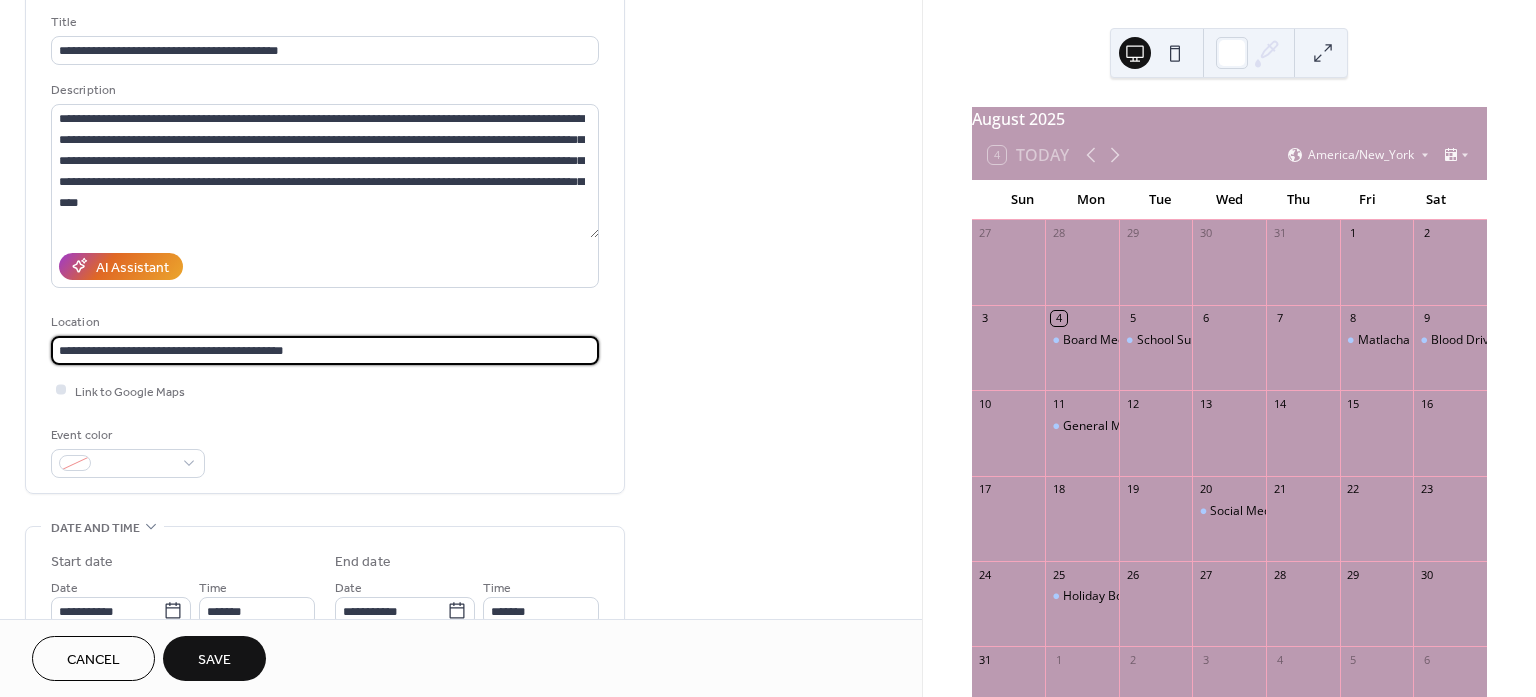 type on "**********" 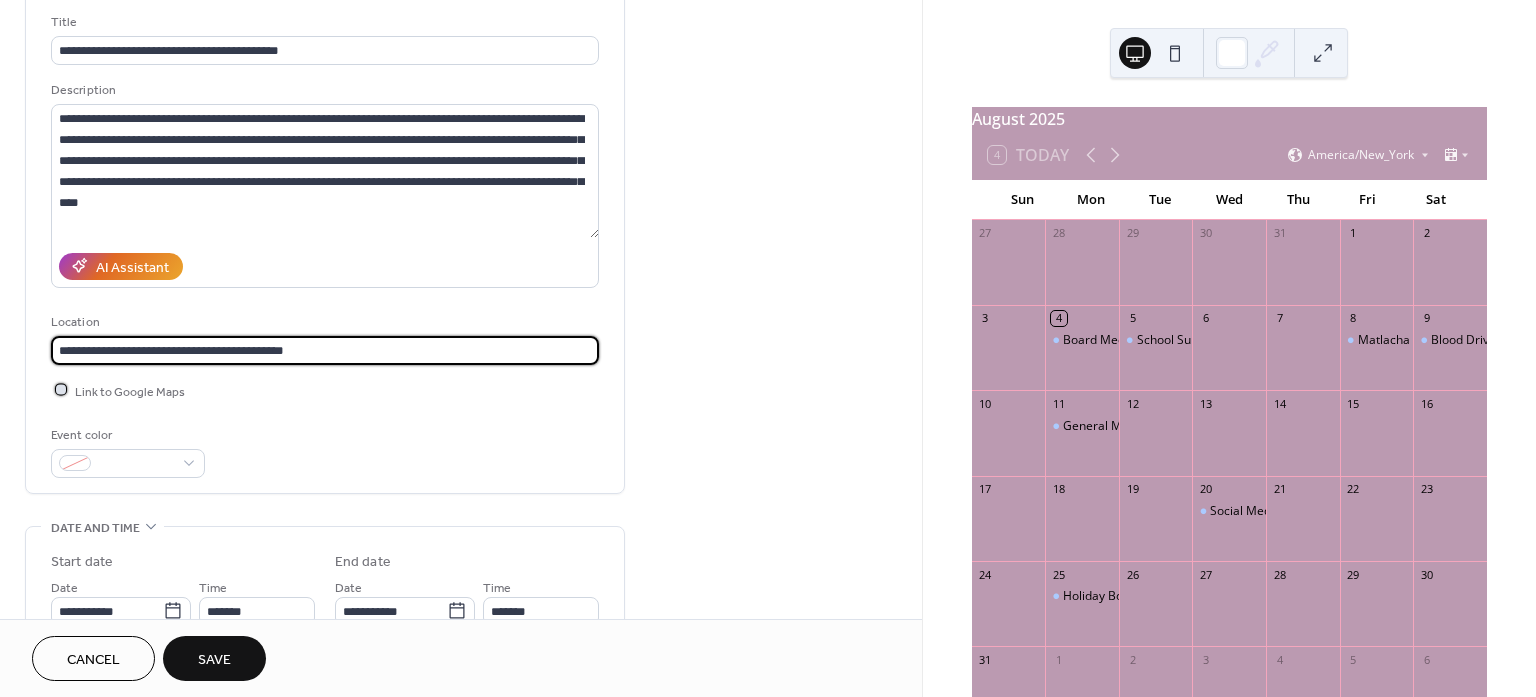 click at bounding box center [61, 390] 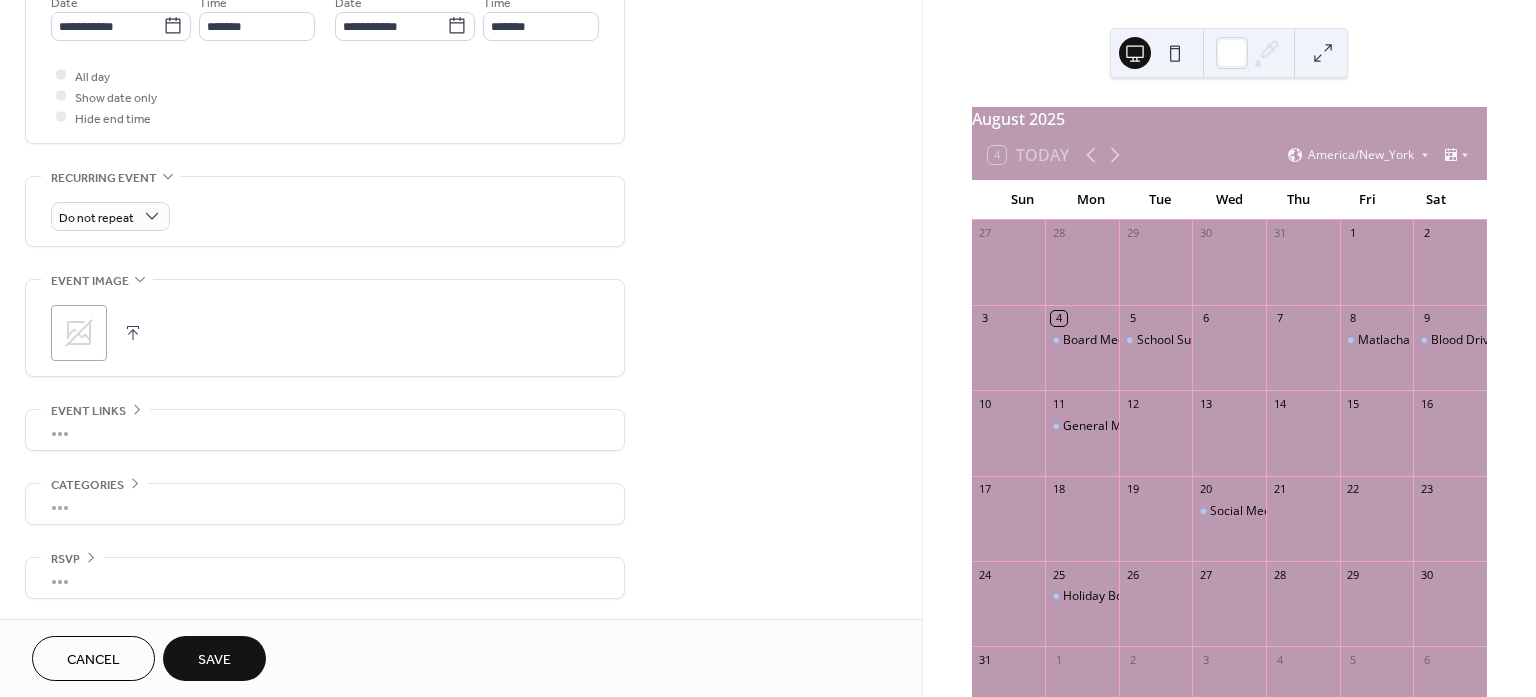 scroll, scrollTop: 716, scrollLeft: 0, axis: vertical 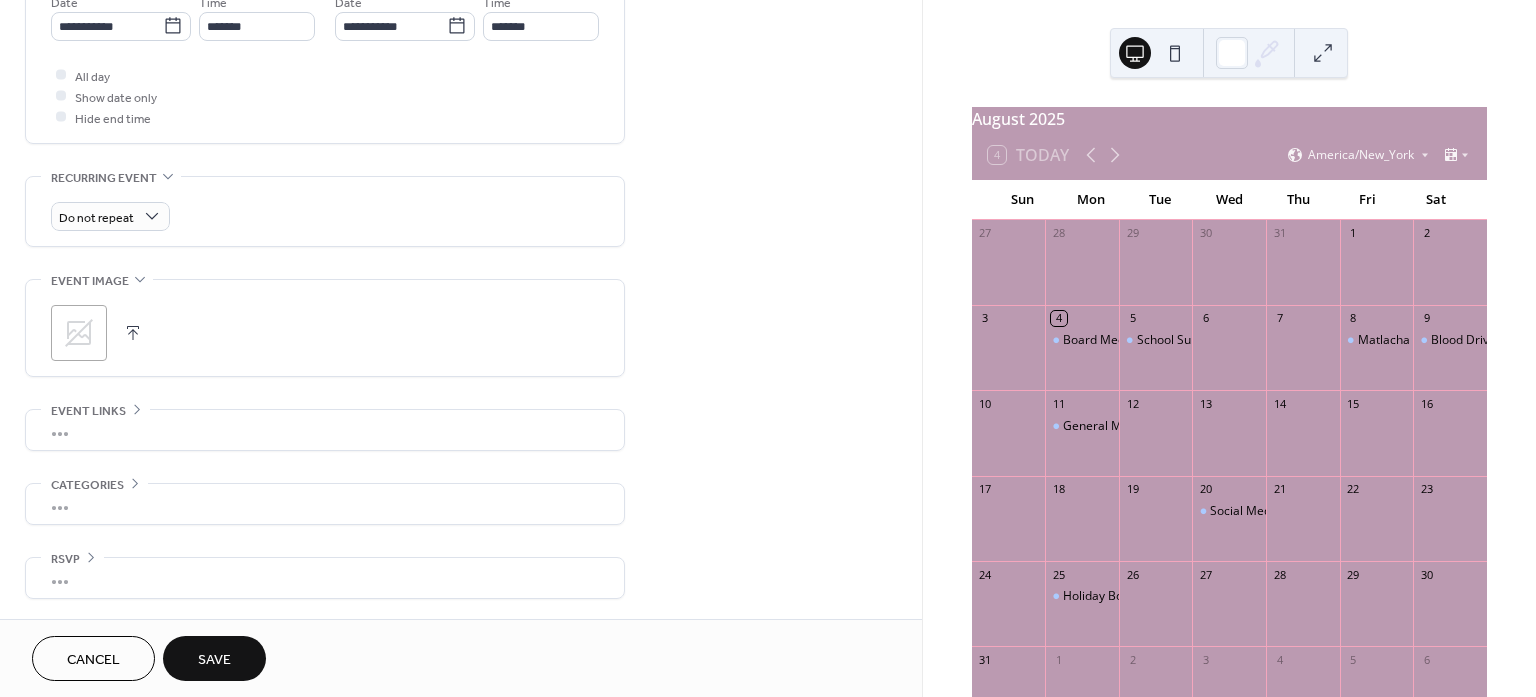 click on "Save" at bounding box center (214, 658) 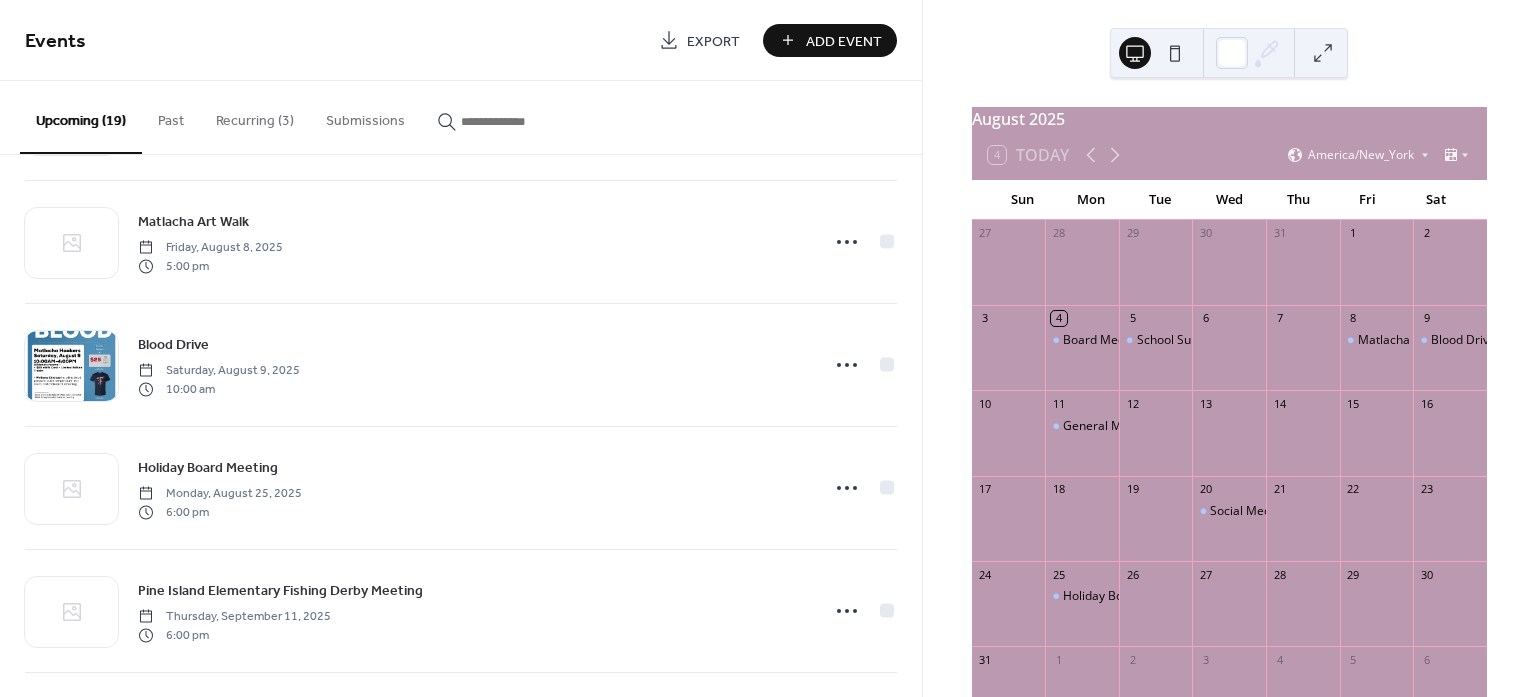 scroll, scrollTop: 625, scrollLeft: 0, axis: vertical 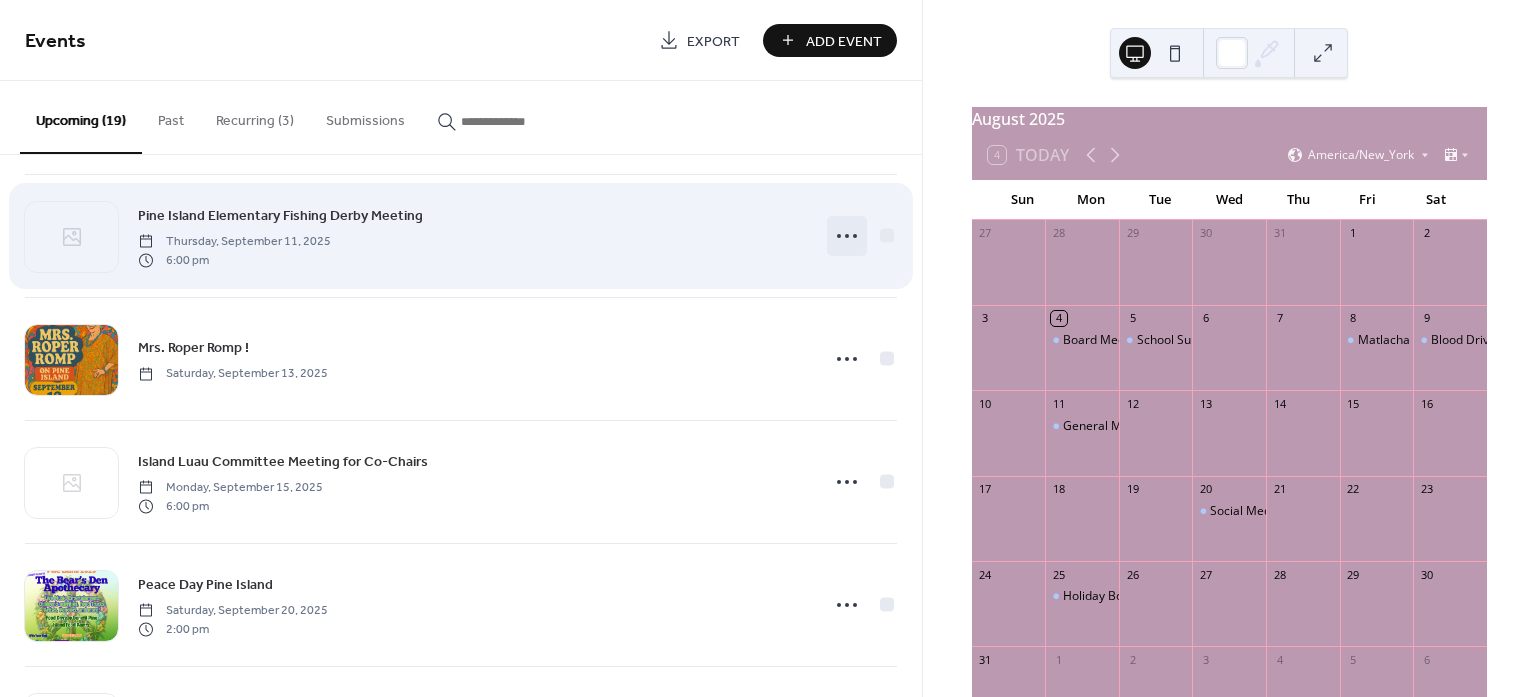 click 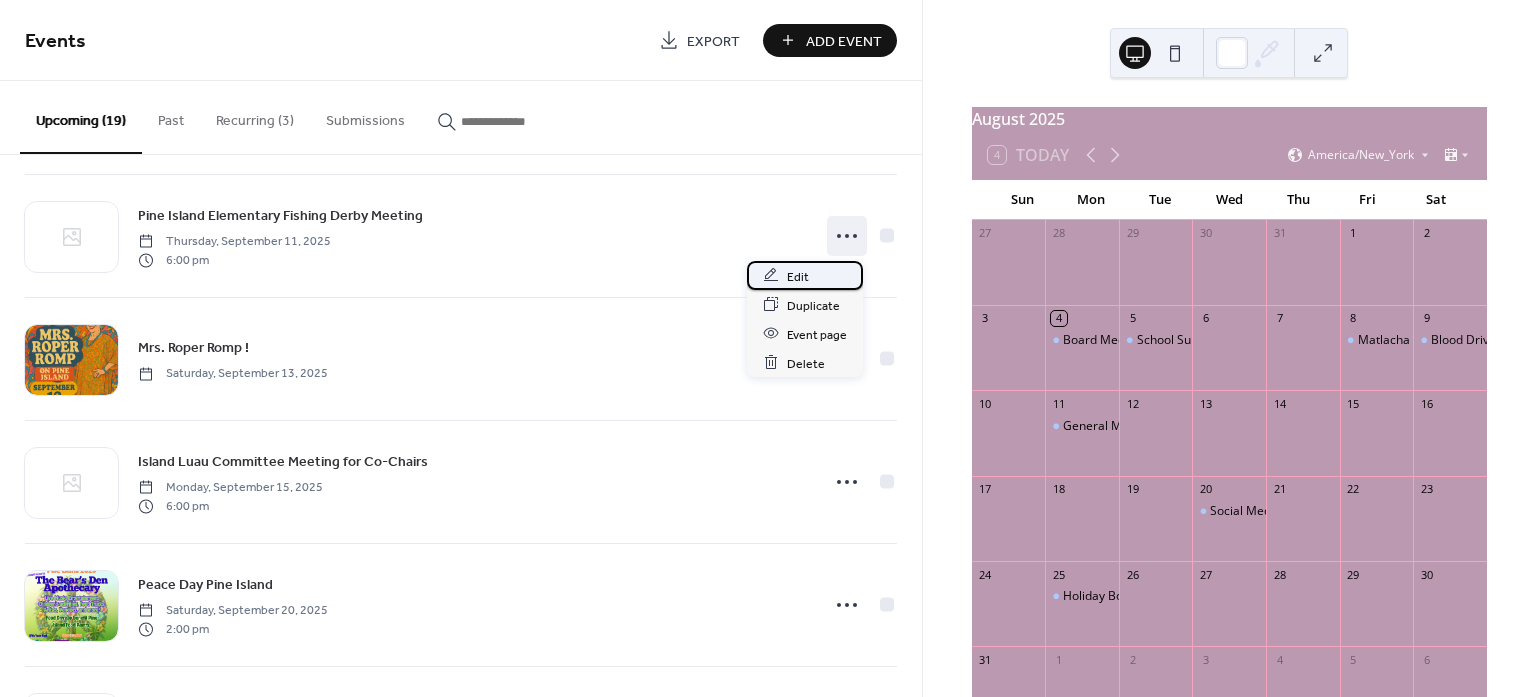 click on "Edit" at bounding box center (798, 276) 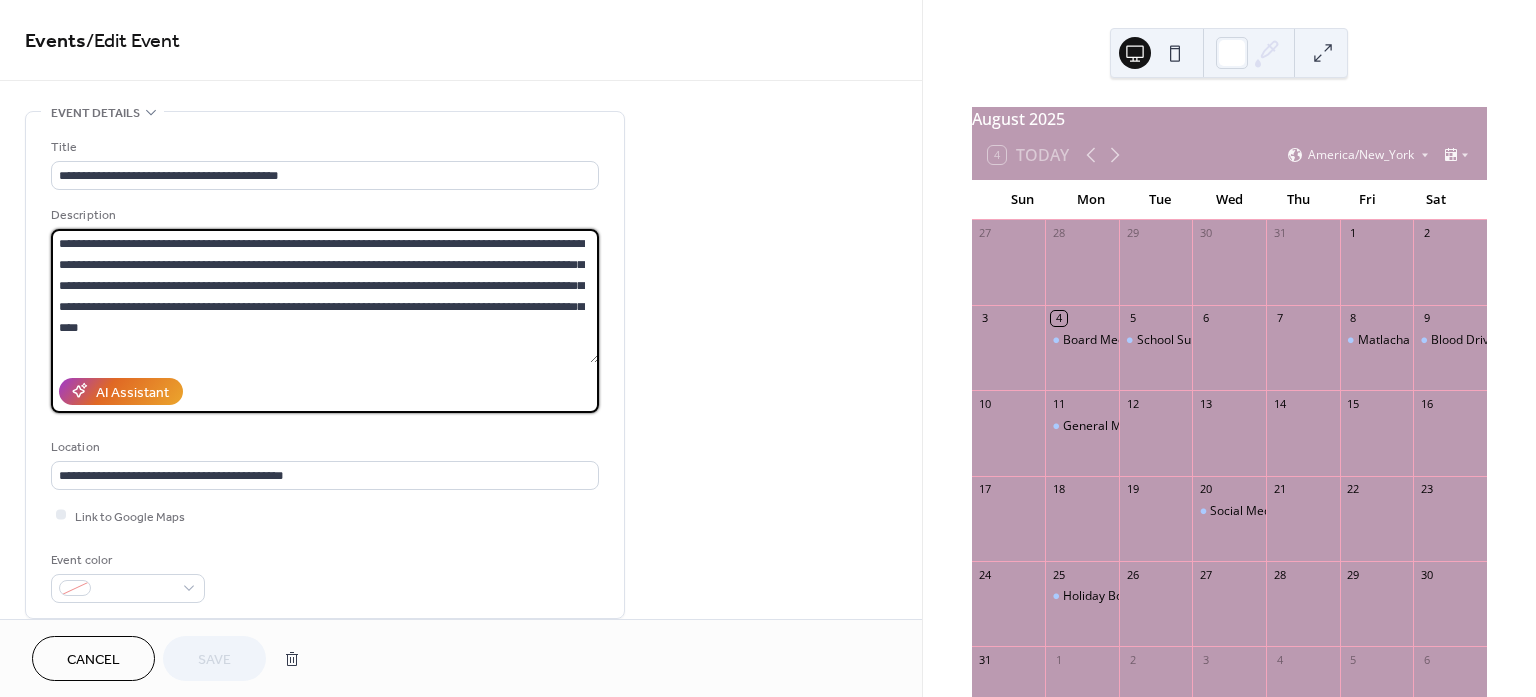 drag, startPoint x: 281, startPoint y: 335, endPoint x: 28, endPoint y: 237, distance: 271.31717 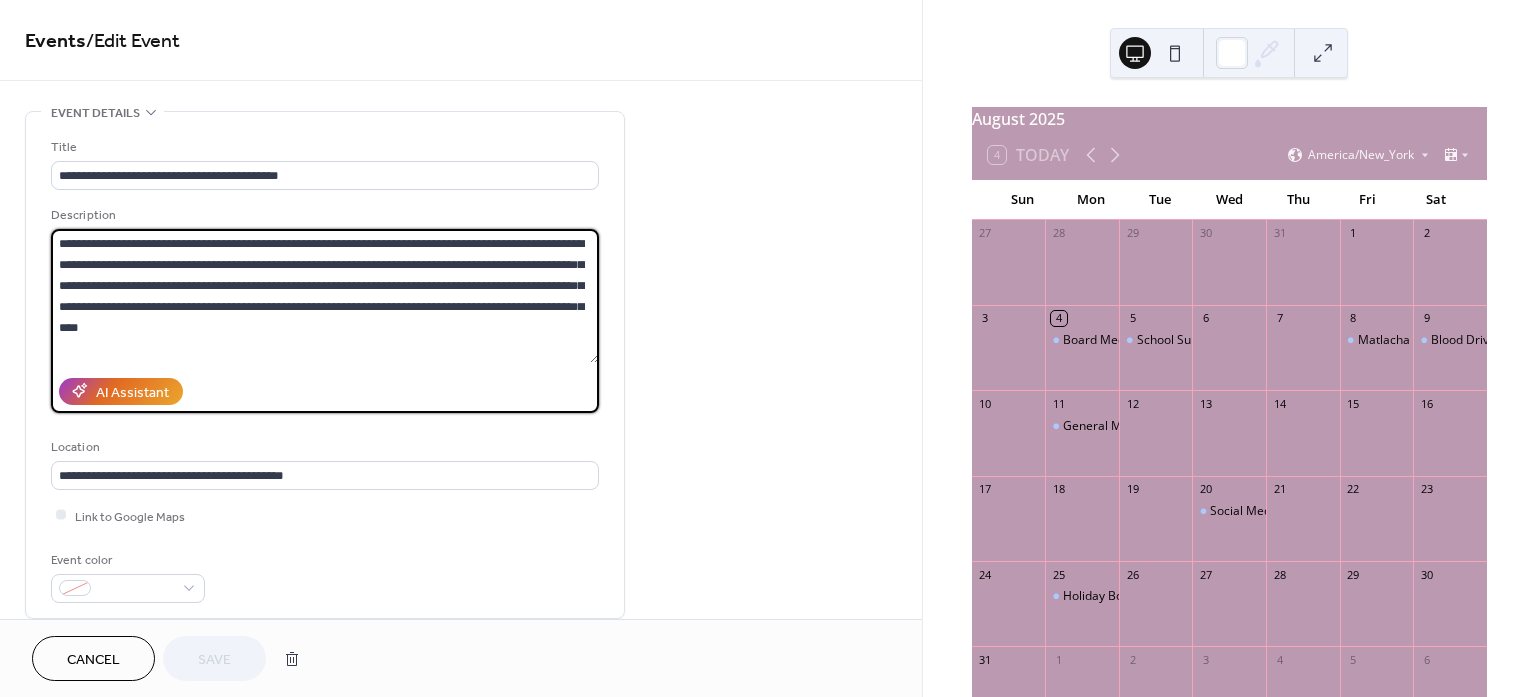 click on "**********" at bounding box center (325, 365) 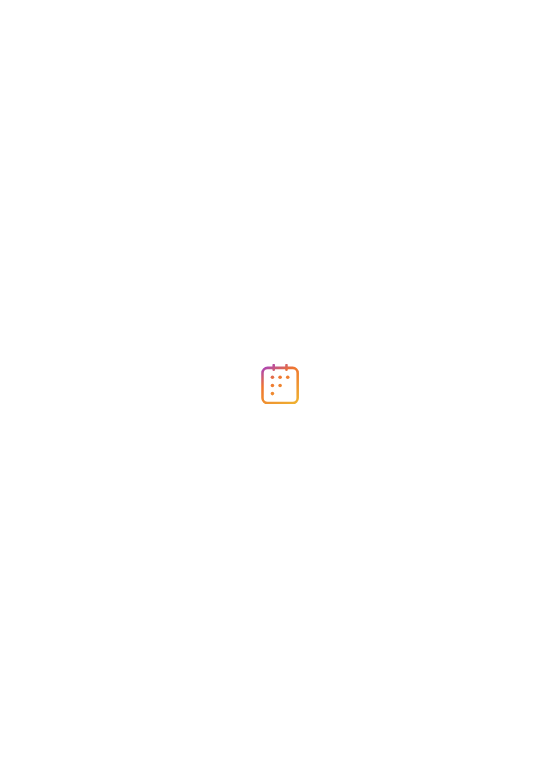 scroll, scrollTop: 0, scrollLeft: 0, axis: both 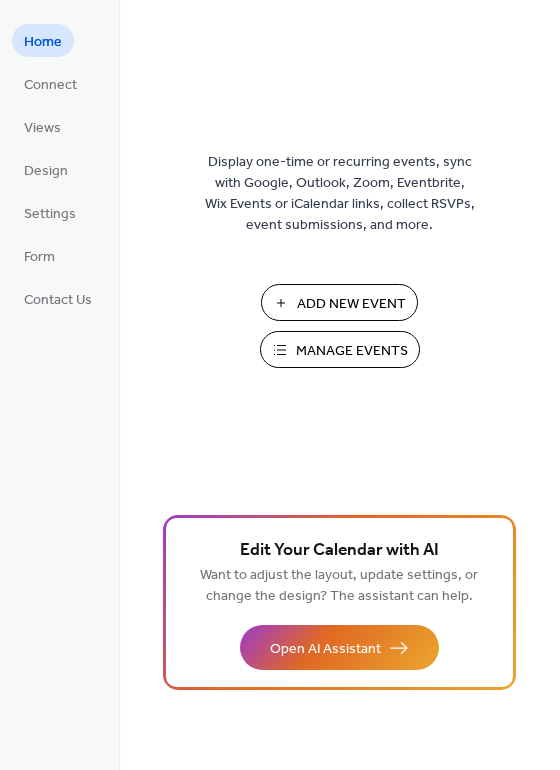 click on "Manage Events" at bounding box center (352, 351) 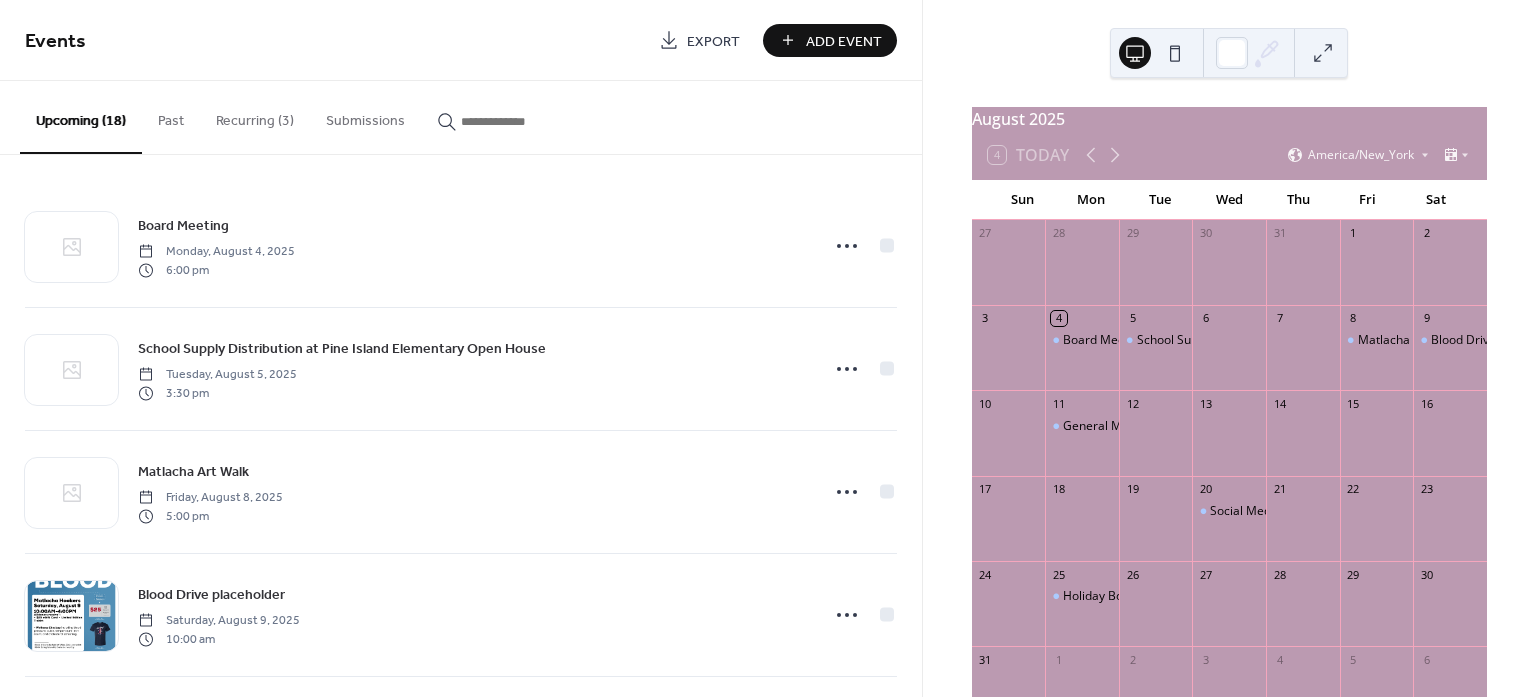 scroll, scrollTop: 0, scrollLeft: 0, axis: both 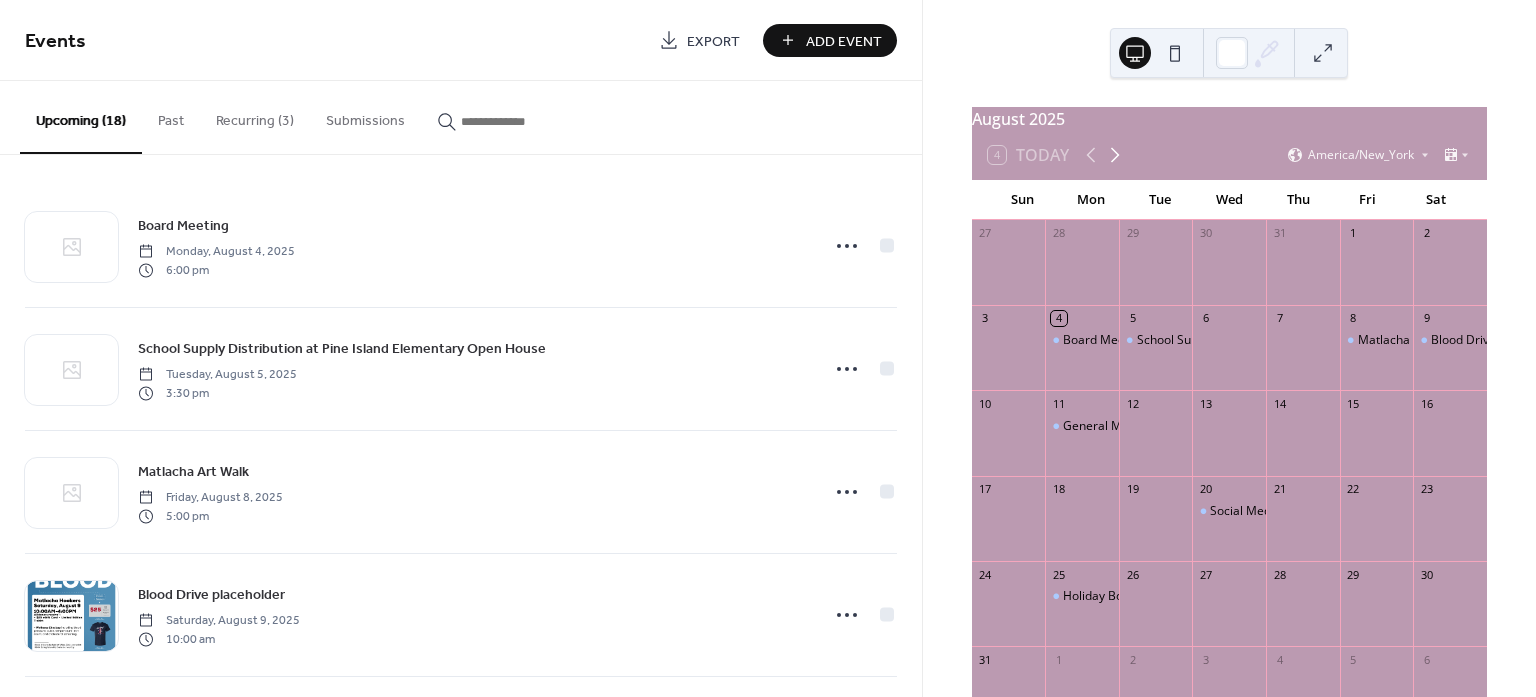 click 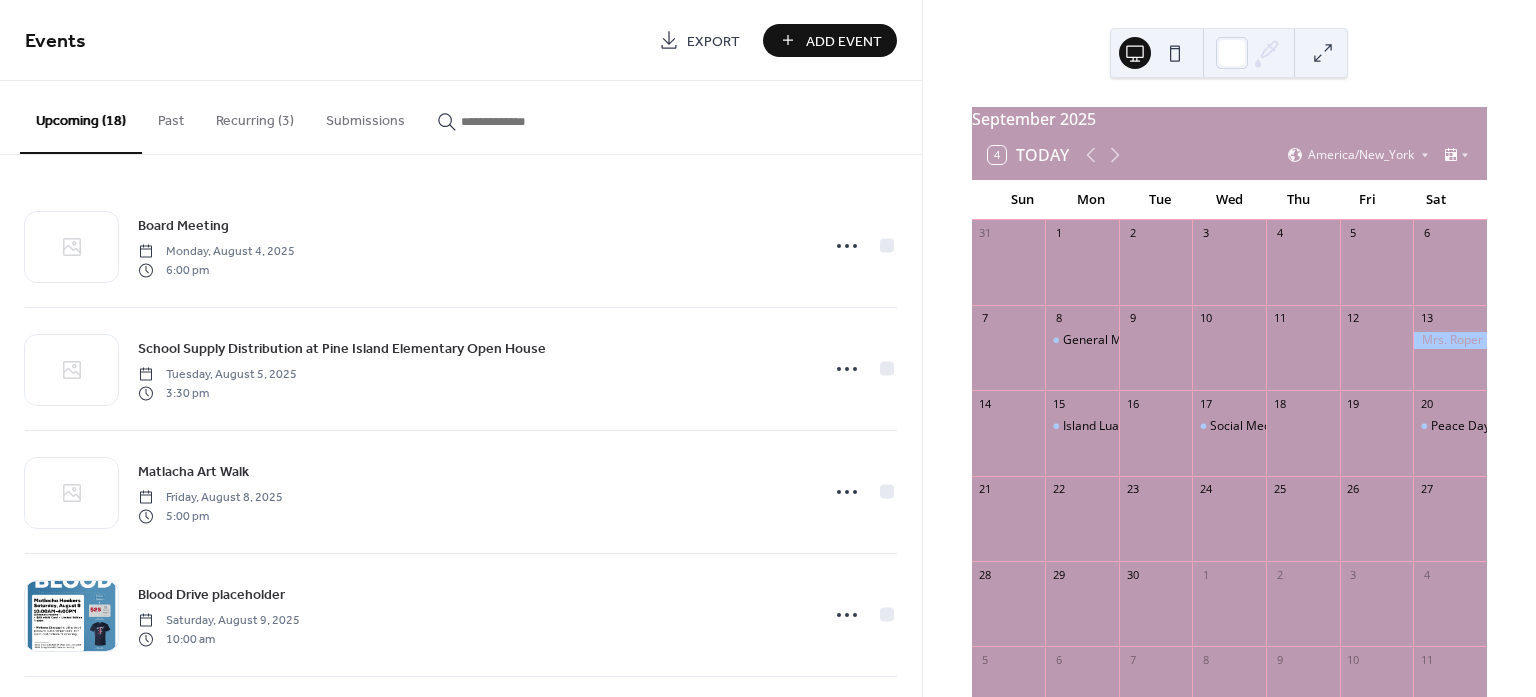click on "Add Event" at bounding box center (844, 41) 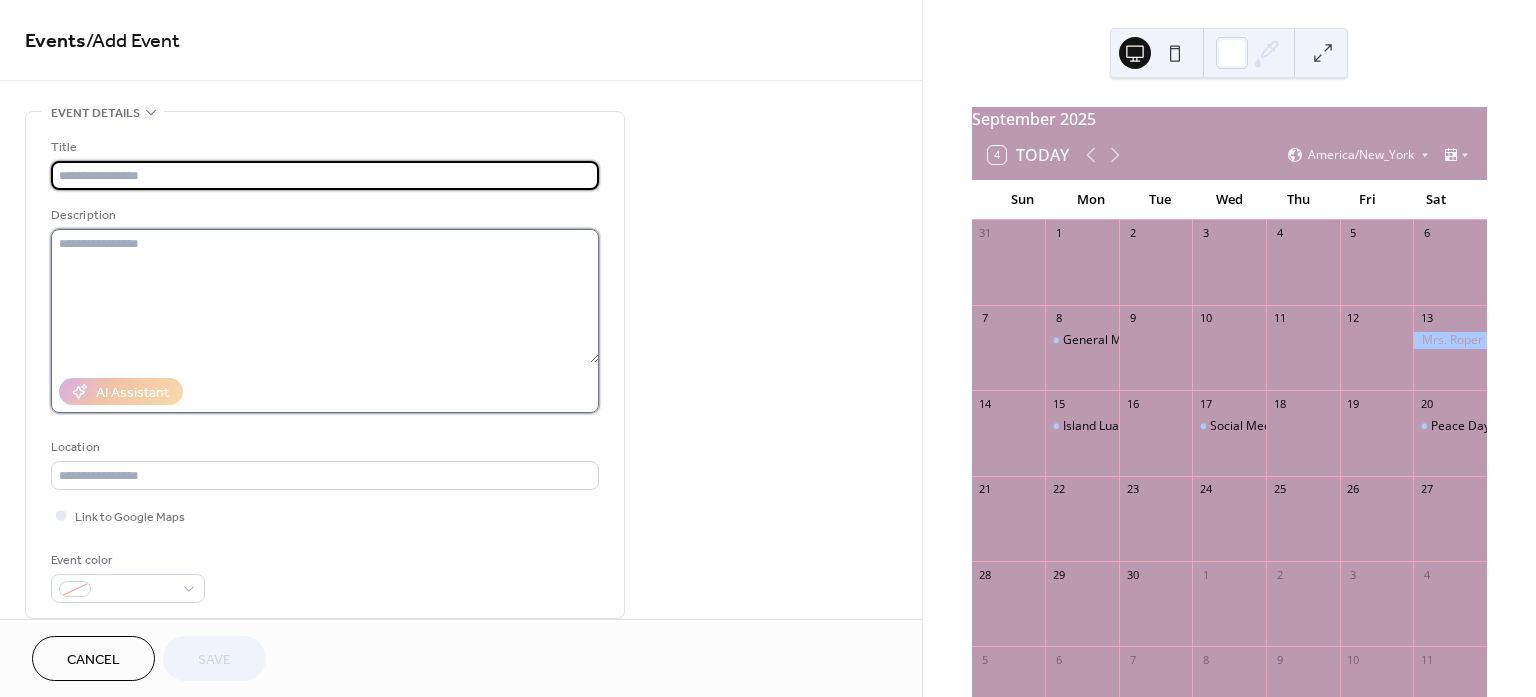 click at bounding box center (325, 296) 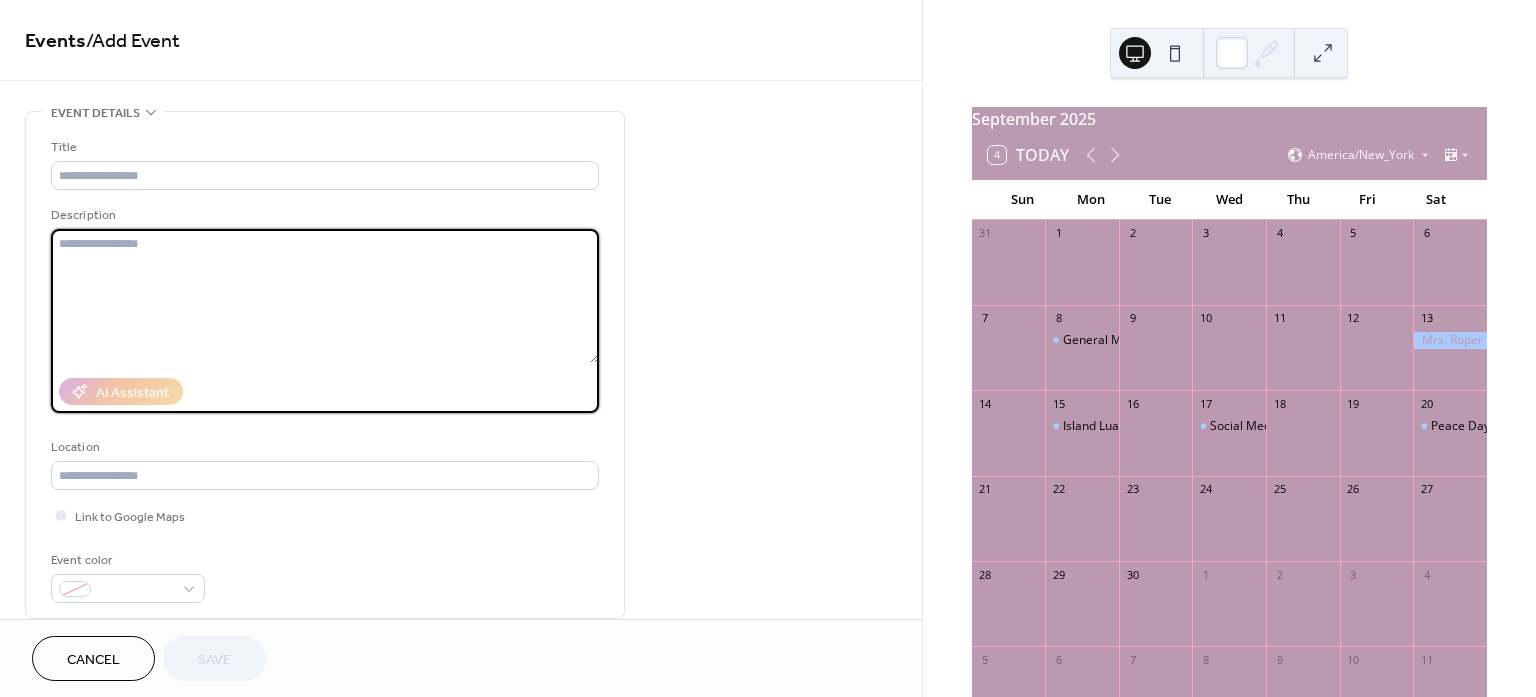 paste on "**********" 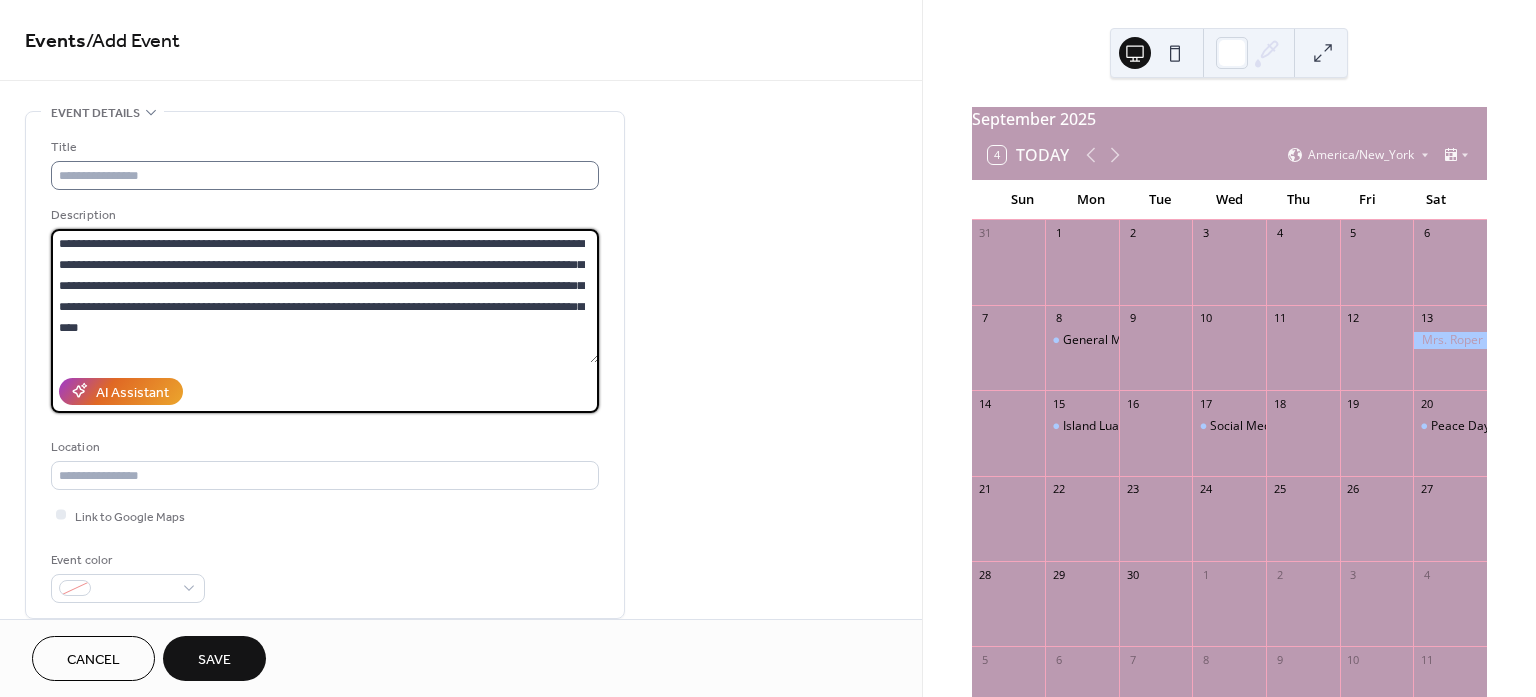 type on "**********" 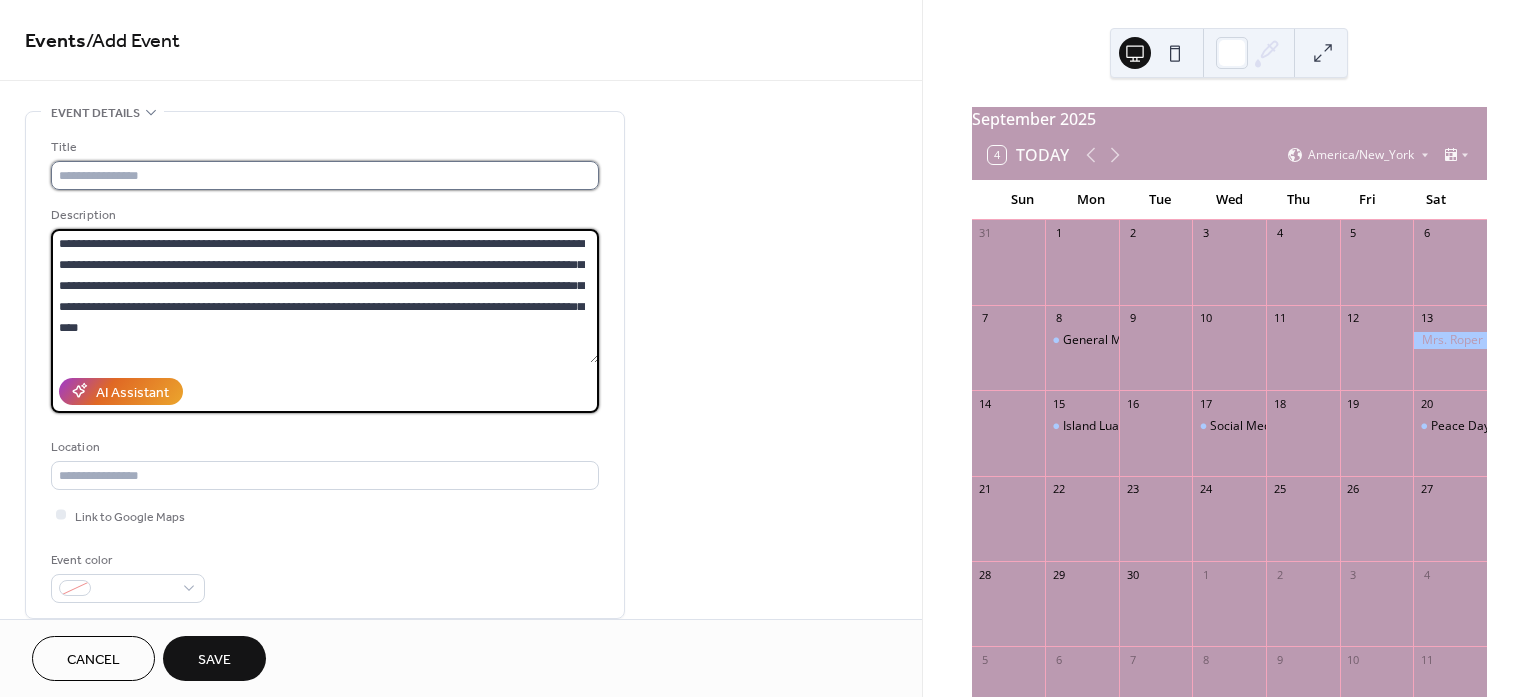 click at bounding box center [325, 175] 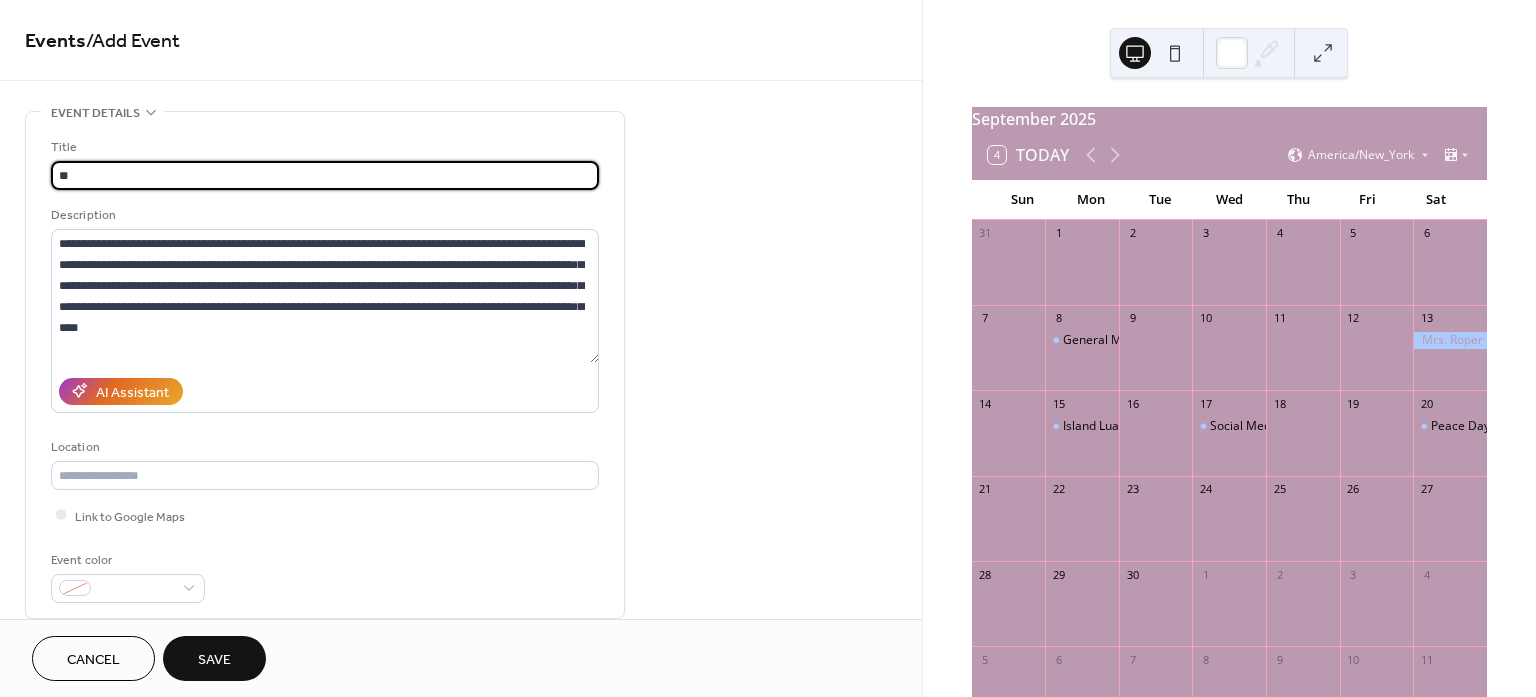 type on "*" 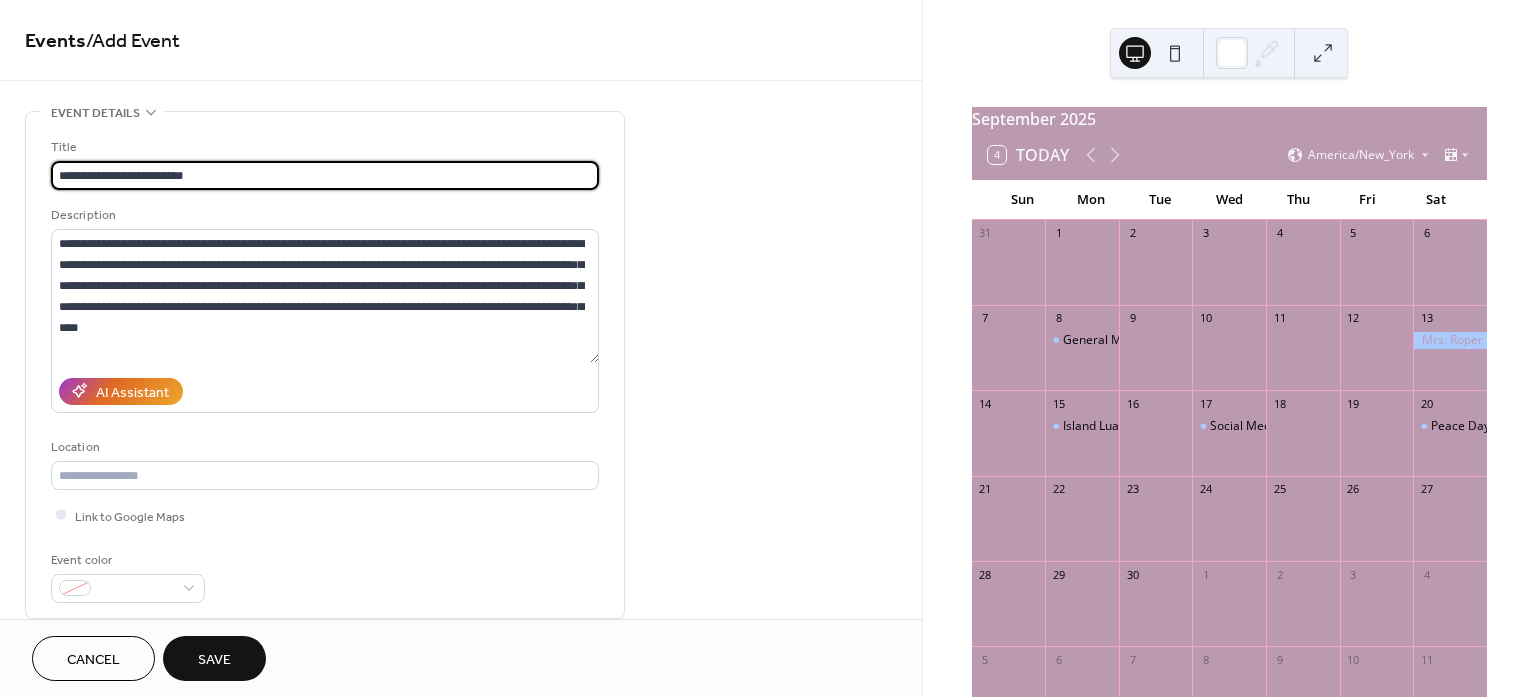 click on "**********" at bounding box center (325, 175) 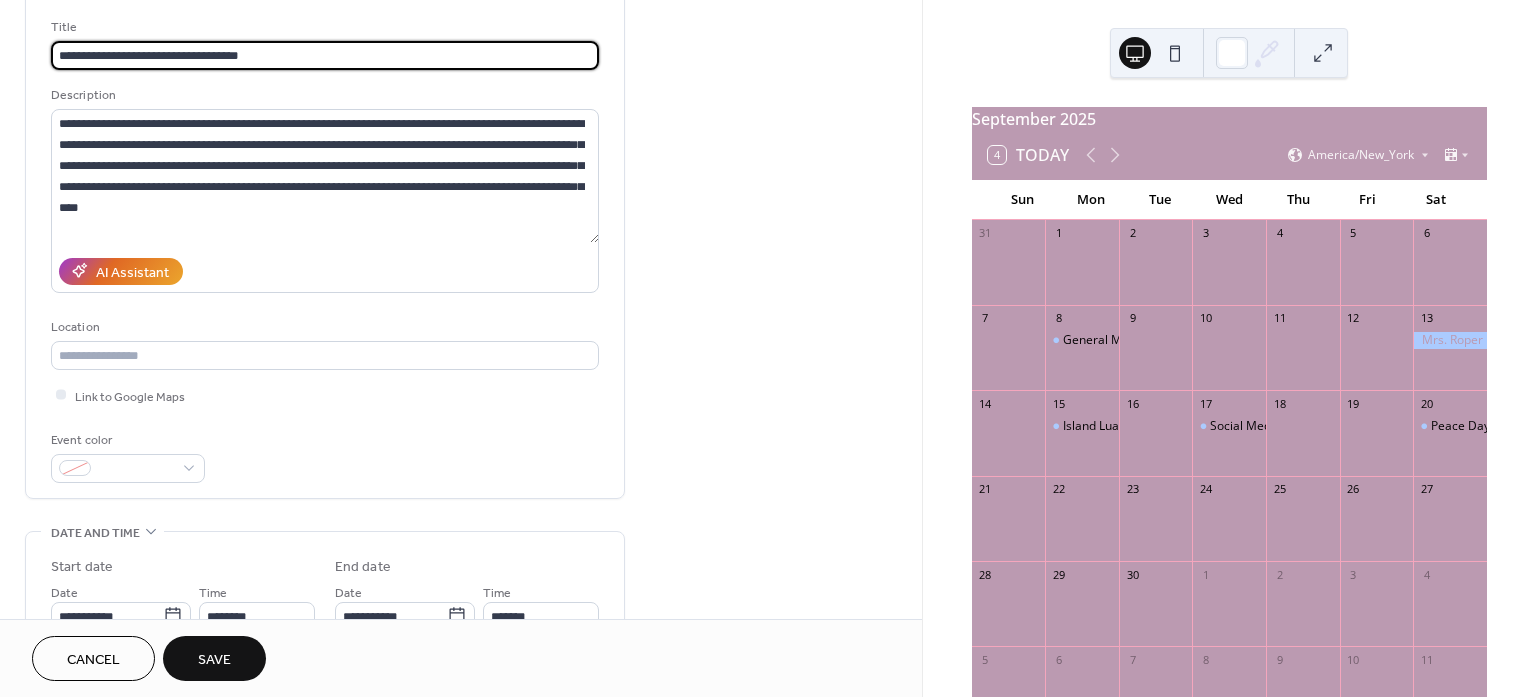 scroll, scrollTop: 125, scrollLeft: 0, axis: vertical 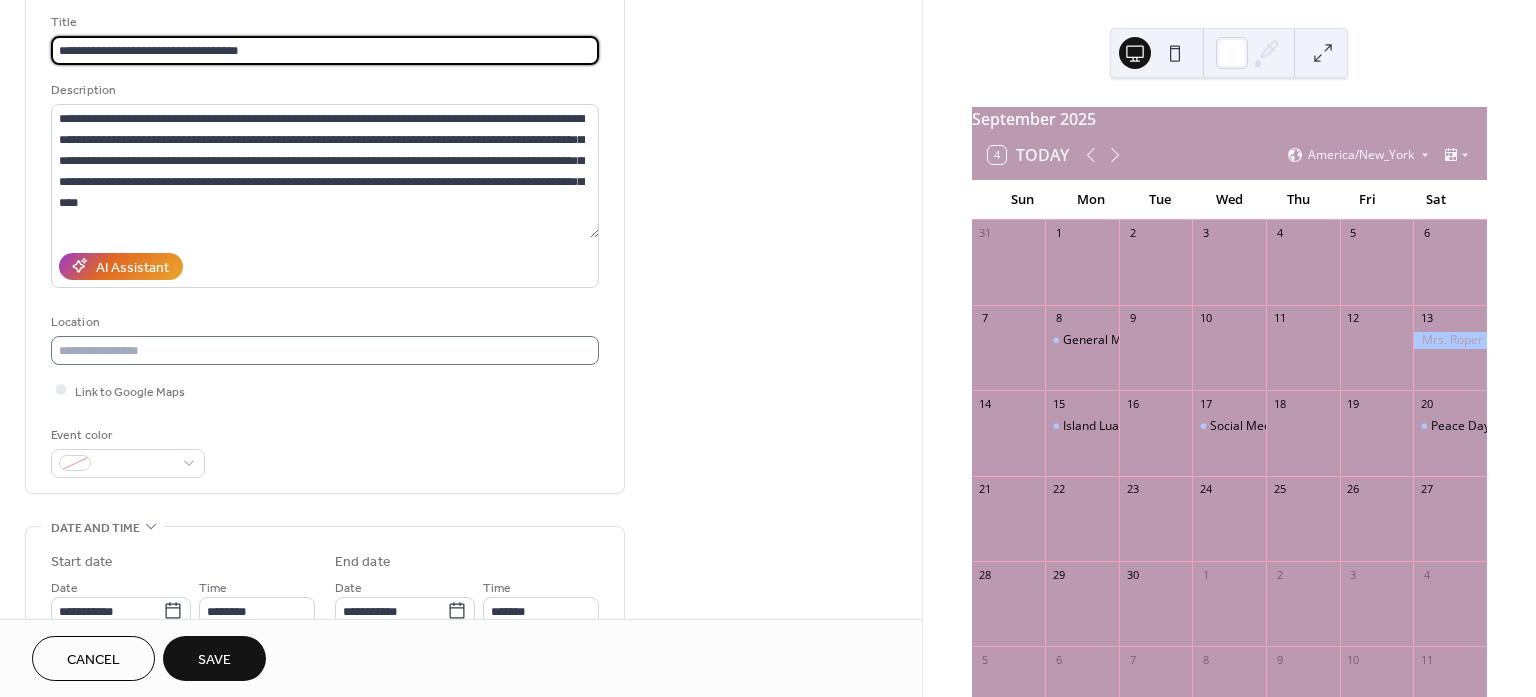 type on "**********" 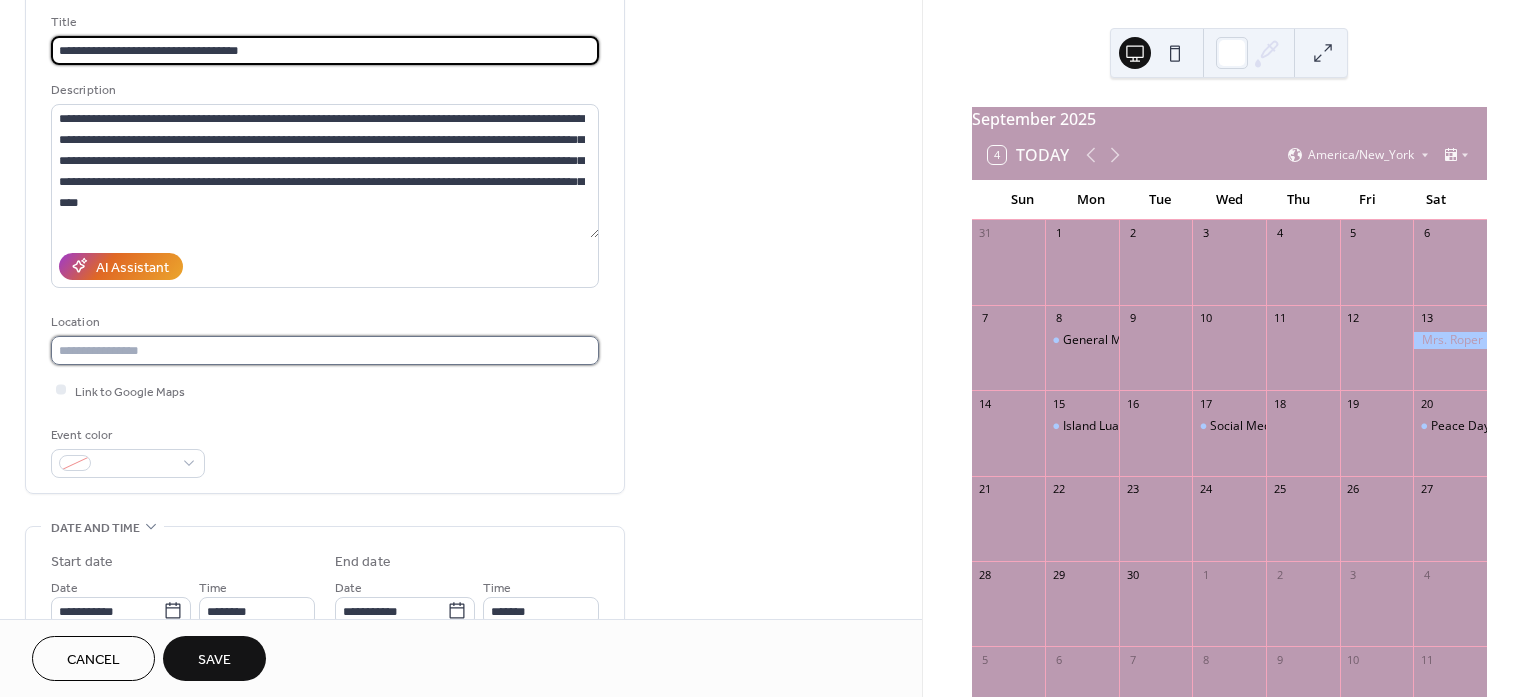 click at bounding box center [325, 350] 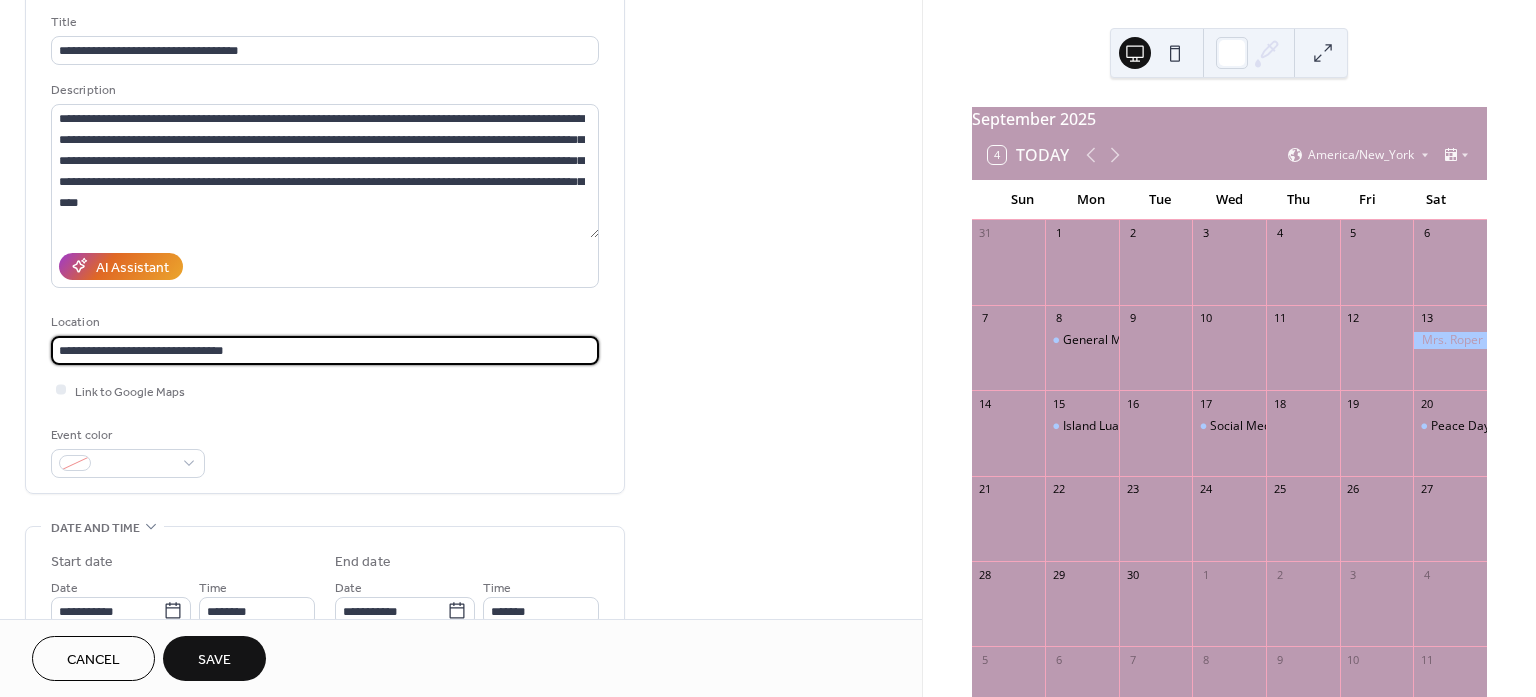 click on "**********" at bounding box center (325, 350) 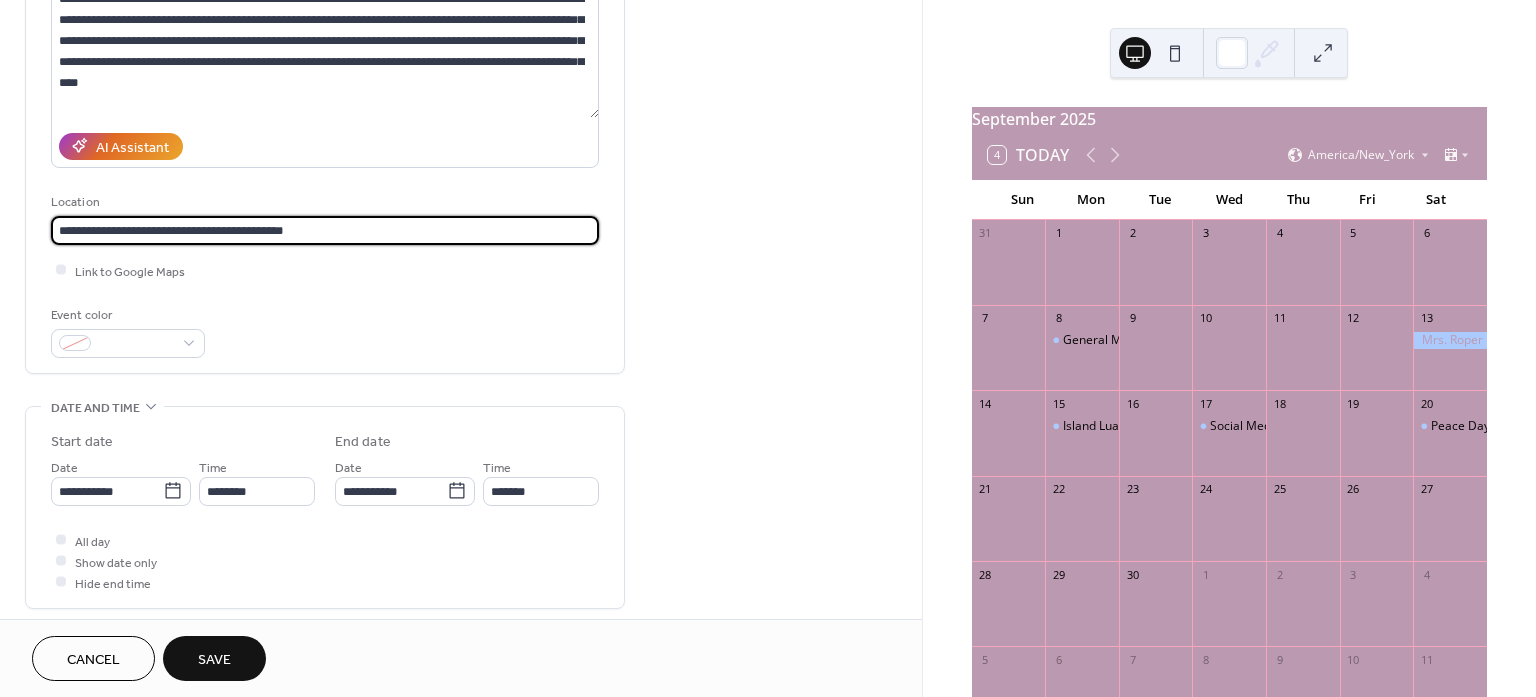 scroll, scrollTop: 250, scrollLeft: 0, axis: vertical 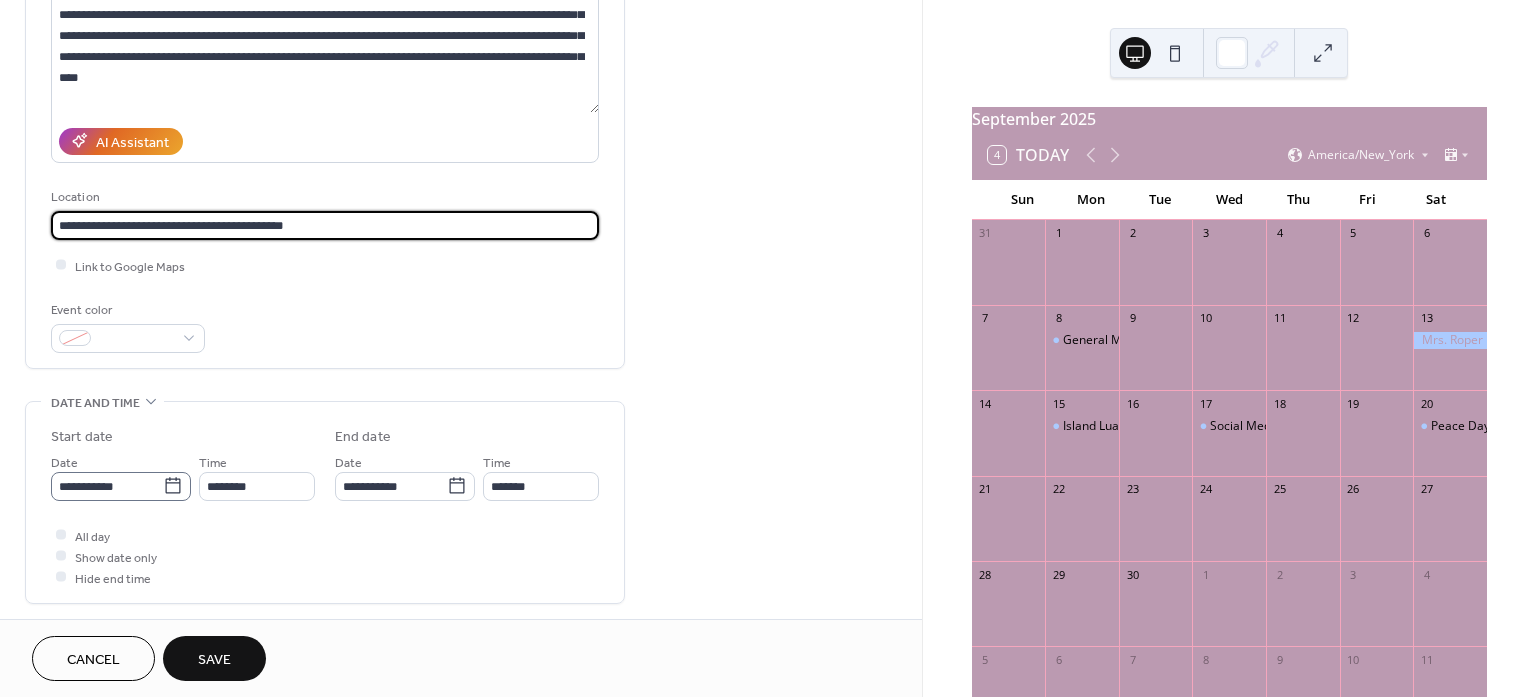 type on "**********" 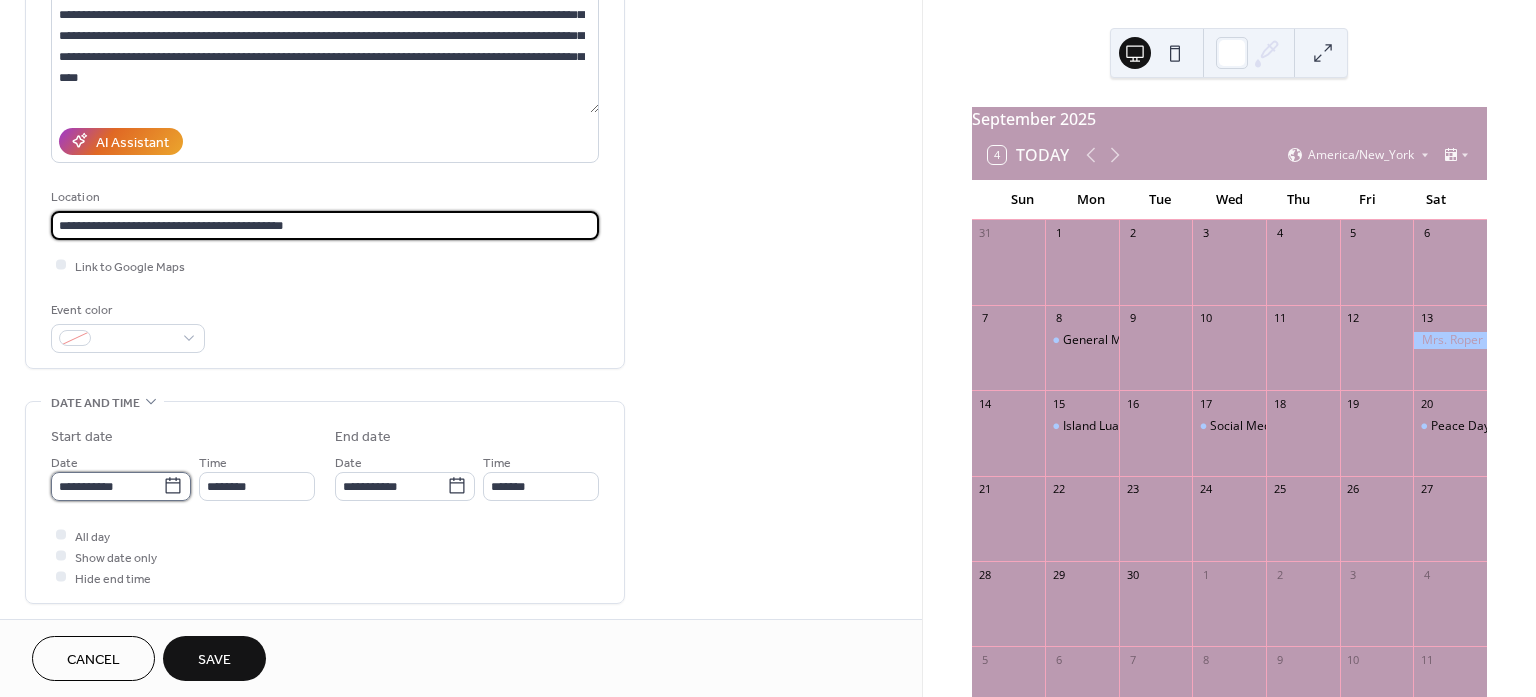 click on "**********" at bounding box center (107, 486) 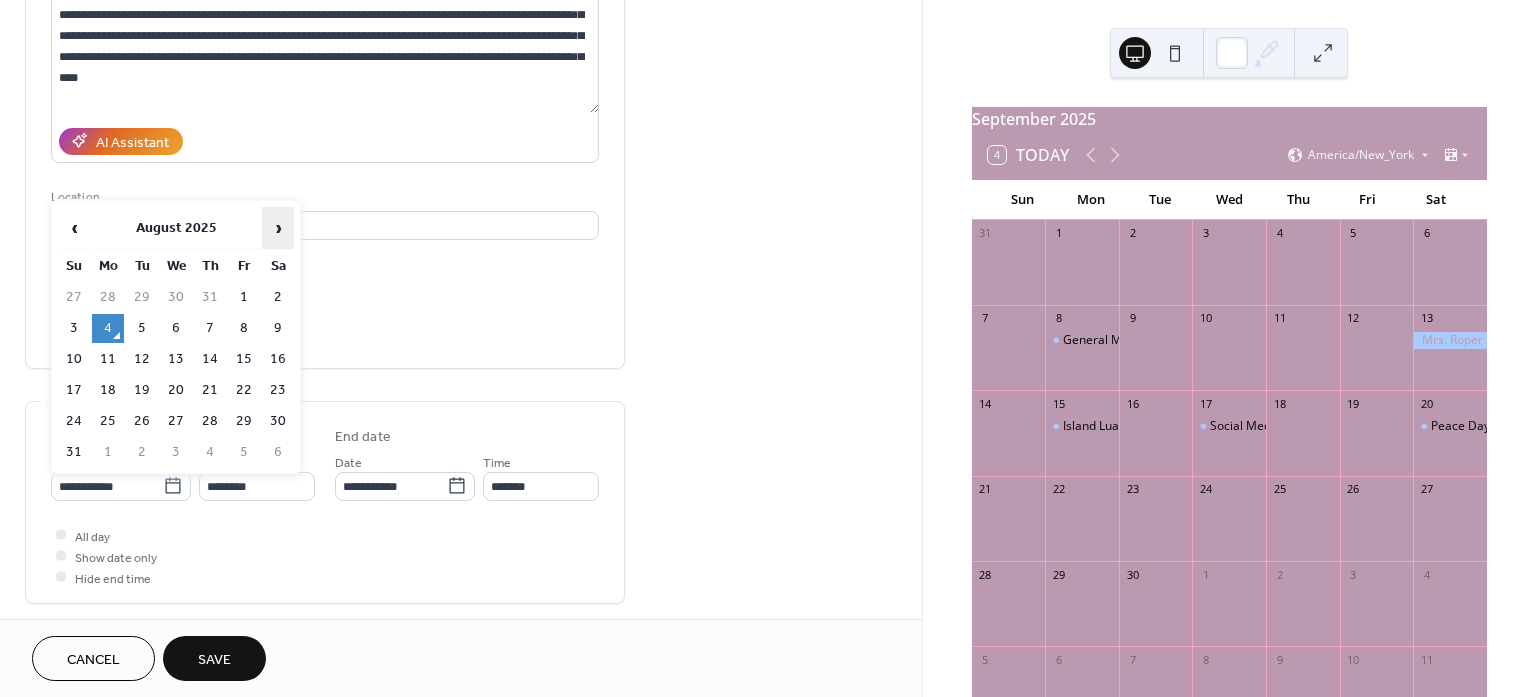click on "›" at bounding box center (278, 228) 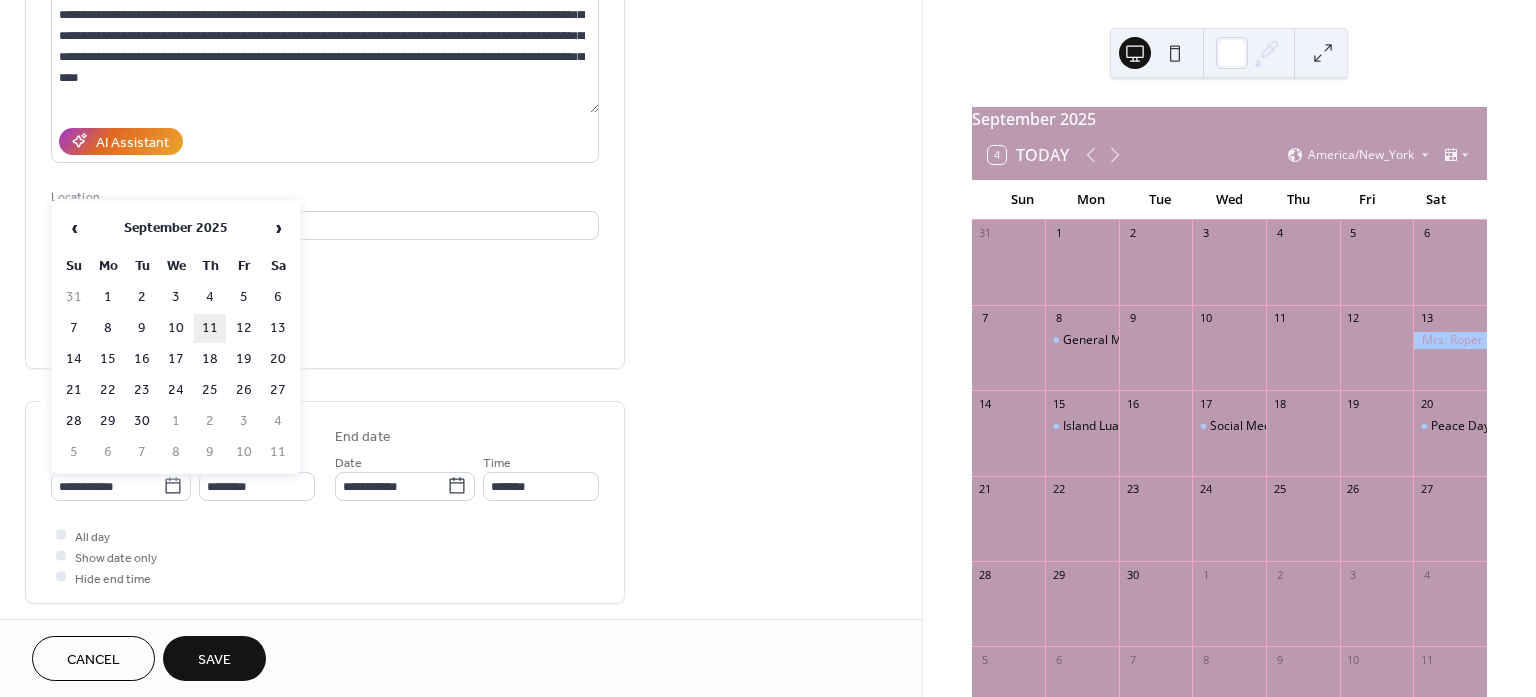 click on "11" at bounding box center [210, 328] 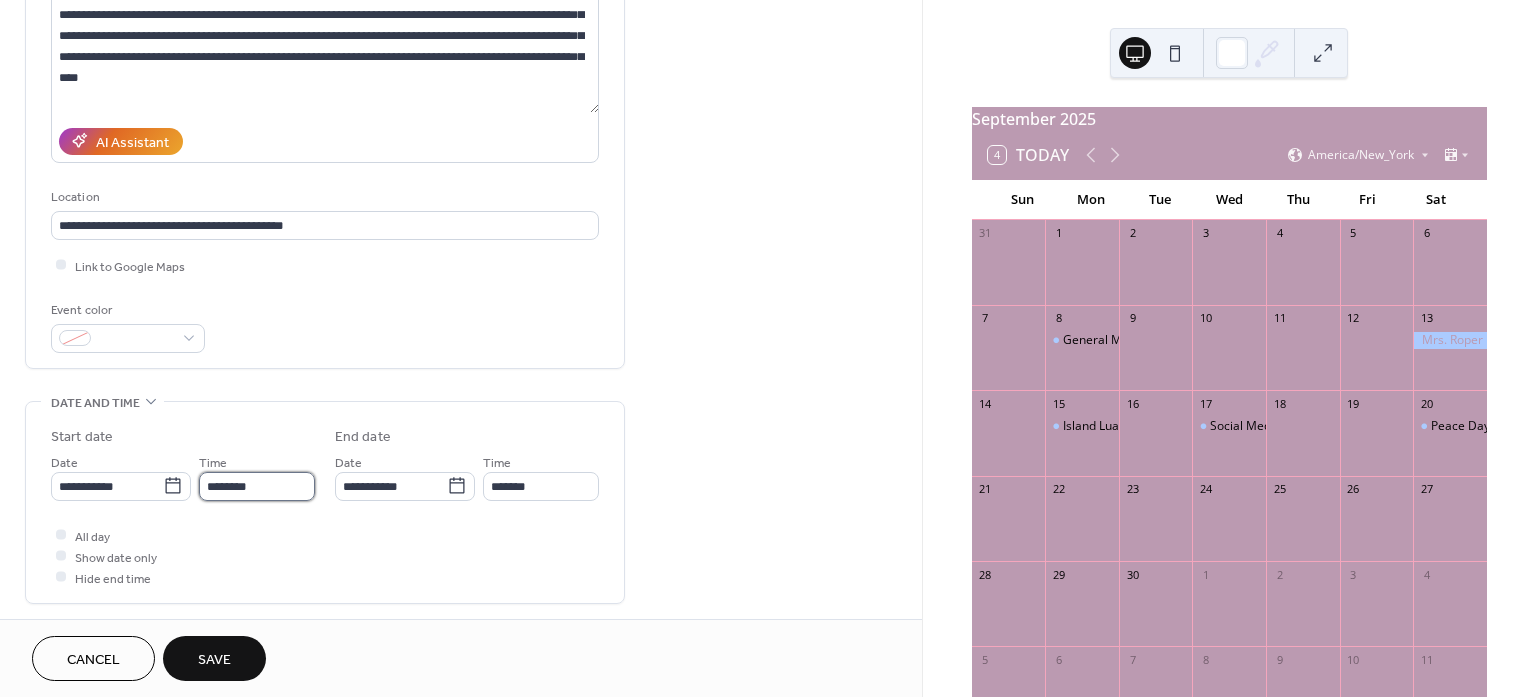 click on "********" at bounding box center [257, 486] 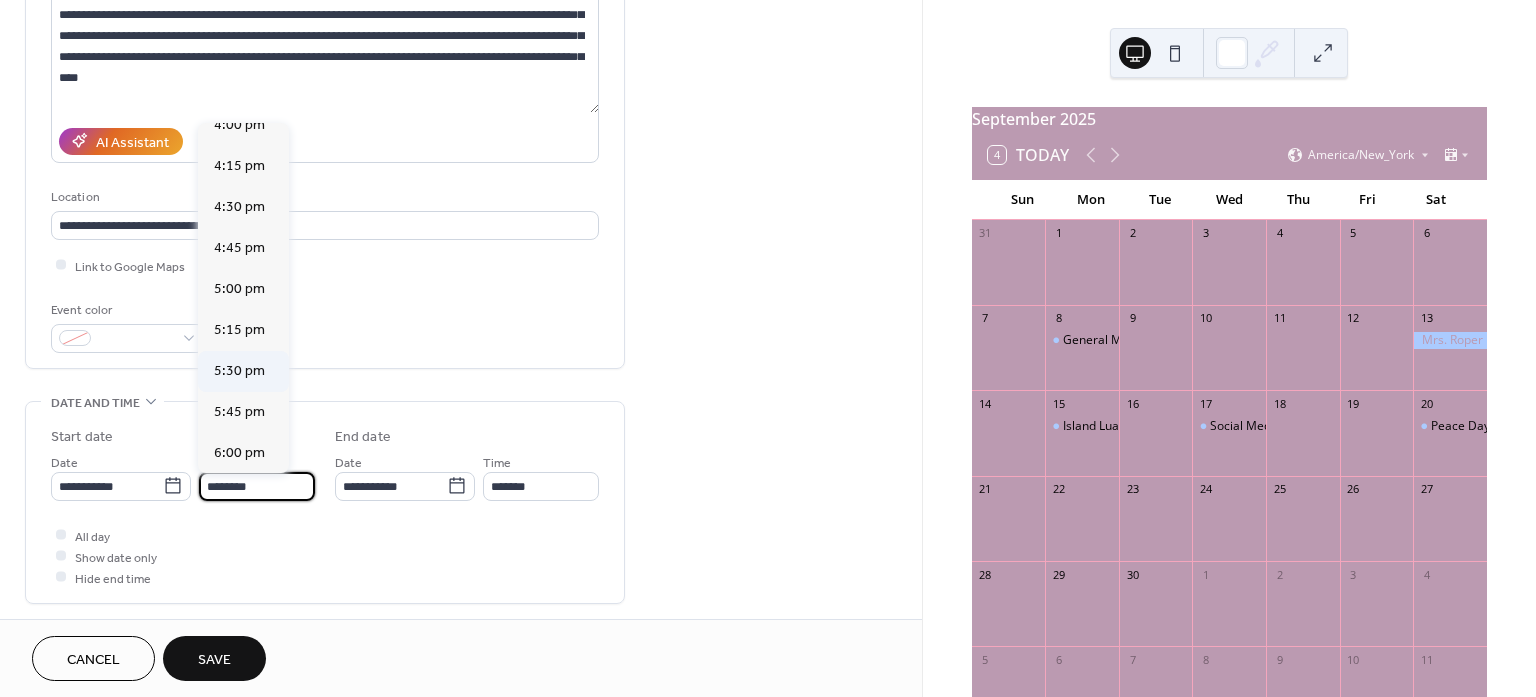scroll, scrollTop: 2645, scrollLeft: 0, axis: vertical 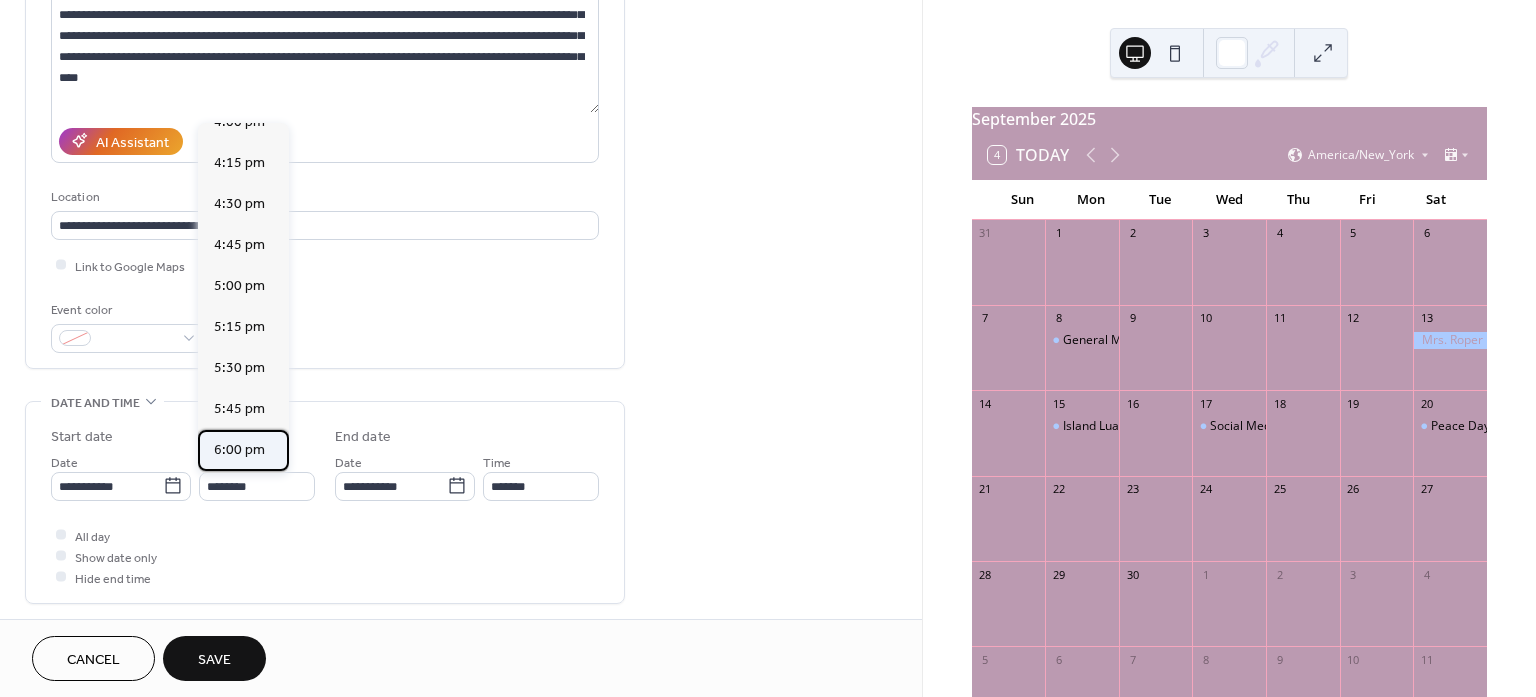 click on "6:00 pm" at bounding box center (239, 449) 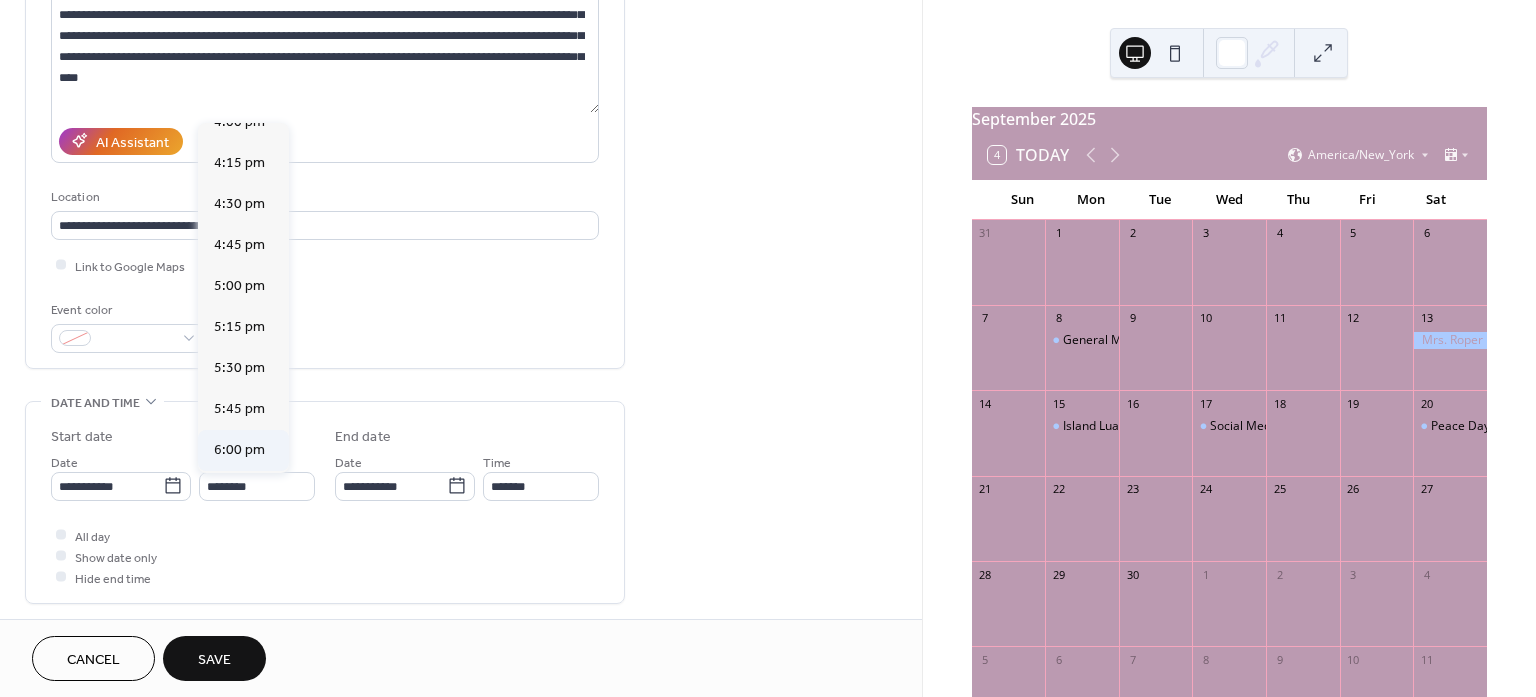 type on "*******" 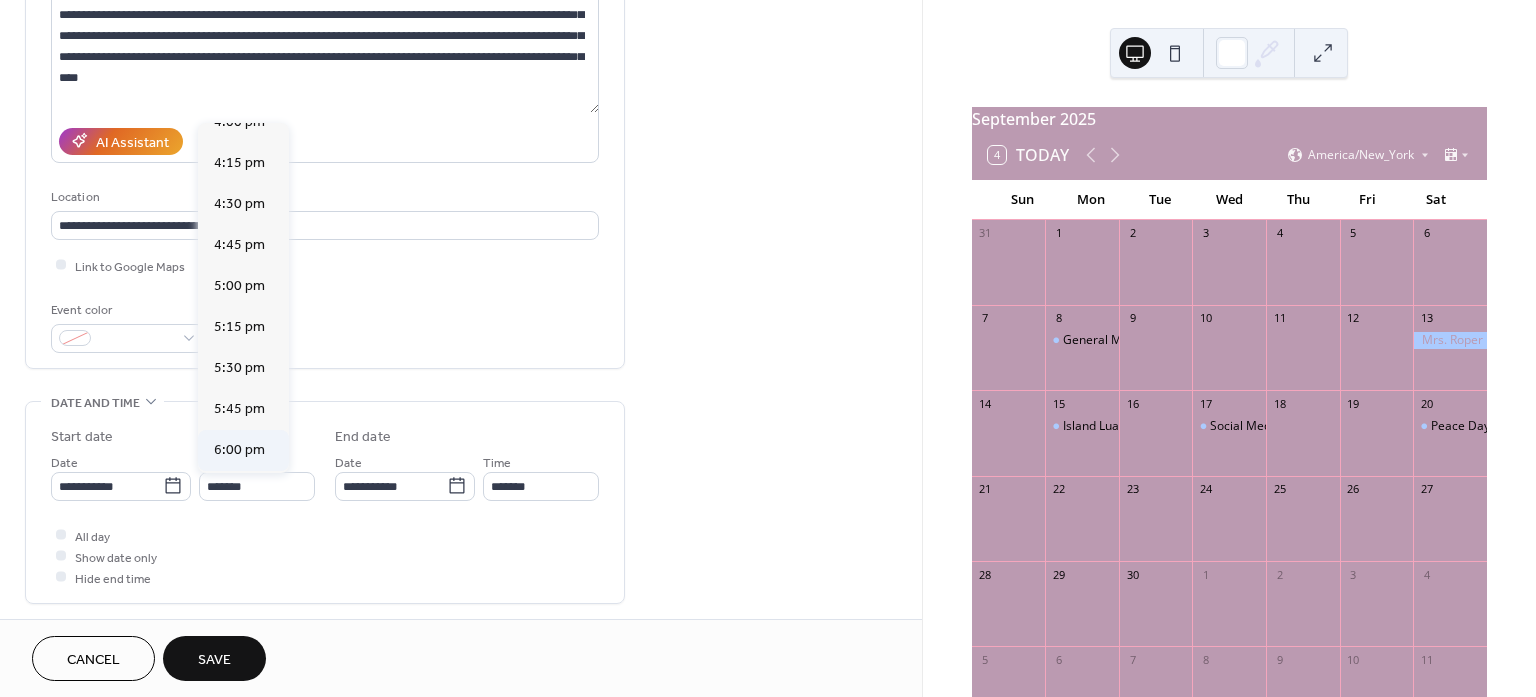 type on "*******" 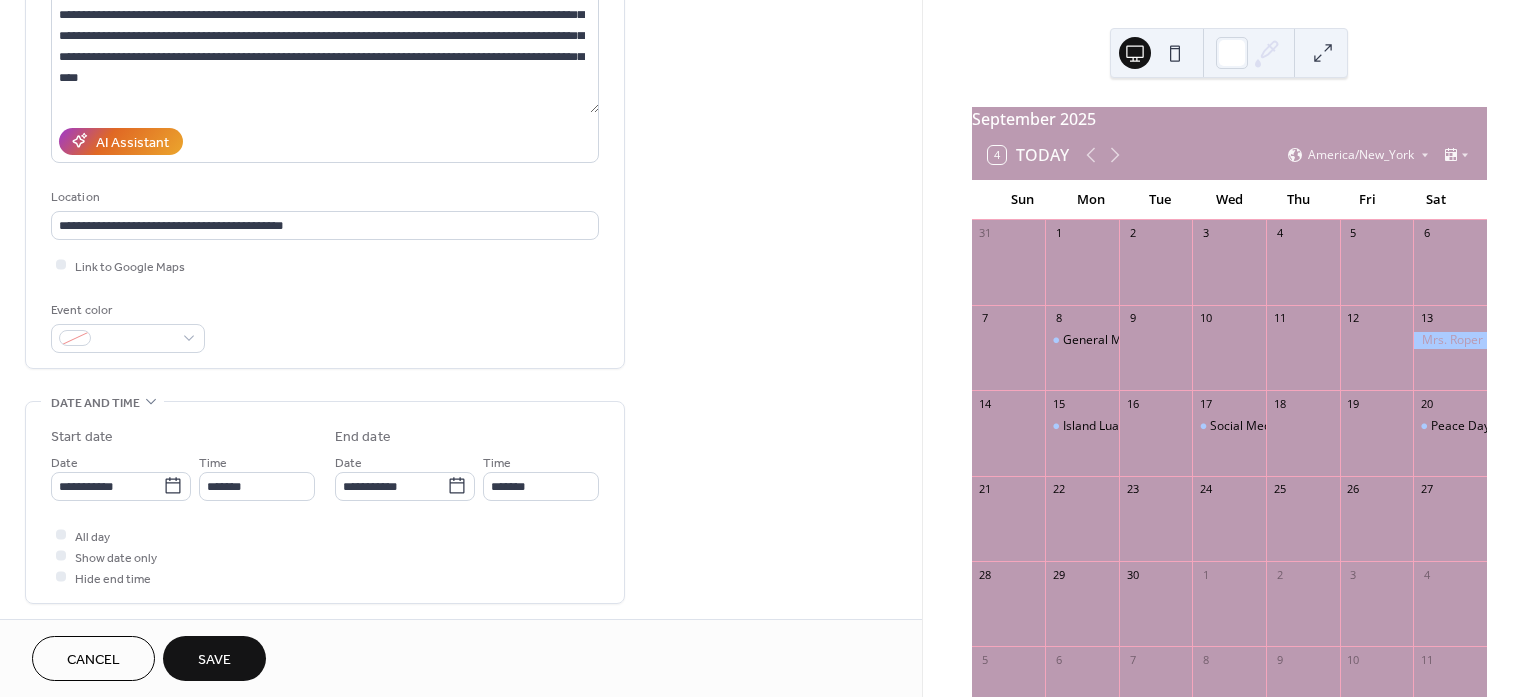 click on "**********" at bounding box center [461, 470] 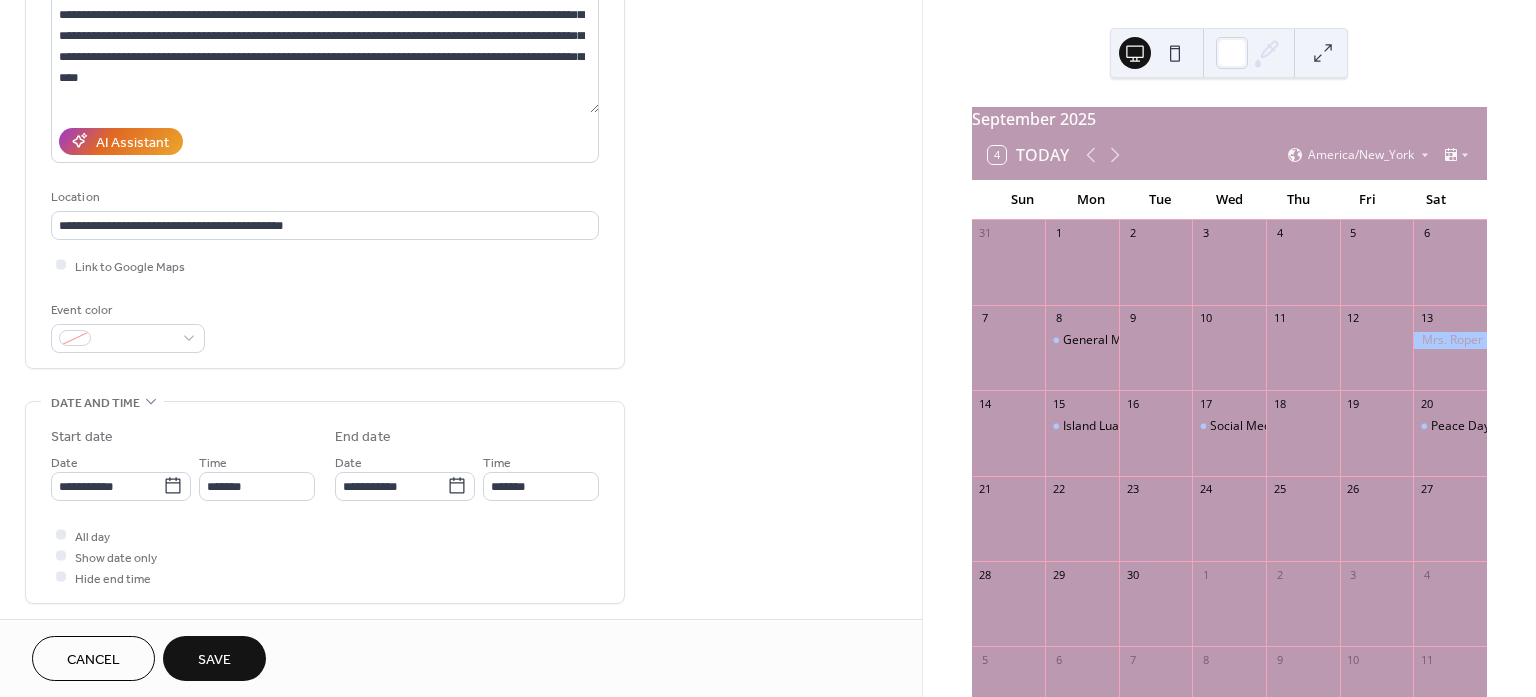 click on "Save" at bounding box center [214, 660] 